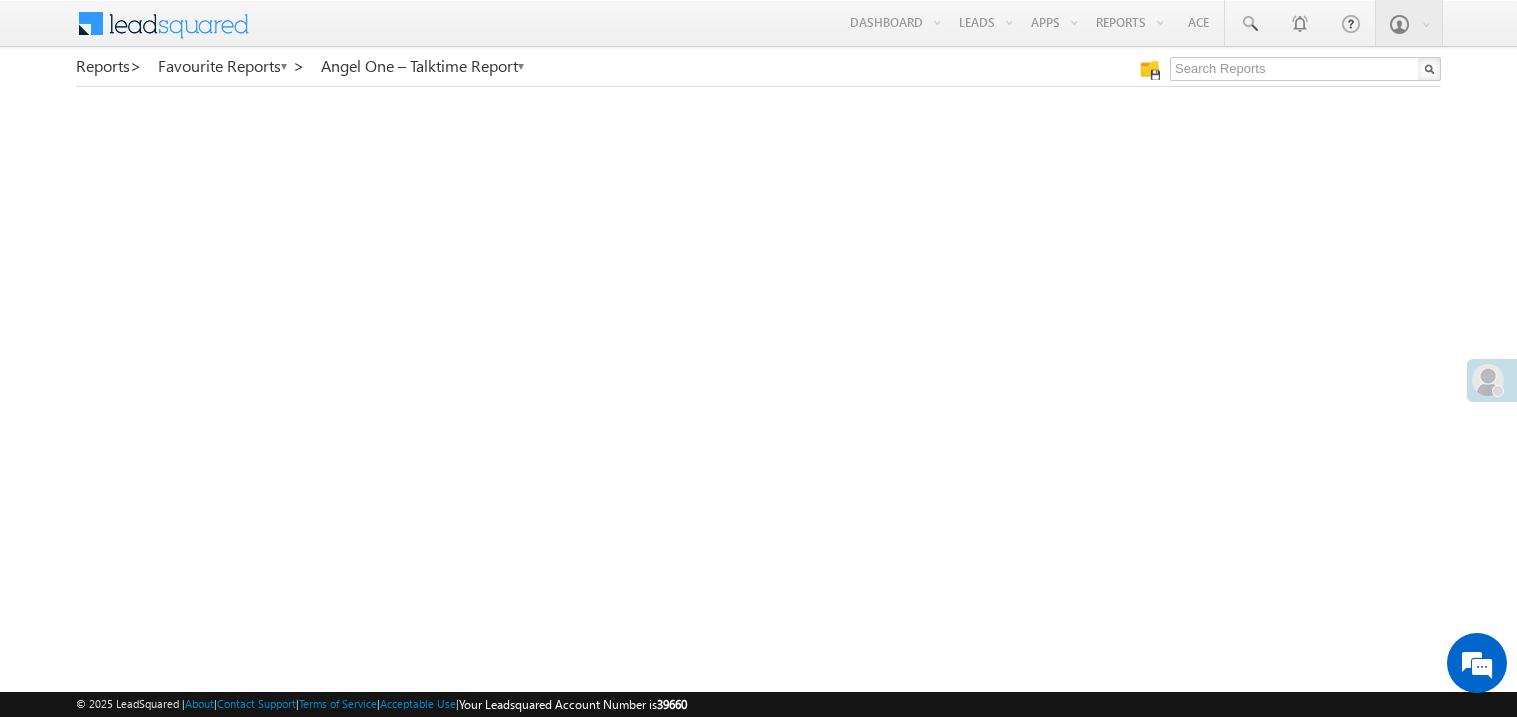 scroll, scrollTop: 0, scrollLeft: 0, axis: both 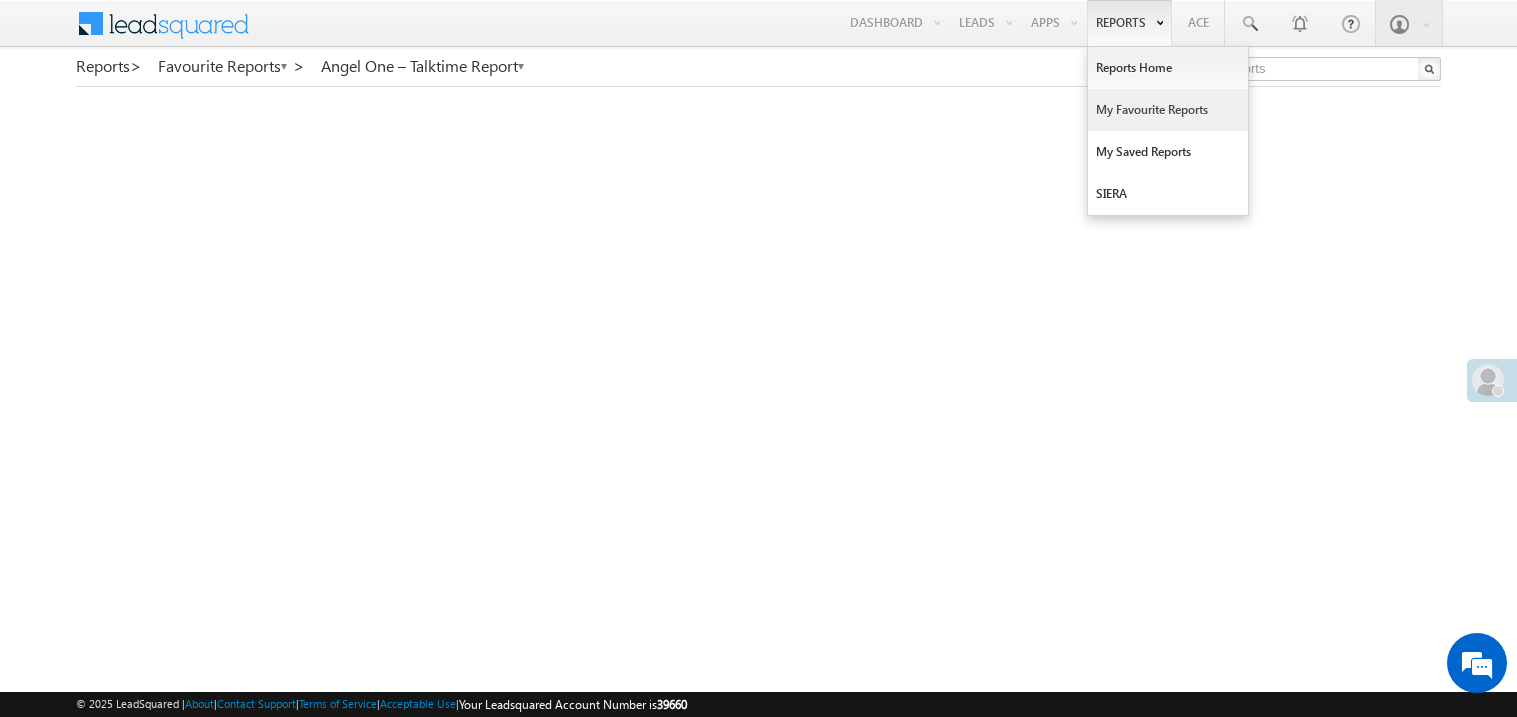 click on "My Favourite Reports" at bounding box center (1168, 110) 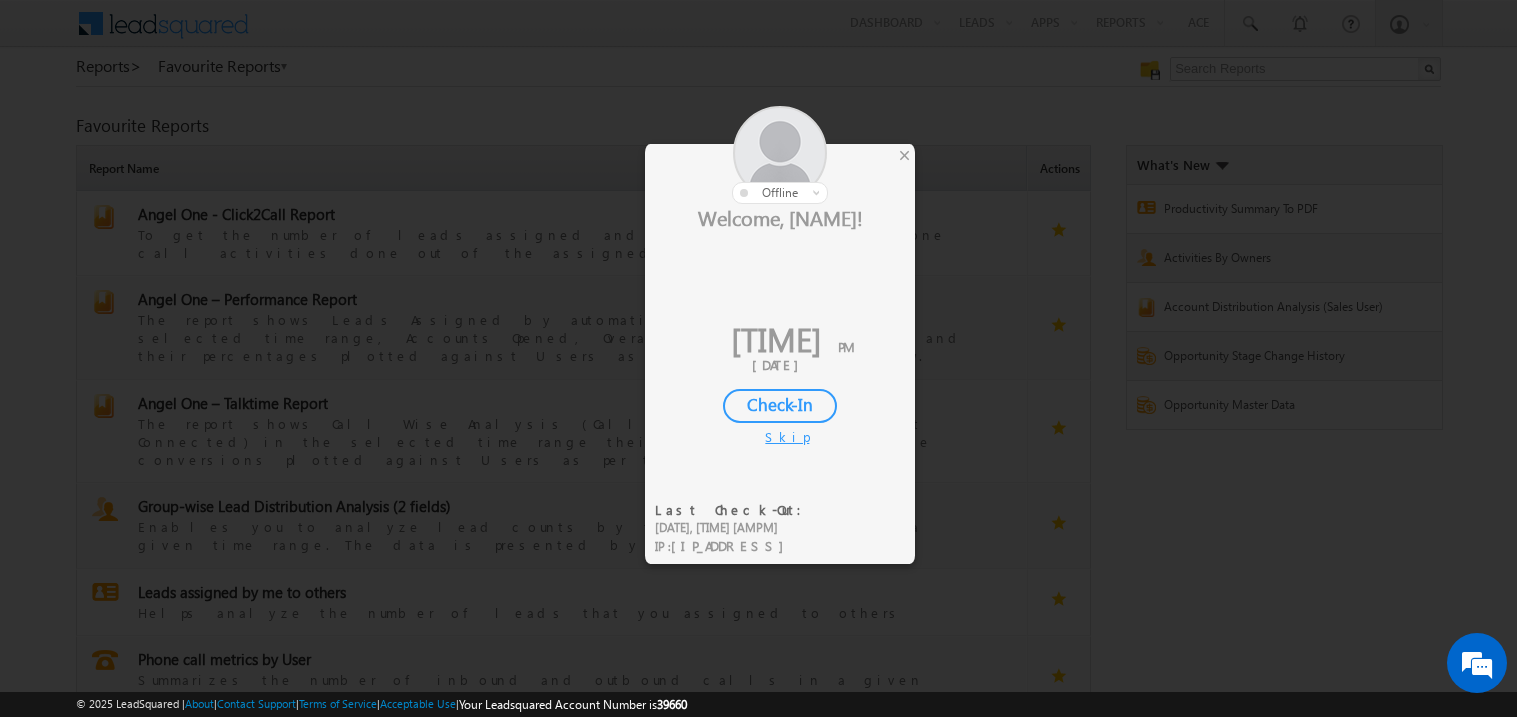 scroll, scrollTop: 0, scrollLeft: 0, axis: both 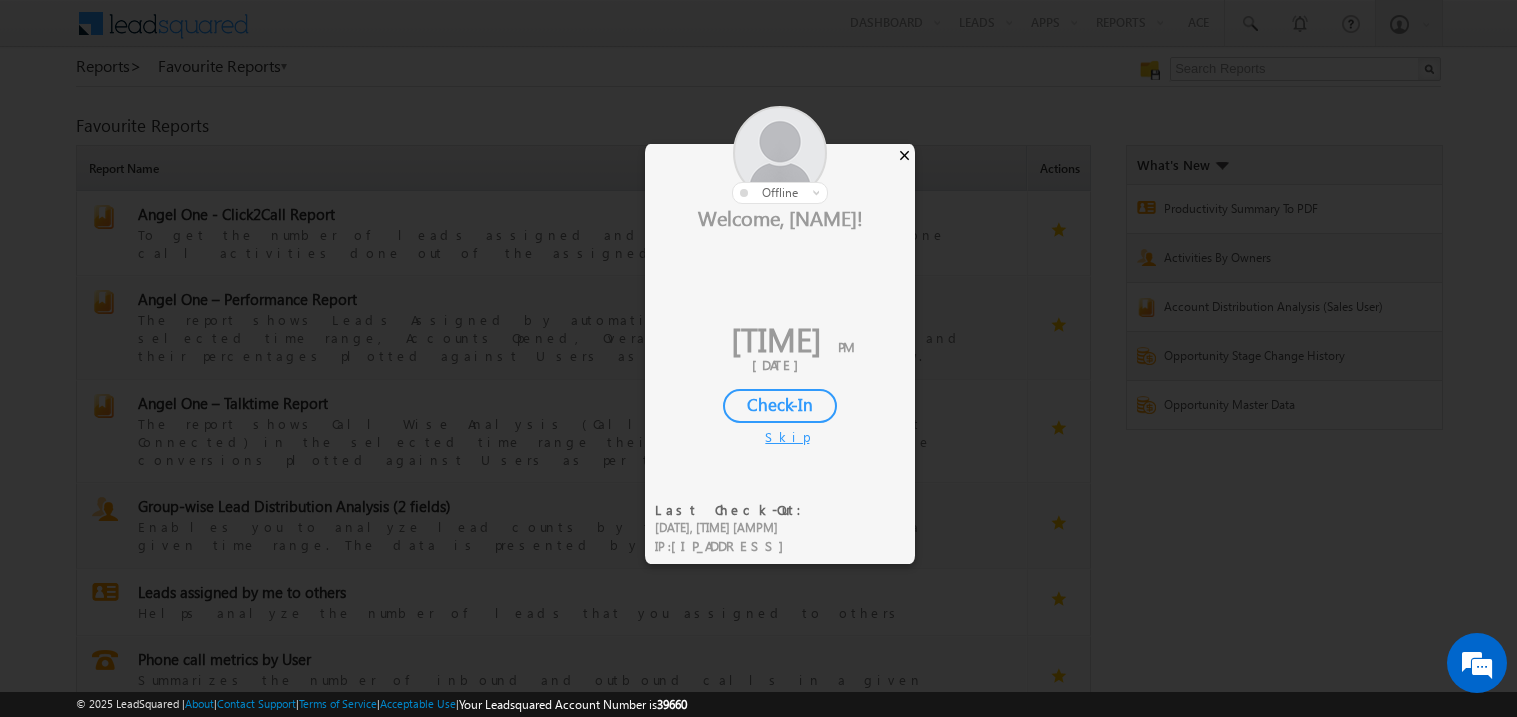click on "×" at bounding box center (904, 155) 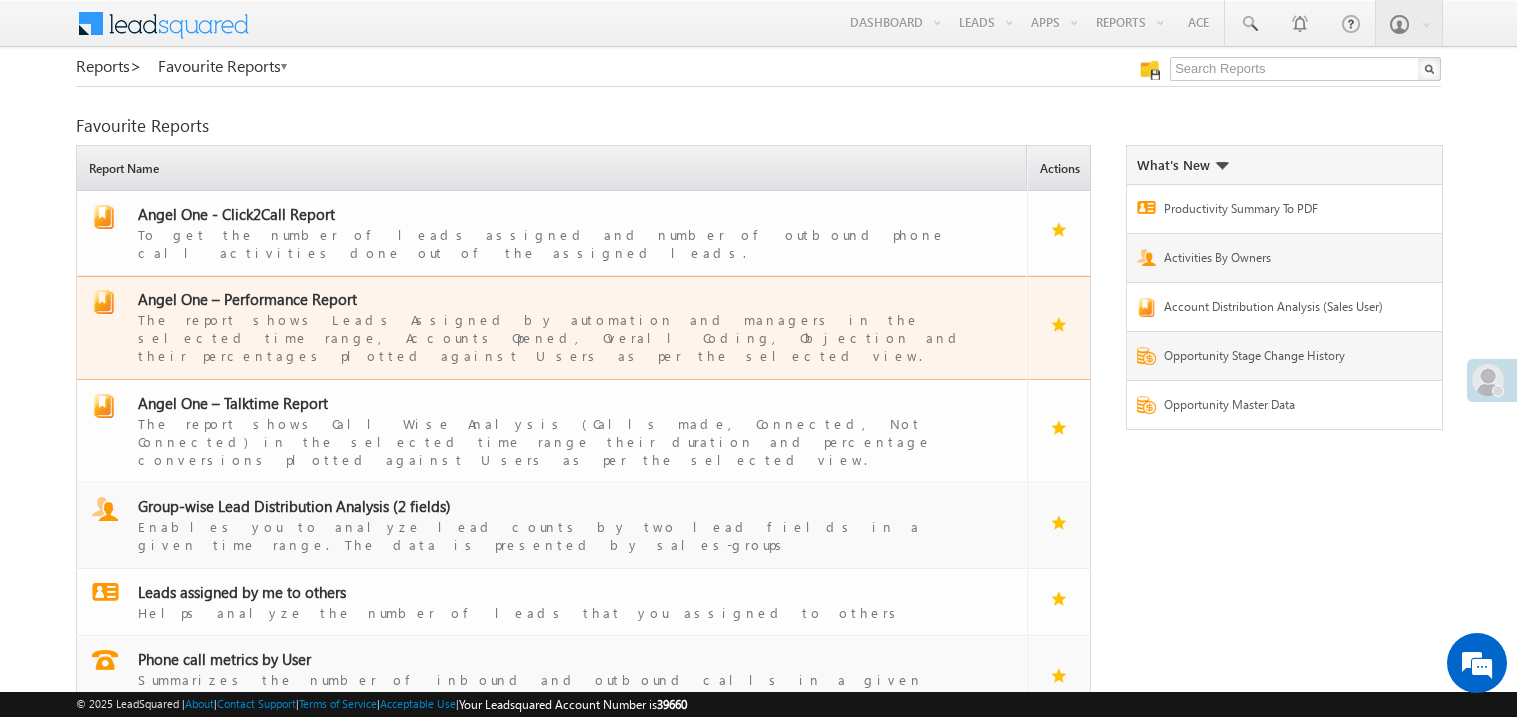 click on "Angel One – Performance Report" at bounding box center [247, 299] 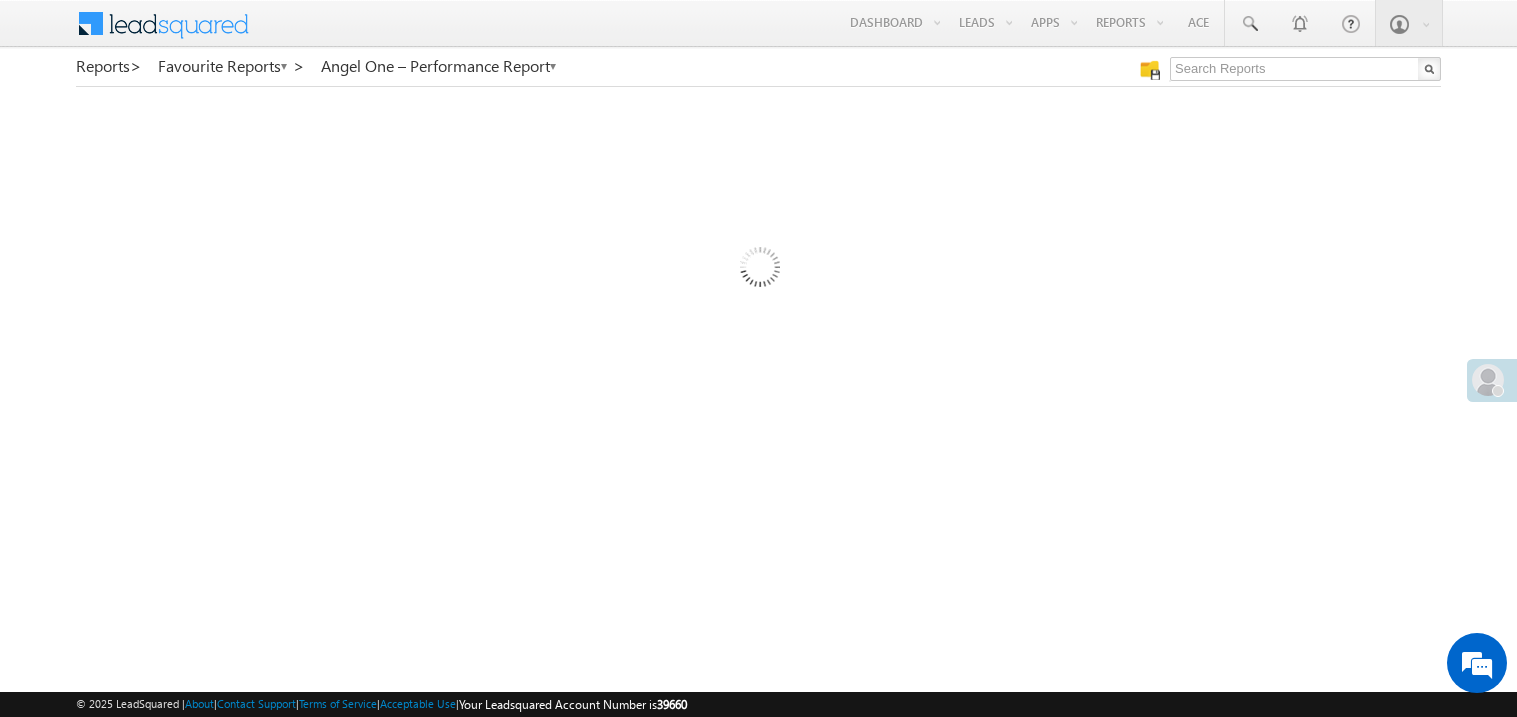 scroll, scrollTop: 0, scrollLeft: 0, axis: both 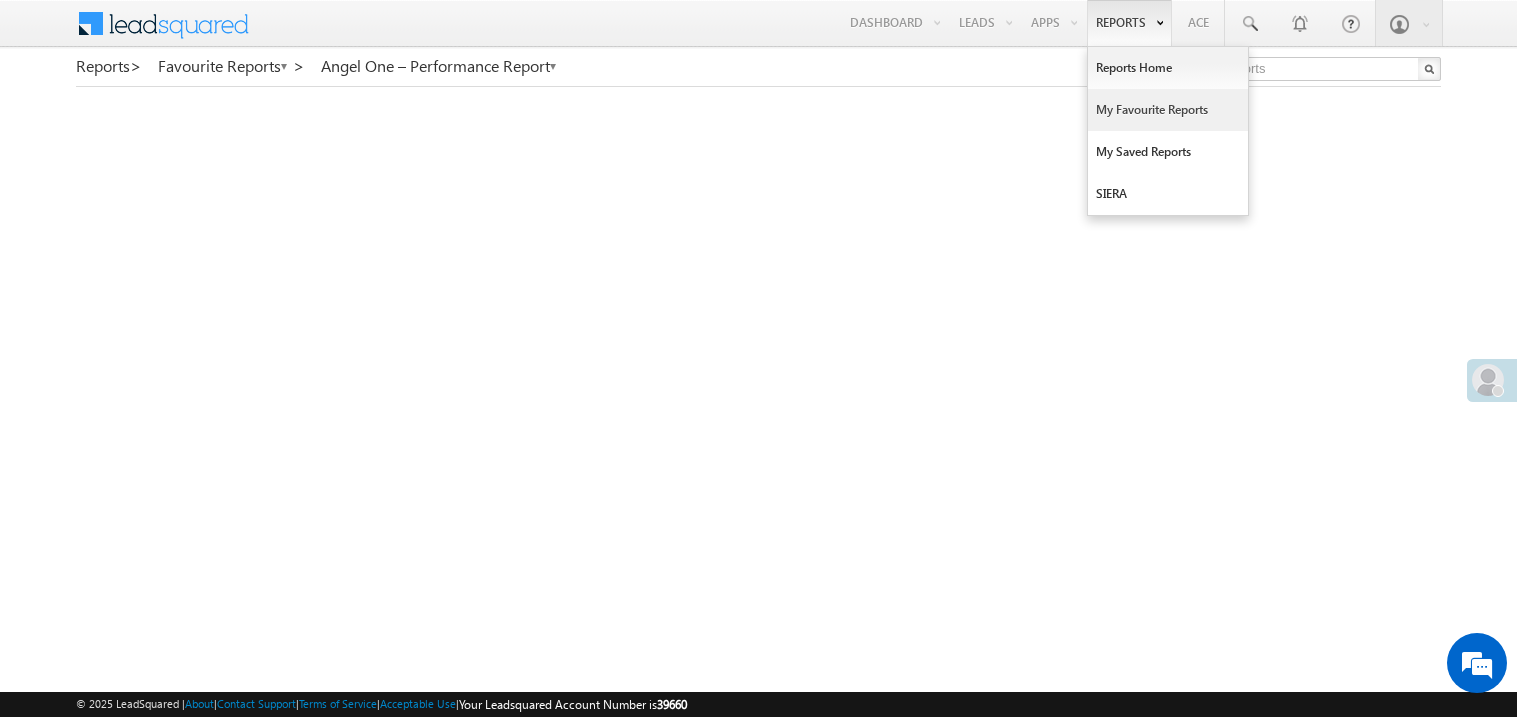 click on "My Favourite Reports" at bounding box center [1168, 110] 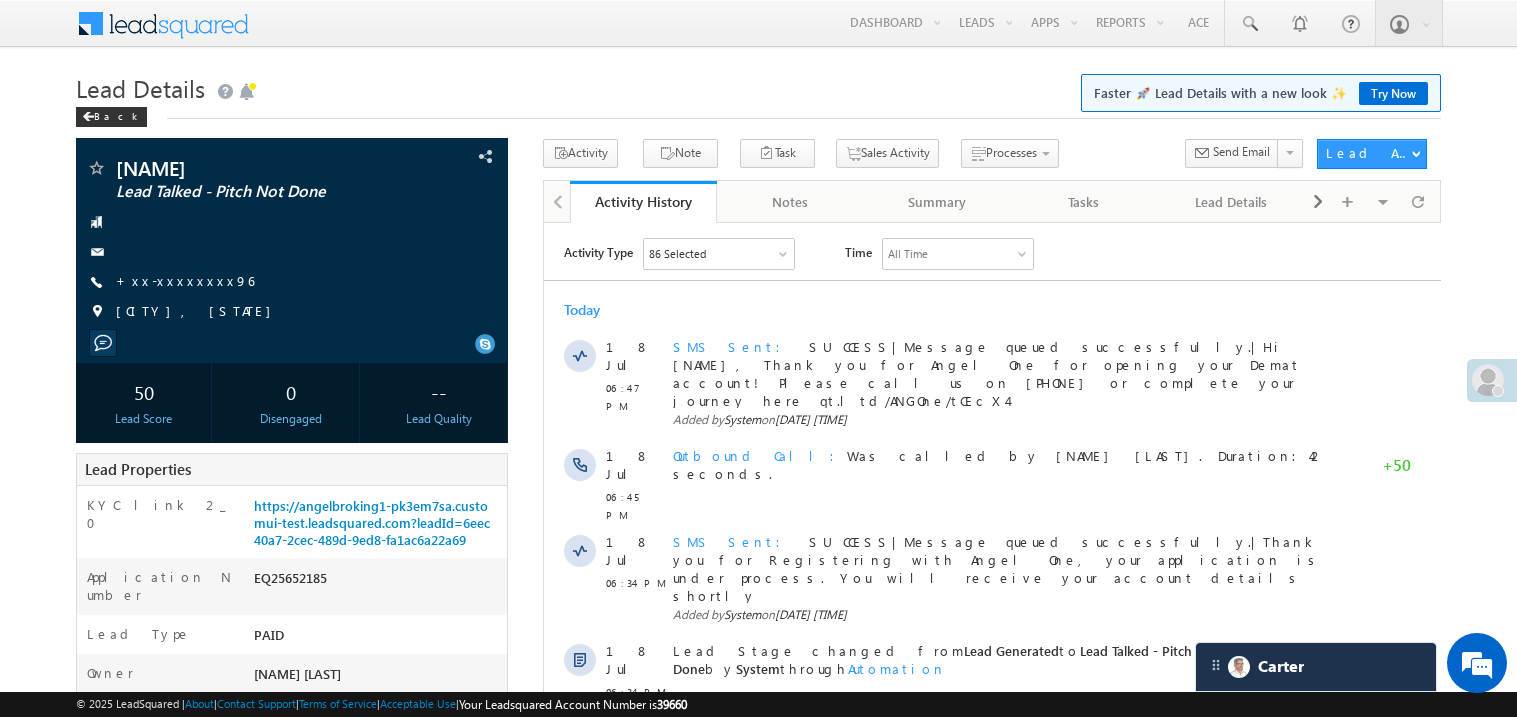 scroll, scrollTop: 0, scrollLeft: 0, axis: both 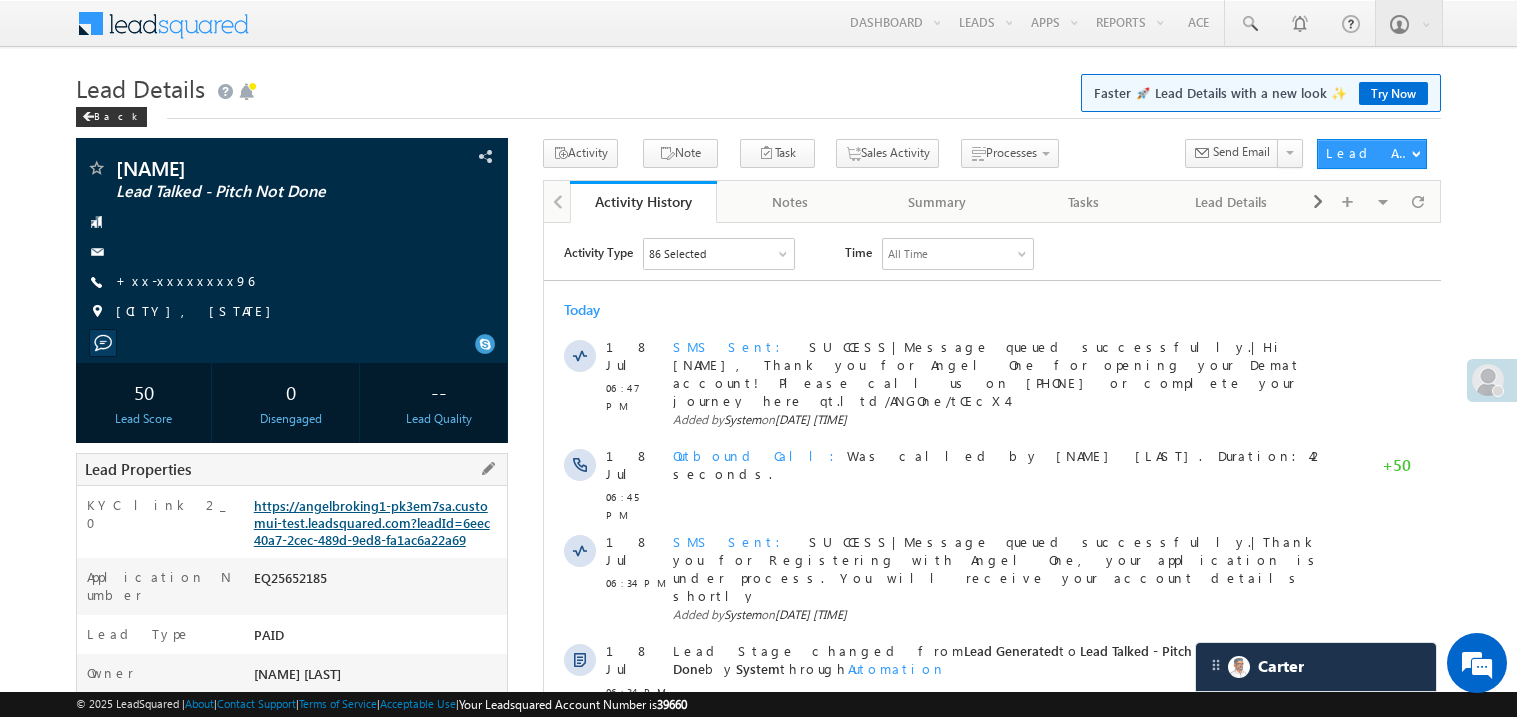 click on "https://angelbroking1-pk3em7sa.customui-test.leadsquared.com?leadId=6eec40a7-2cec-489d-9ed8-fa1ac6a22a69" at bounding box center (372, 522) 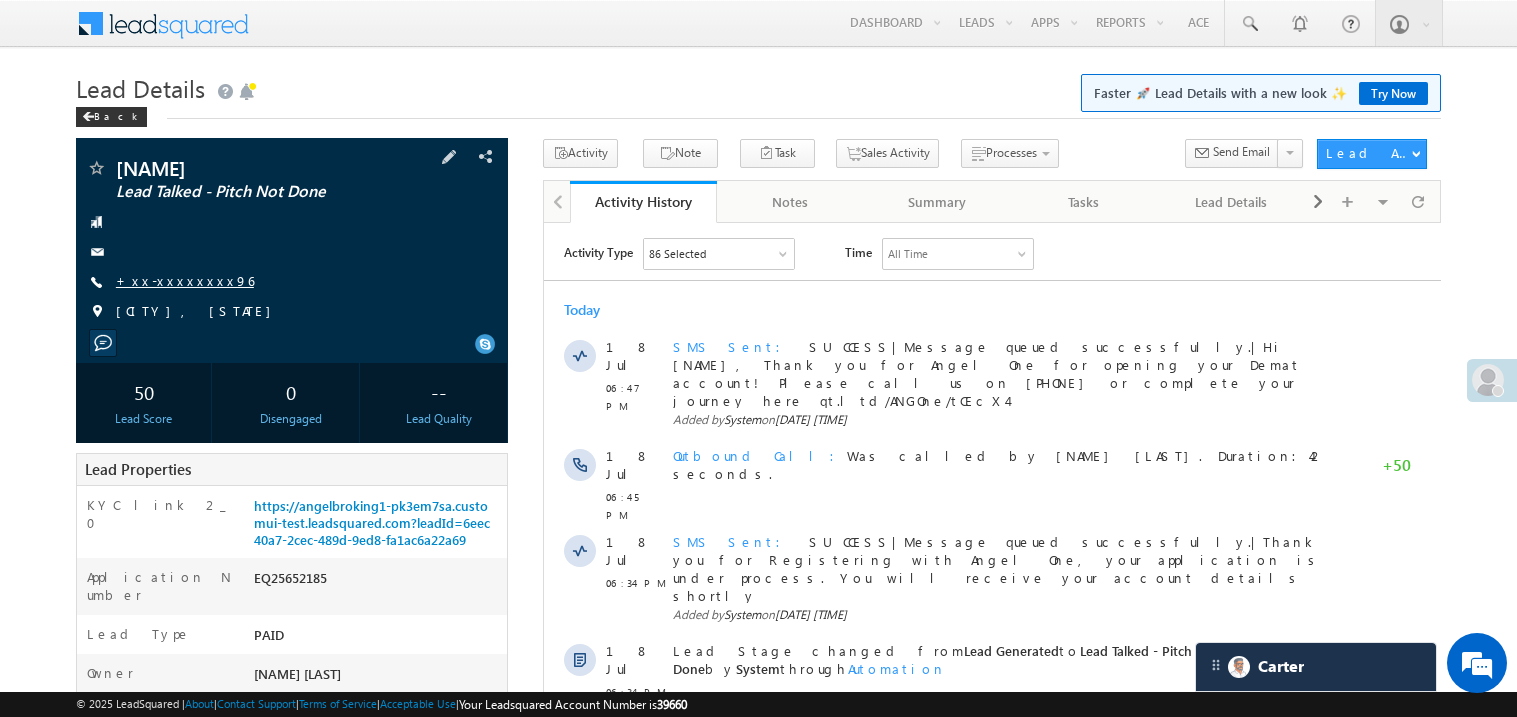 click on "+xx-xxxxxxxx96" at bounding box center [185, 280] 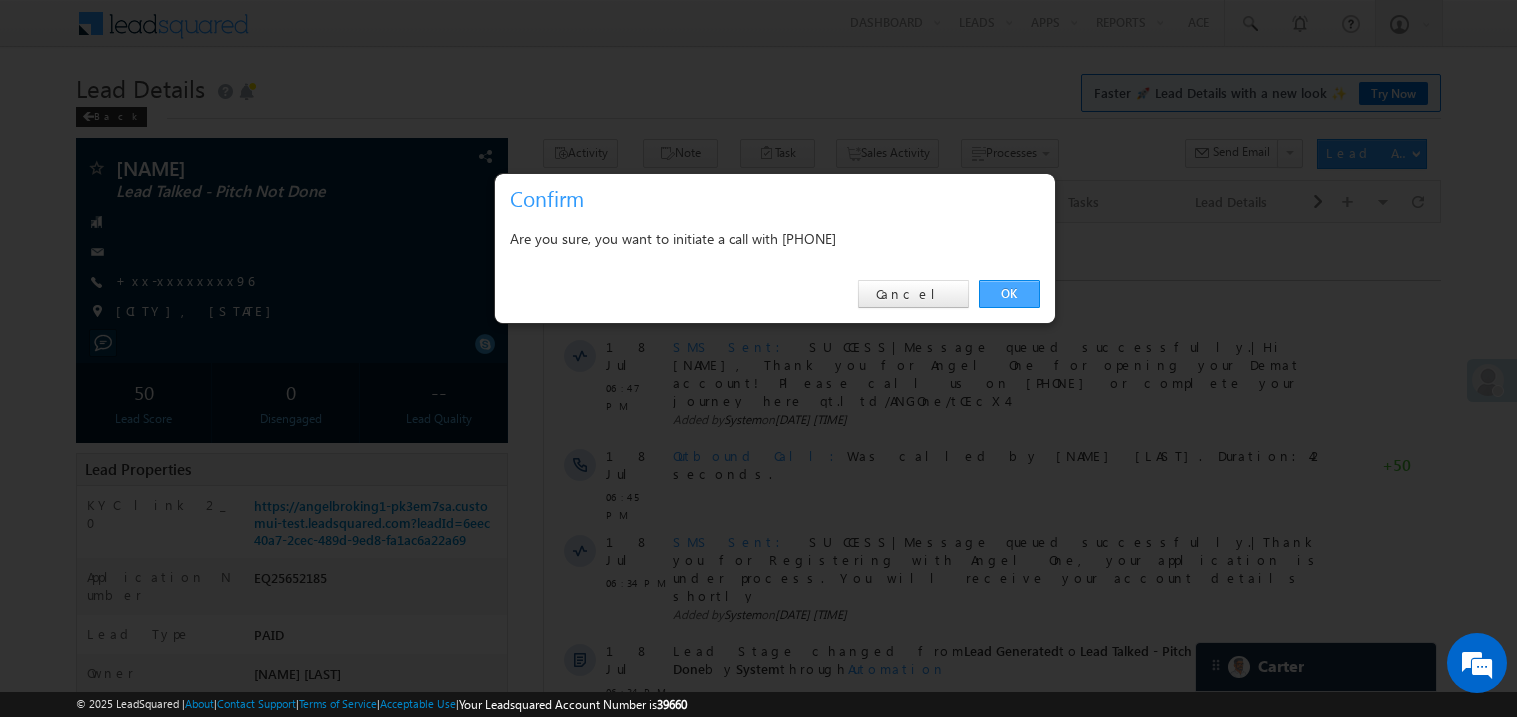 click on "OK" at bounding box center [1009, 294] 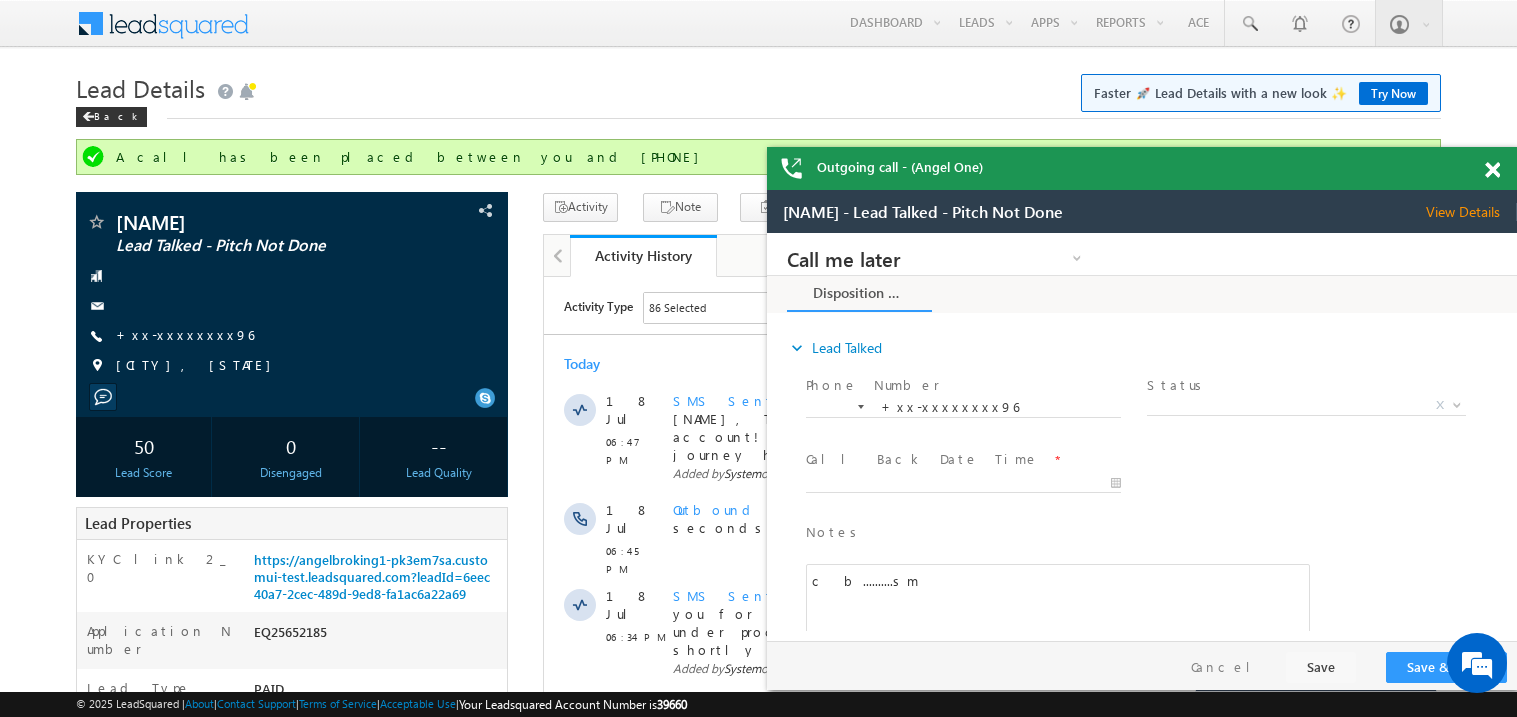 scroll, scrollTop: 0, scrollLeft: 0, axis: both 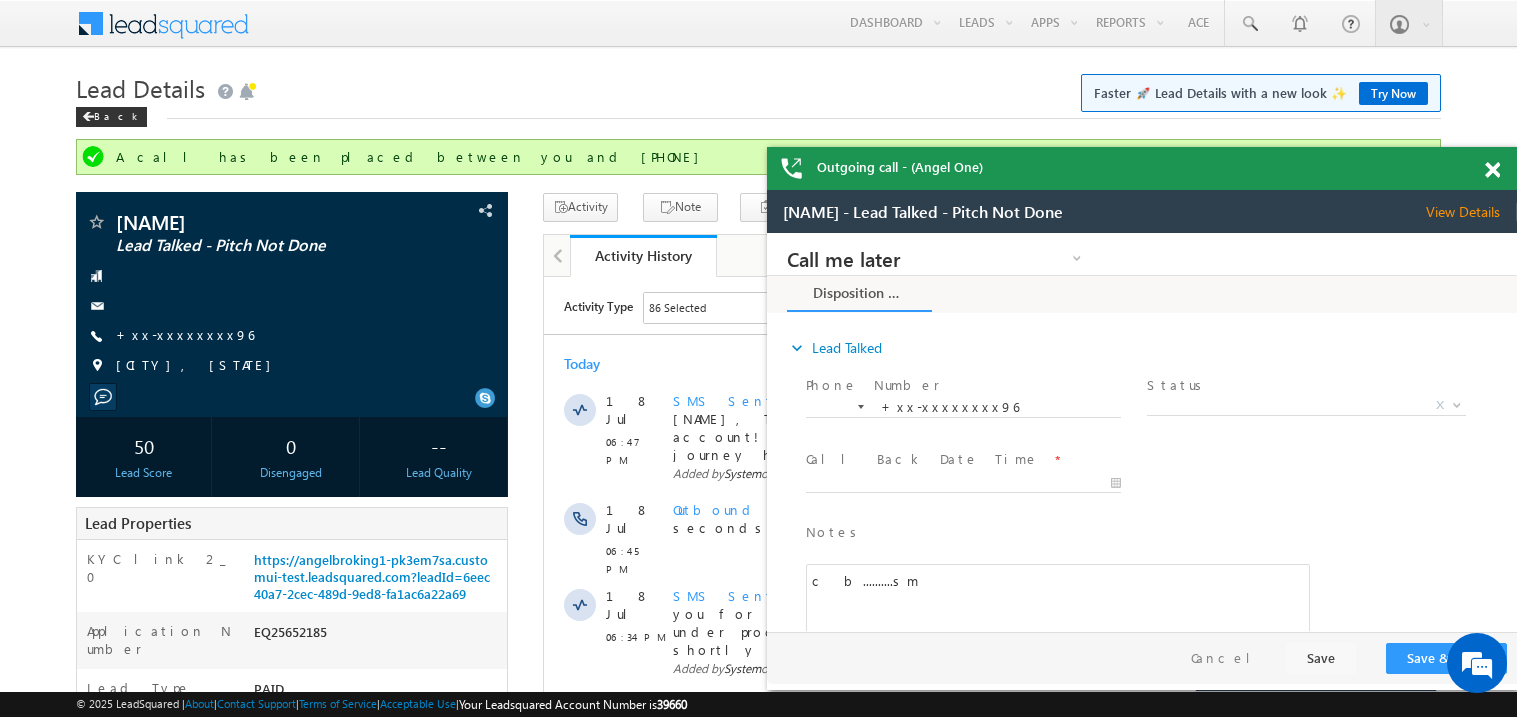 click at bounding box center (1503, 166) 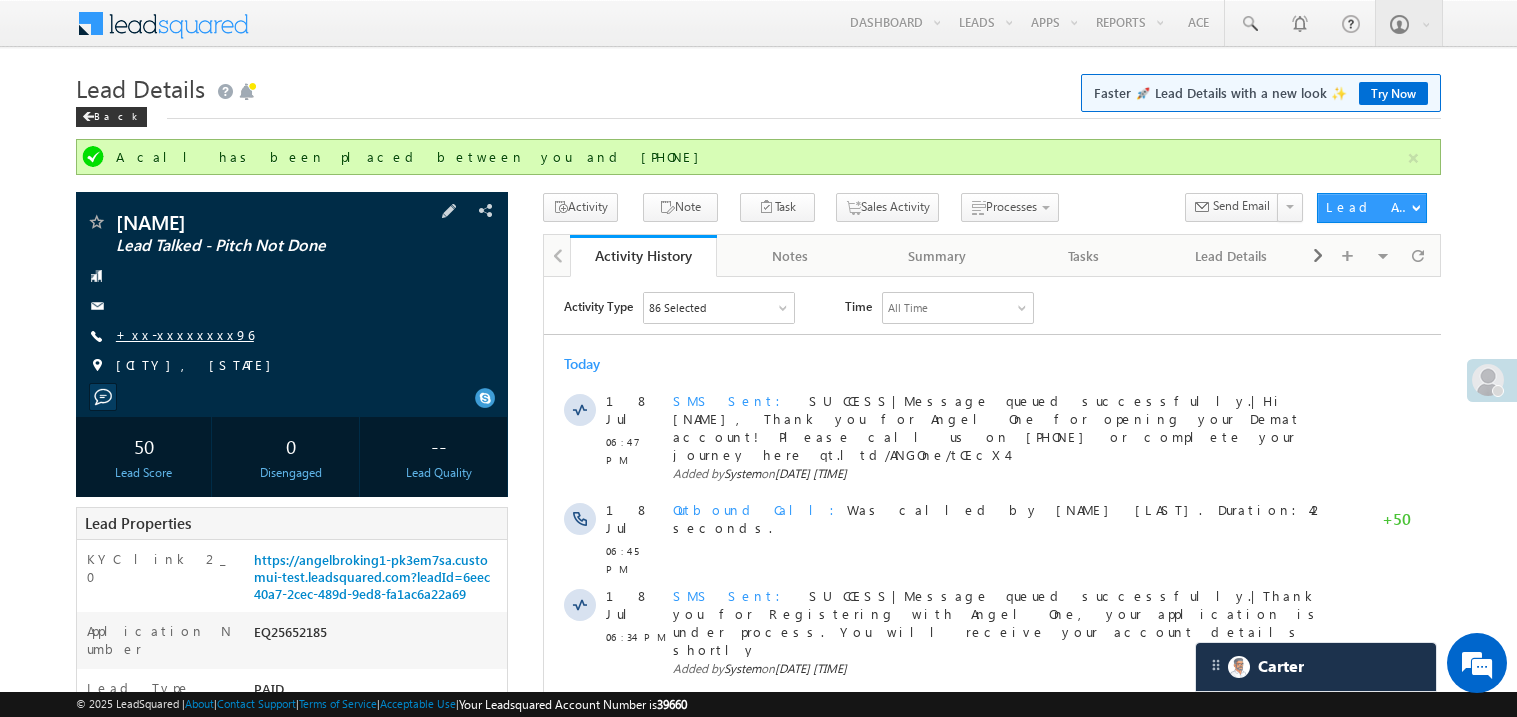 click on "+xx-xxxxxxxx96" at bounding box center [185, 334] 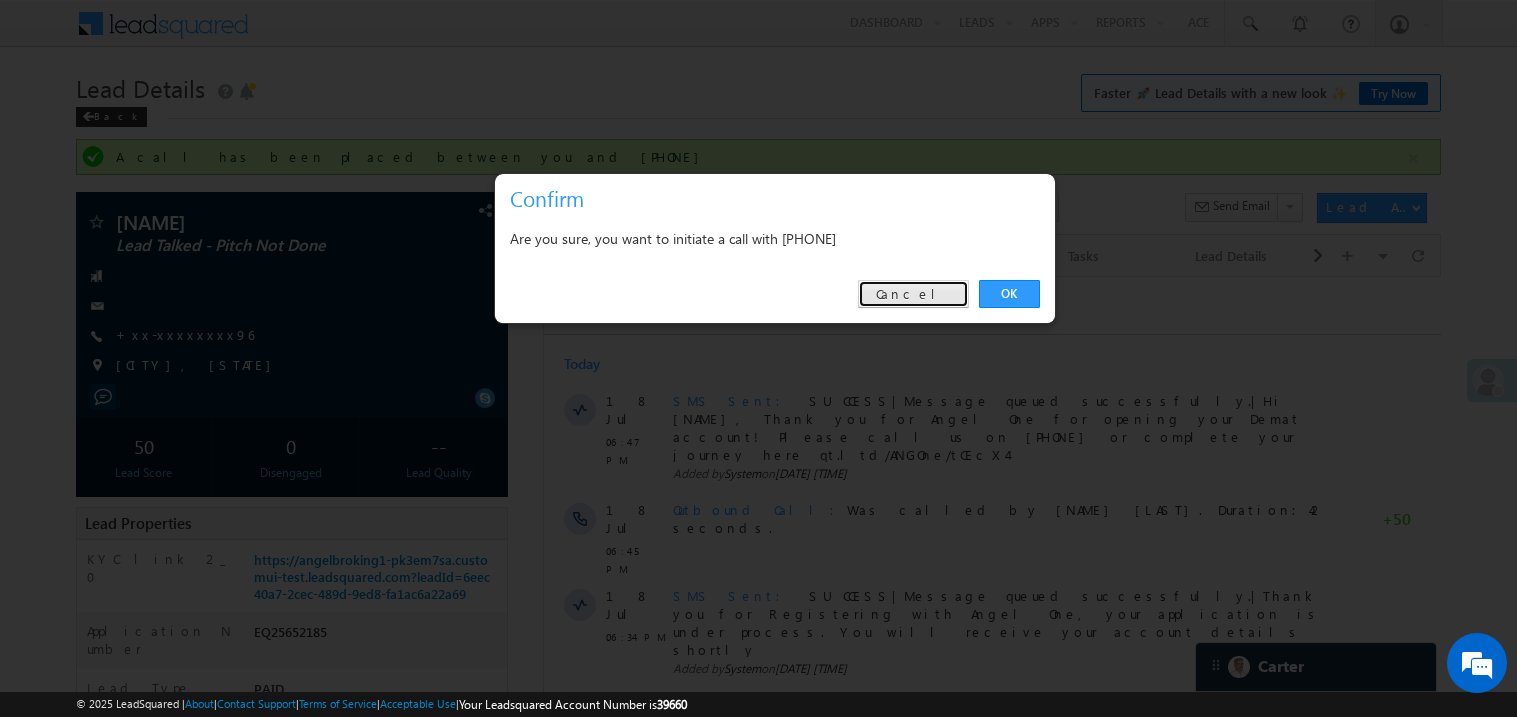 click on "Cancel" at bounding box center (913, 294) 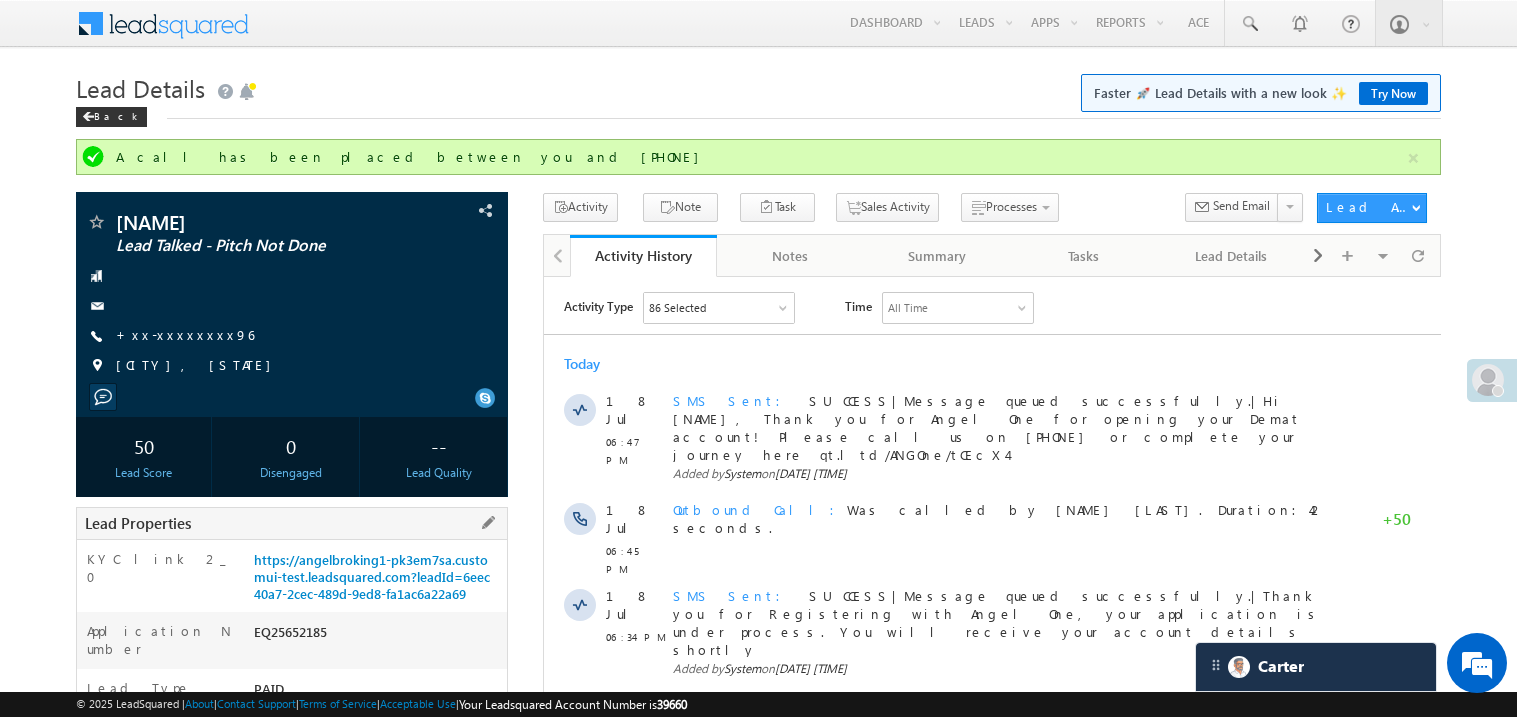 click on "https://angelbroking1-pk3em7sa.customui-test.leadsquared.com?leadId=6eec40a7-2cec-489d-9ed8-fa1ac6a22a69" at bounding box center (378, 581) 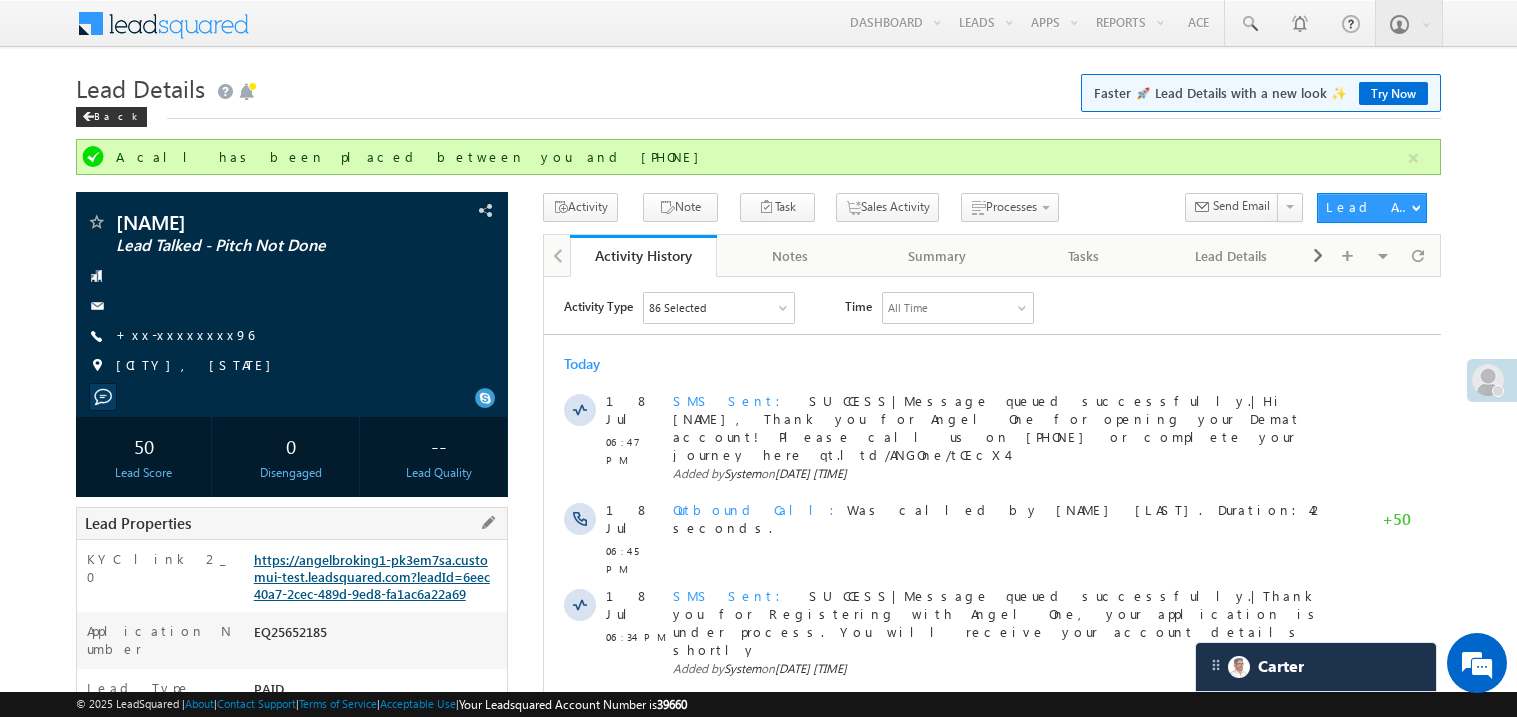 click on "https://angelbroking1-pk3em7sa.customui-test.leadsquared.com?leadId=6eec40a7-2cec-489d-9ed8-fa1ac6a22a69" at bounding box center (372, 576) 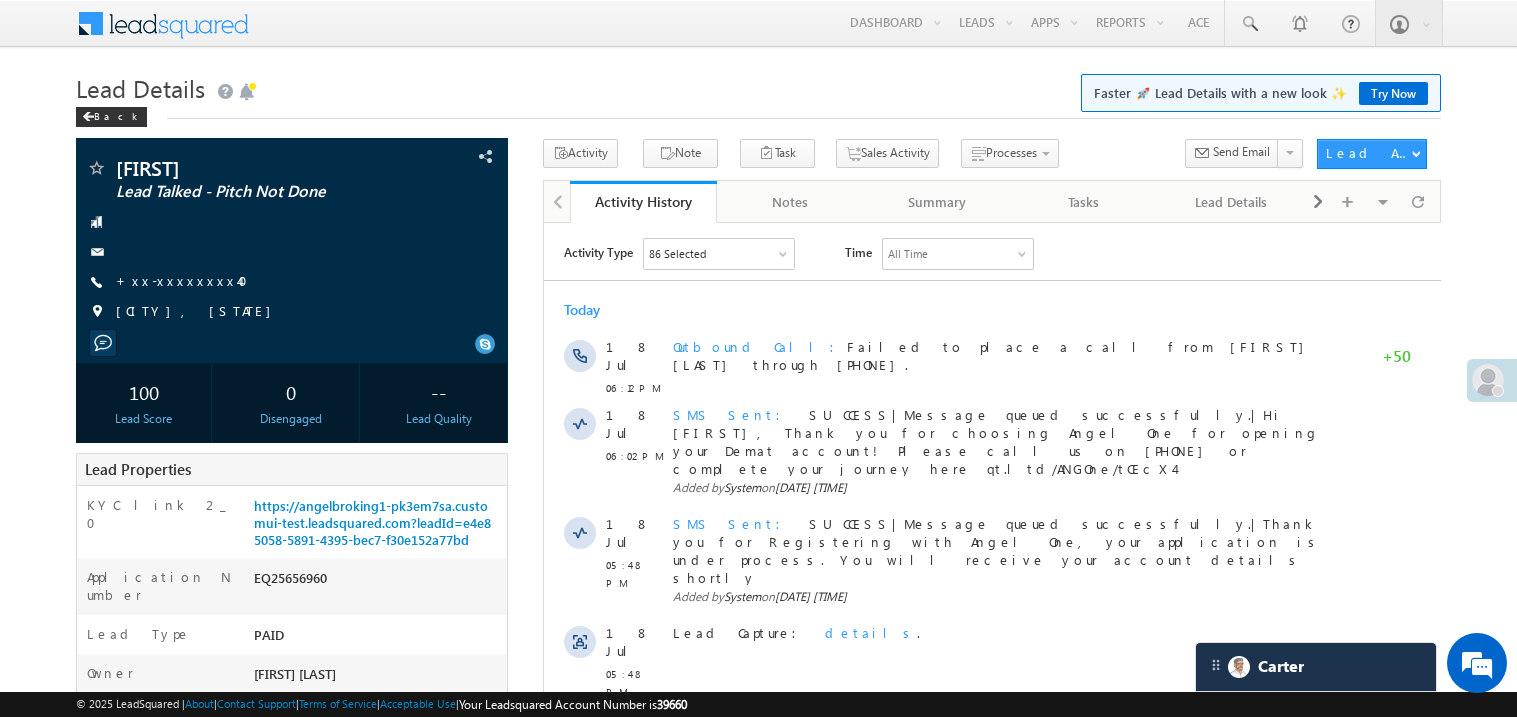 scroll, scrollTop: 0, scrollLeft: 0, axis: both 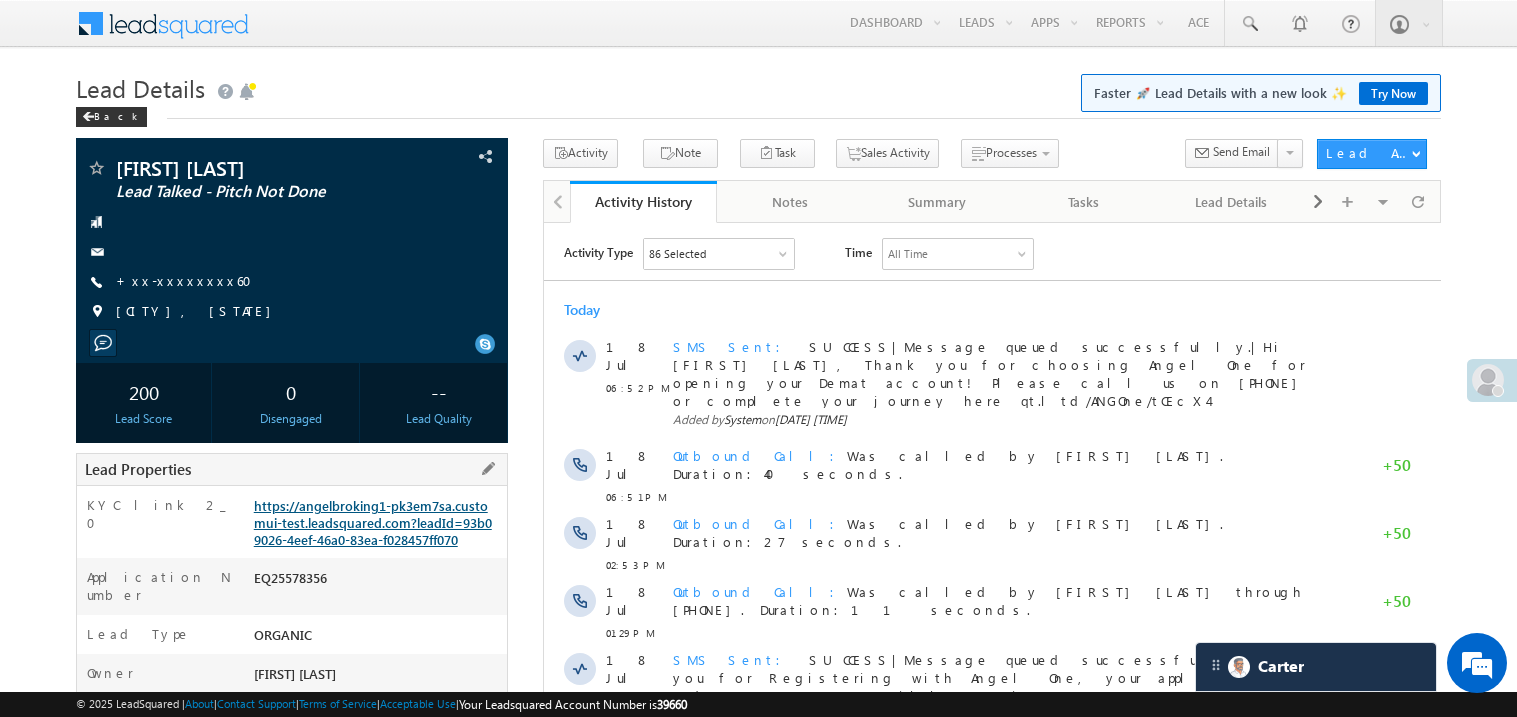 click on "https://angelbroking1-pk3em7sa.customui-test.leadsquared.com?leadId=93b09026-4eef-46a0-83ea-f028457ff070" at bounding box center (373, 522) 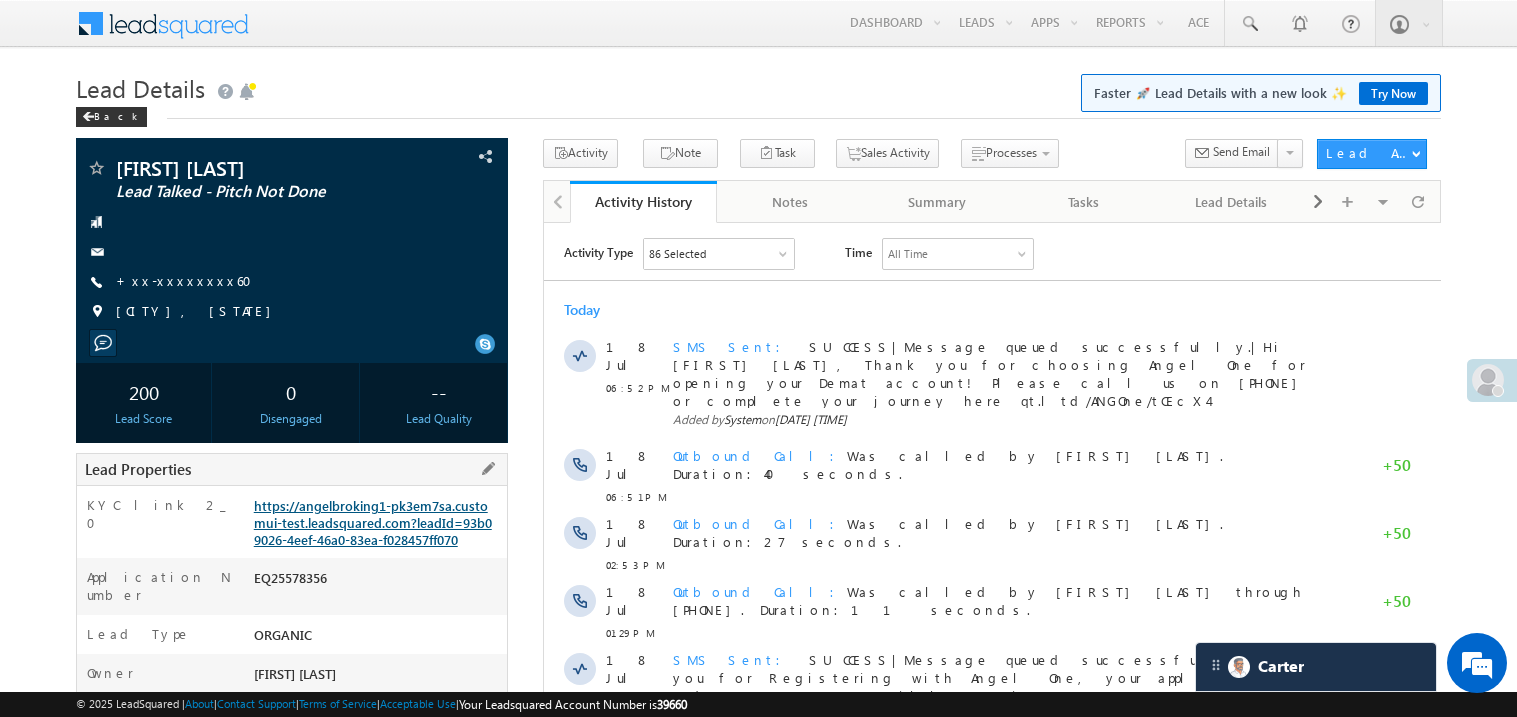 click on "https://angelbroking1-pk3em7sa.customui-test.leadsquared.com?leadId=93b09026-4eef-46a0-83ea-f028457ff070" at bounding box center [373, 522] 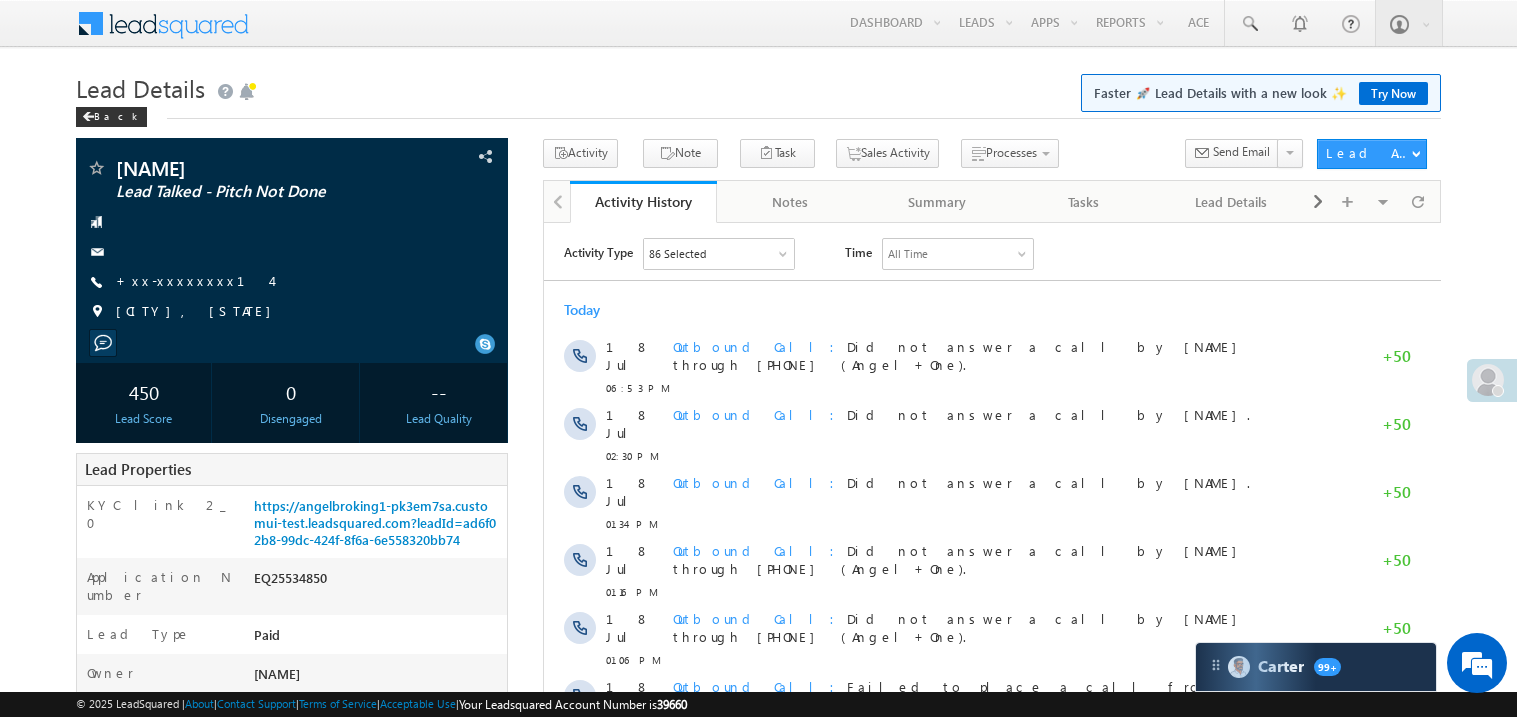 scroll, scrollTop: 0, scrollLeft: 0, axis: both 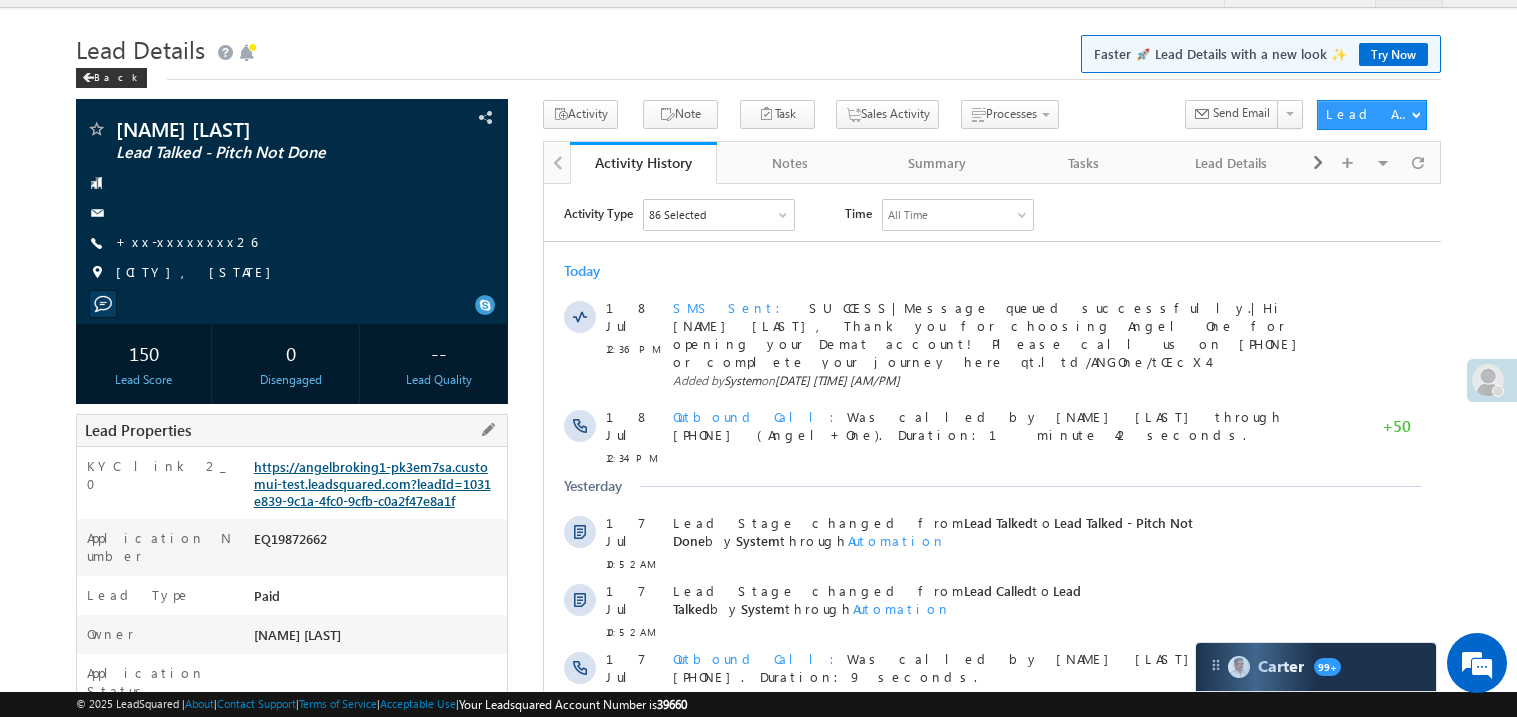 click on "https://angelbroking1-pk3em7sa.customui-test.leadsquared.com?leadId=1031e839-9c1a-4fc0-9cfb-c0a2f47e8a1f" at bounding box center [372, 483] 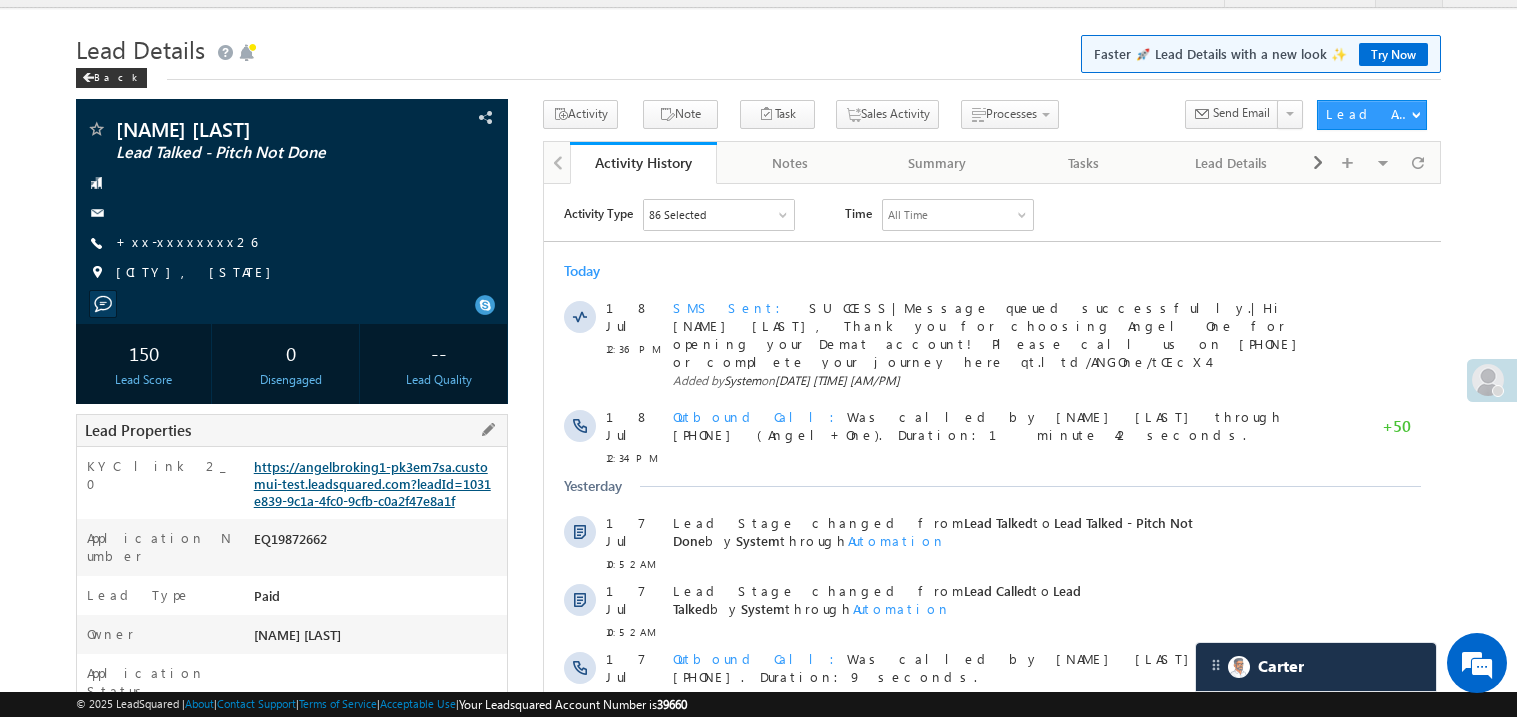 scroll, scrollTop: 0, scrollLeft: 0, axis: both 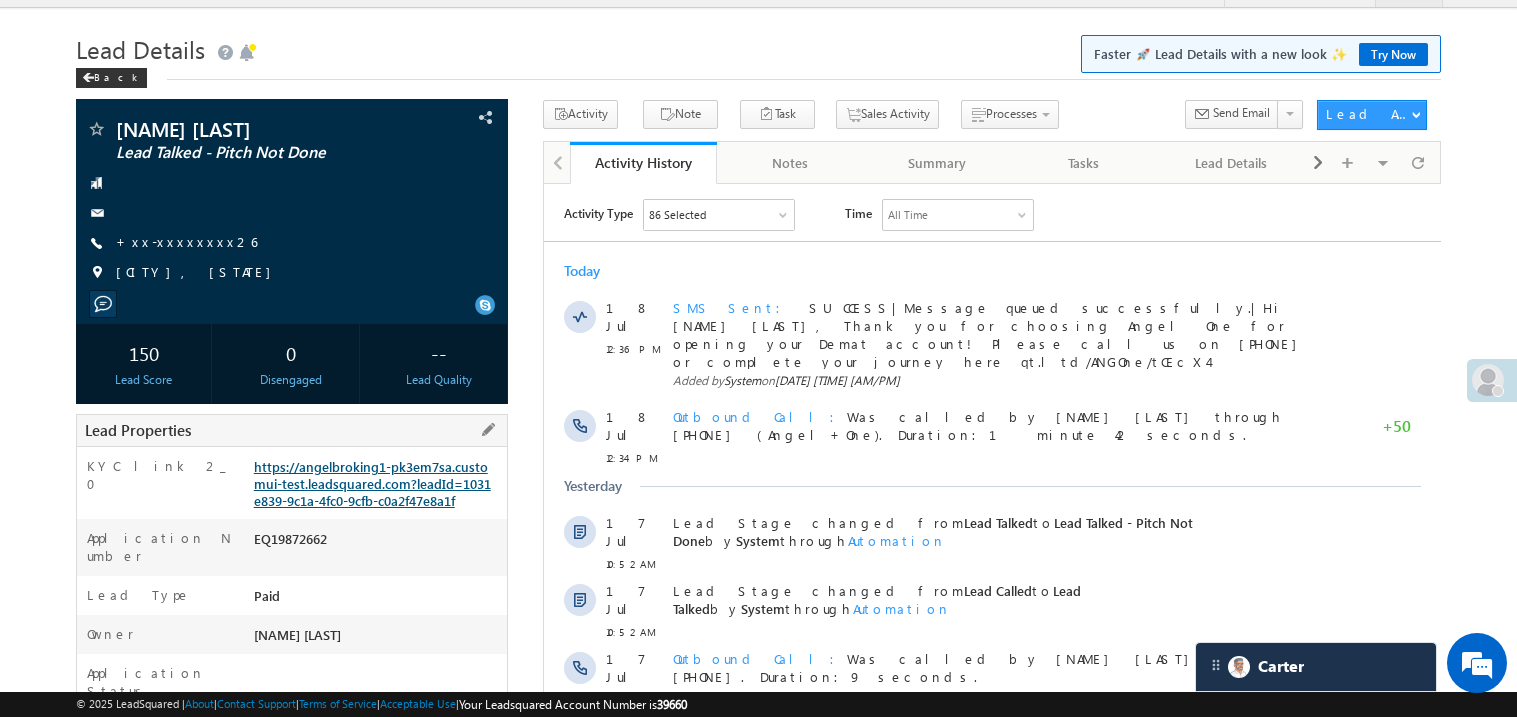 click on "https://angelbroking1-pk3em7sa.customui-test.leadsquared.com?leadId=1031e839-9c1a-4fc0-9cfb-c0a2f47e8a1f" at bounding box center (372, 483) 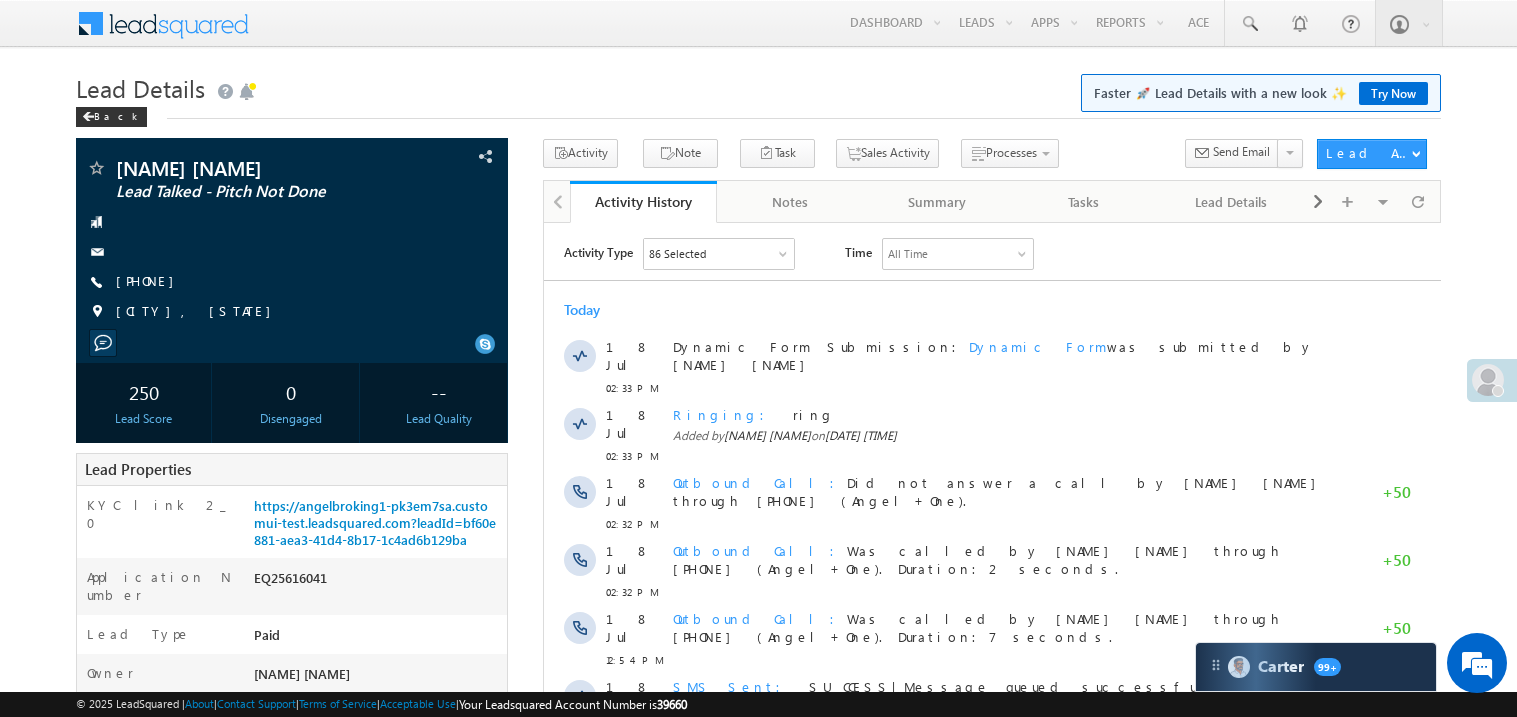 scroll, scrollTop: 0, scrollLeft: 0, axis: both 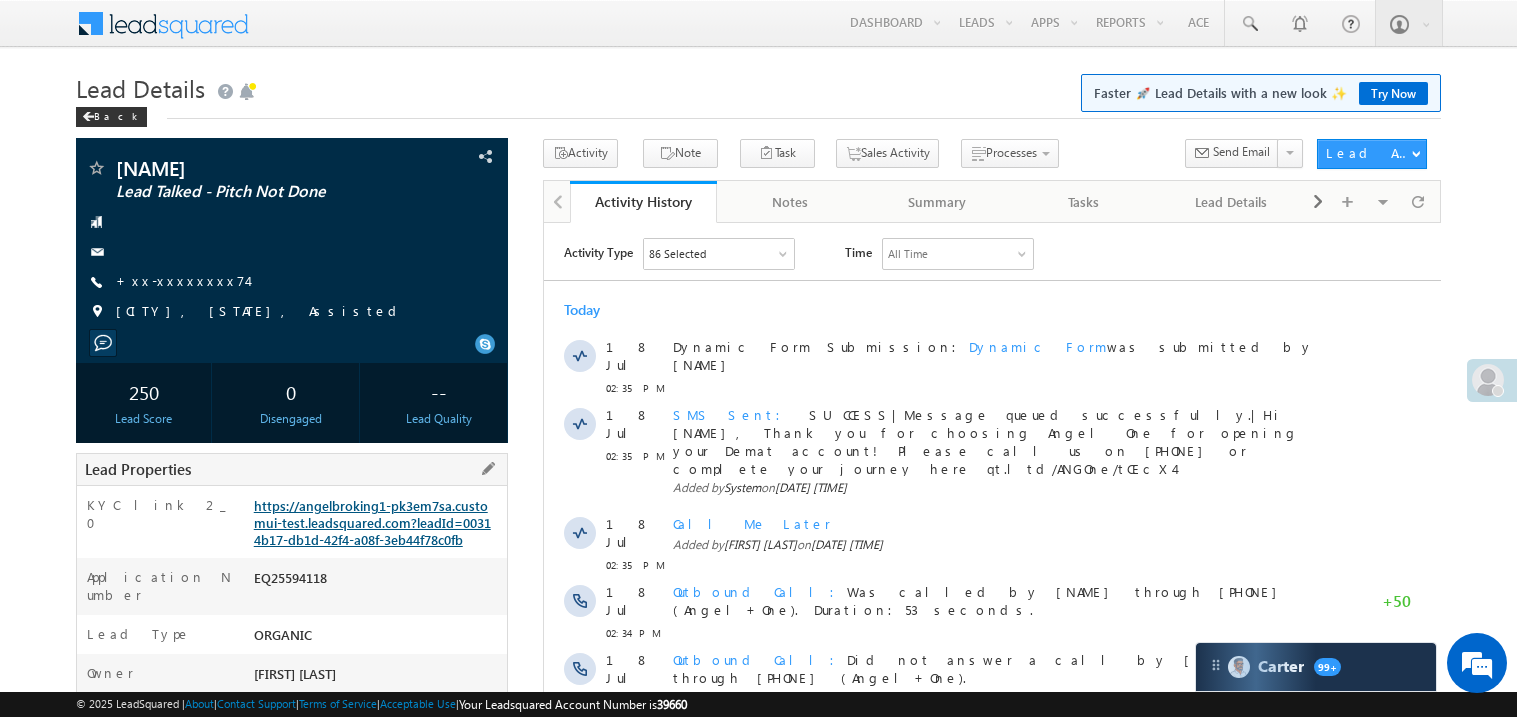 click on "https://angelbroking1-pk3em7sa.customui-test.leadsquared.com?leadId=00314b17-db1d-42f4-a08f-3eb44f78c0fb" at bounding box center (372, 522) 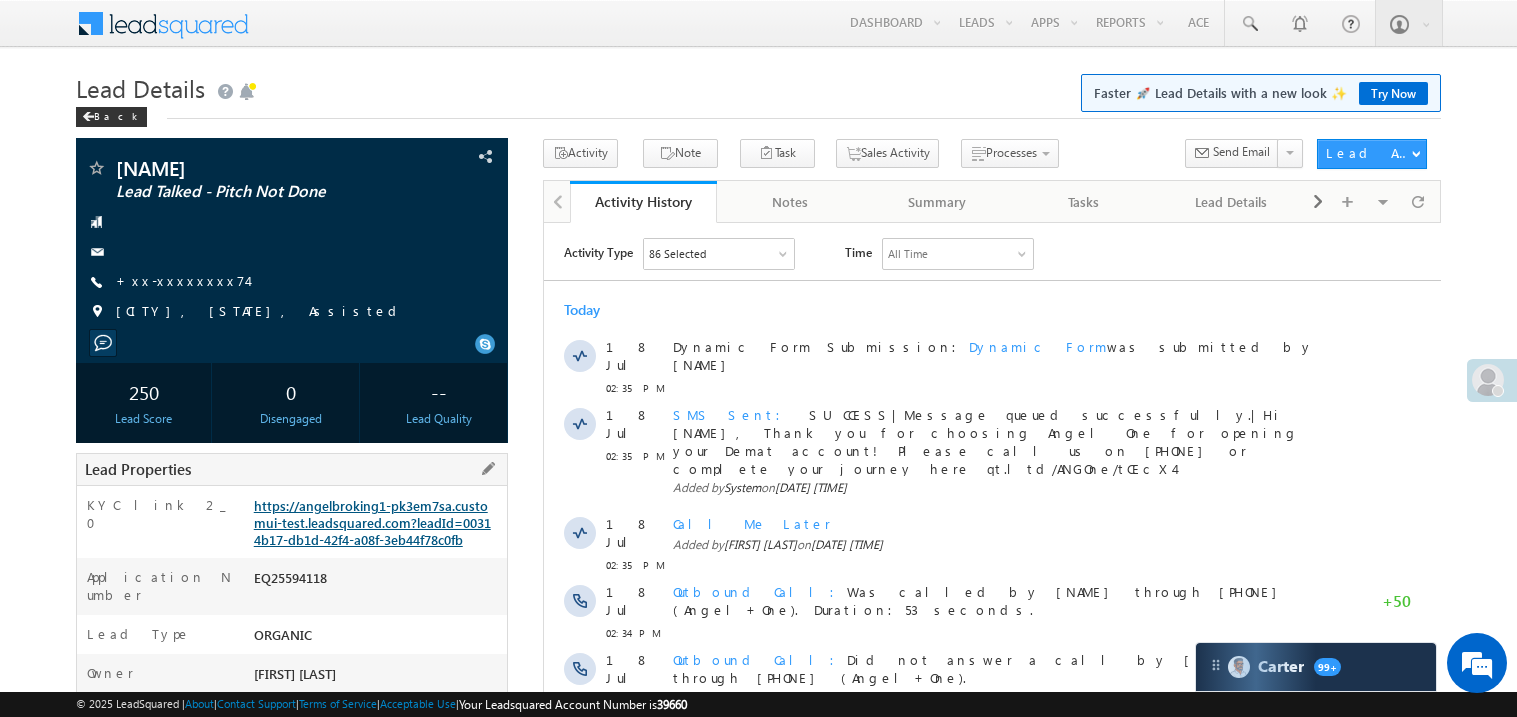 scroll, scrollTop: 0, scrollLeft: 0, axis: both 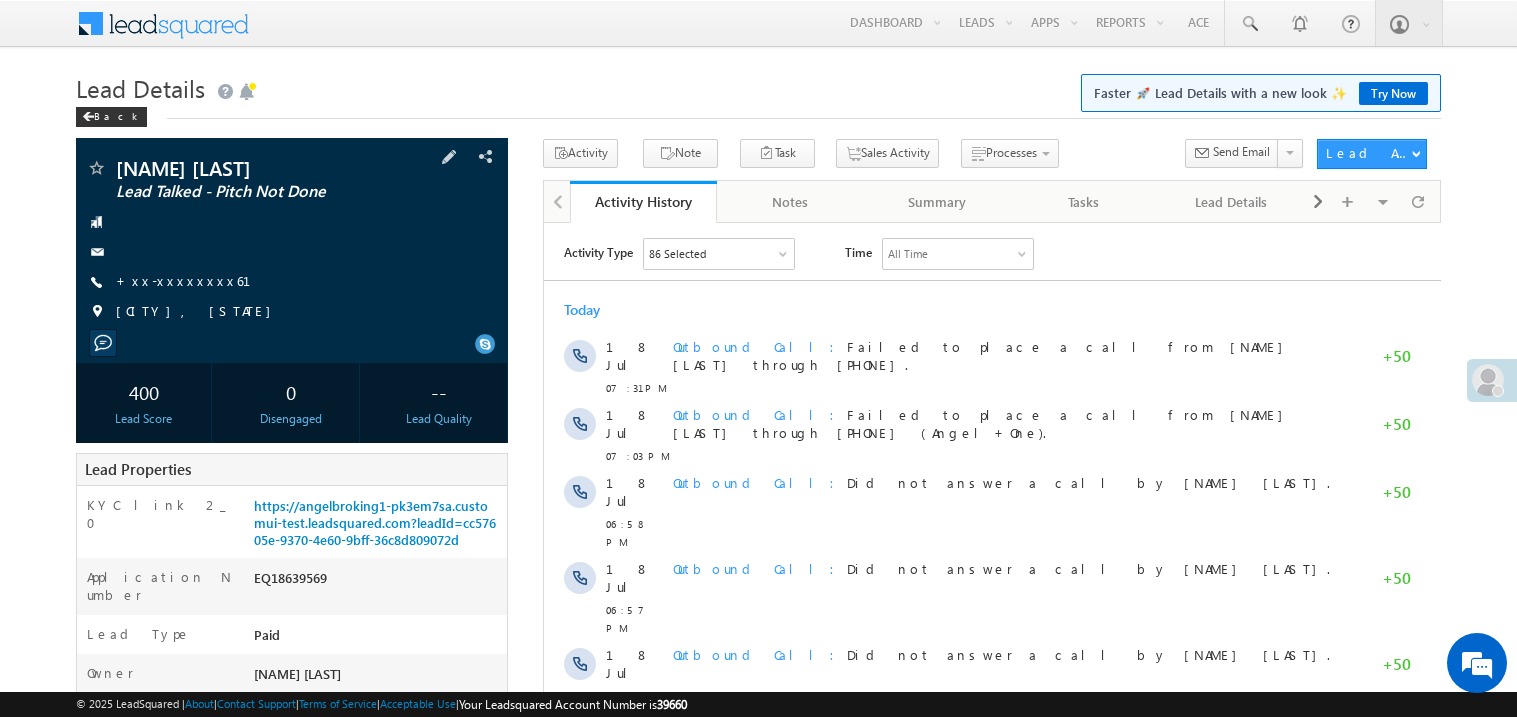 click on "[NAME] [LAST]
Lead Talked - Pitch Not Done
[PHONE]" at bounding box center [292, 245] 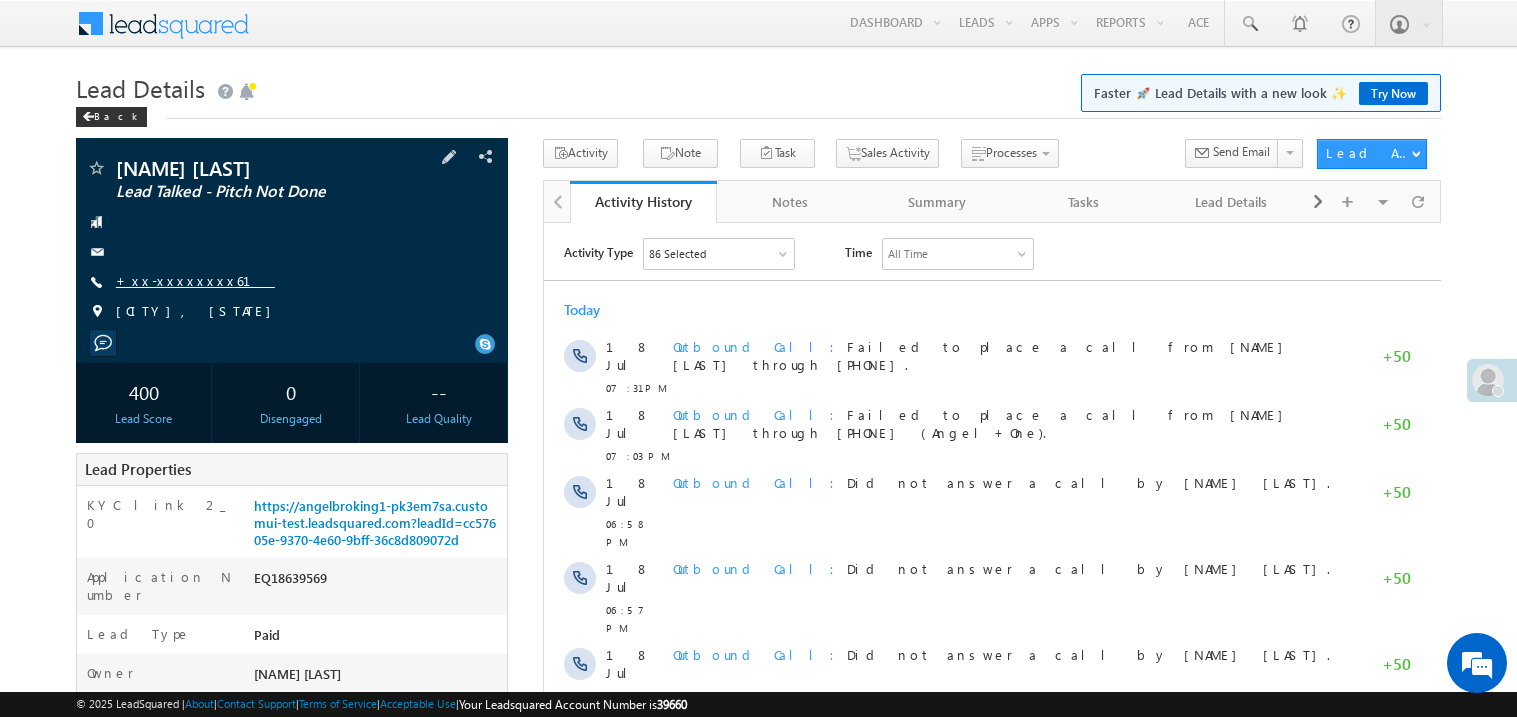 click on "+xx-xxxxxxxx61" at bounding box center [195, 280] 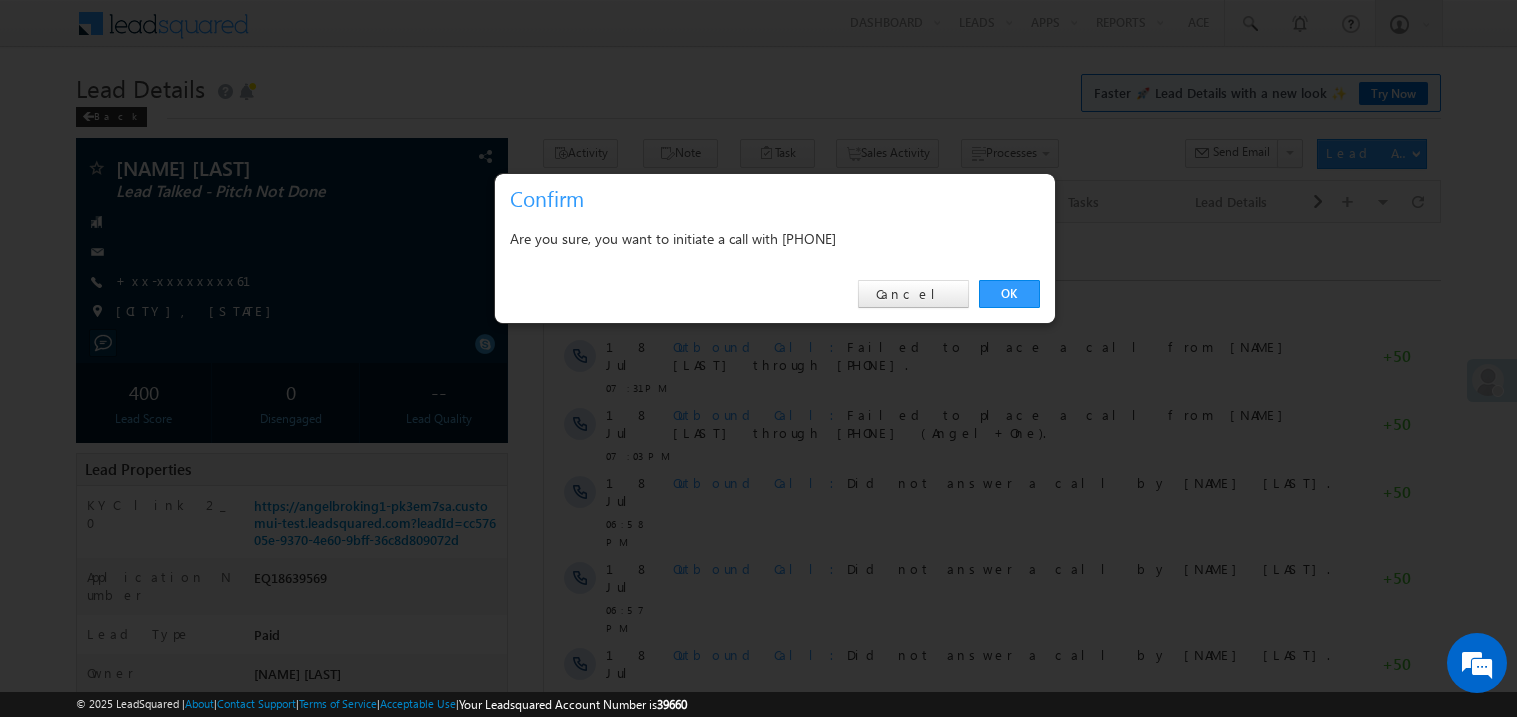 click at bounding box center [758, 358] 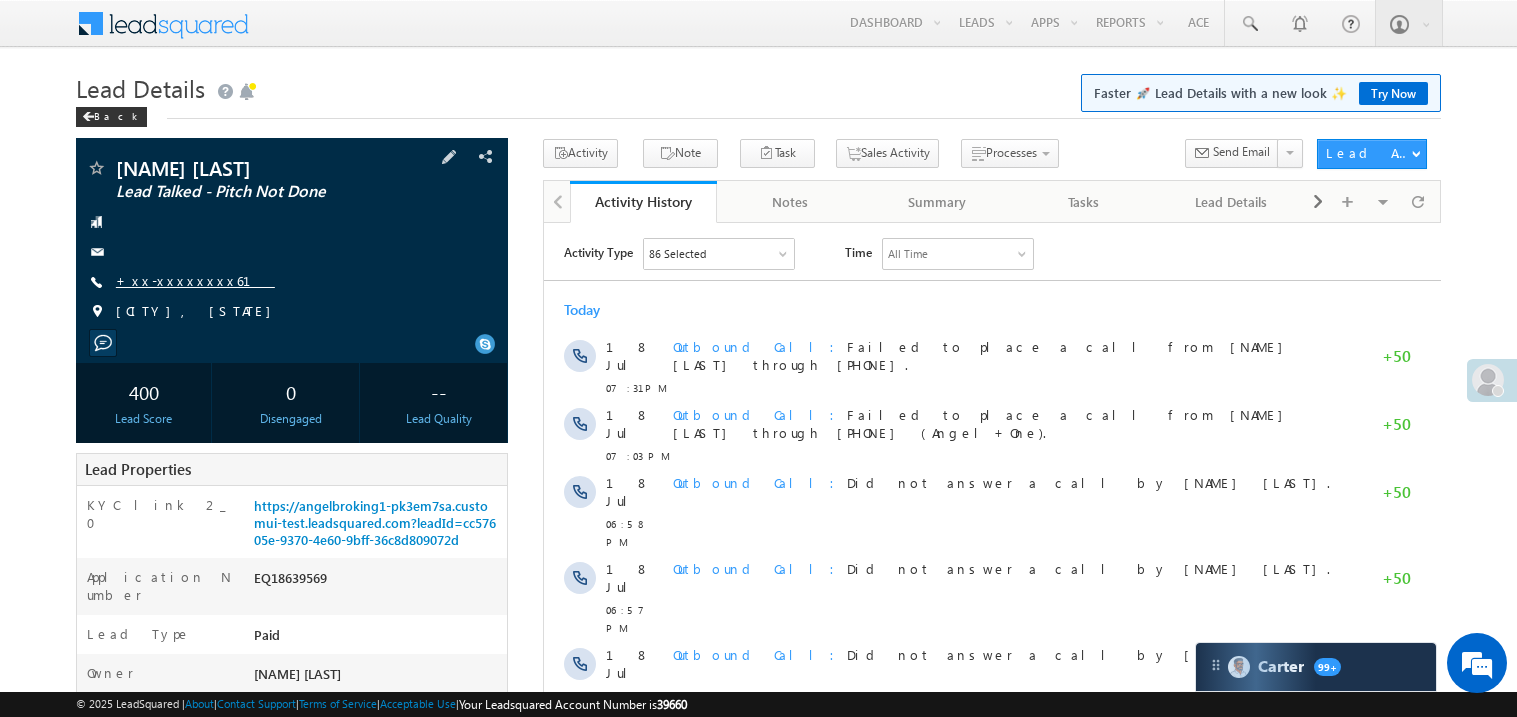 click on "+xx-xxxxxxxx61" at bounding box center (195, 280) 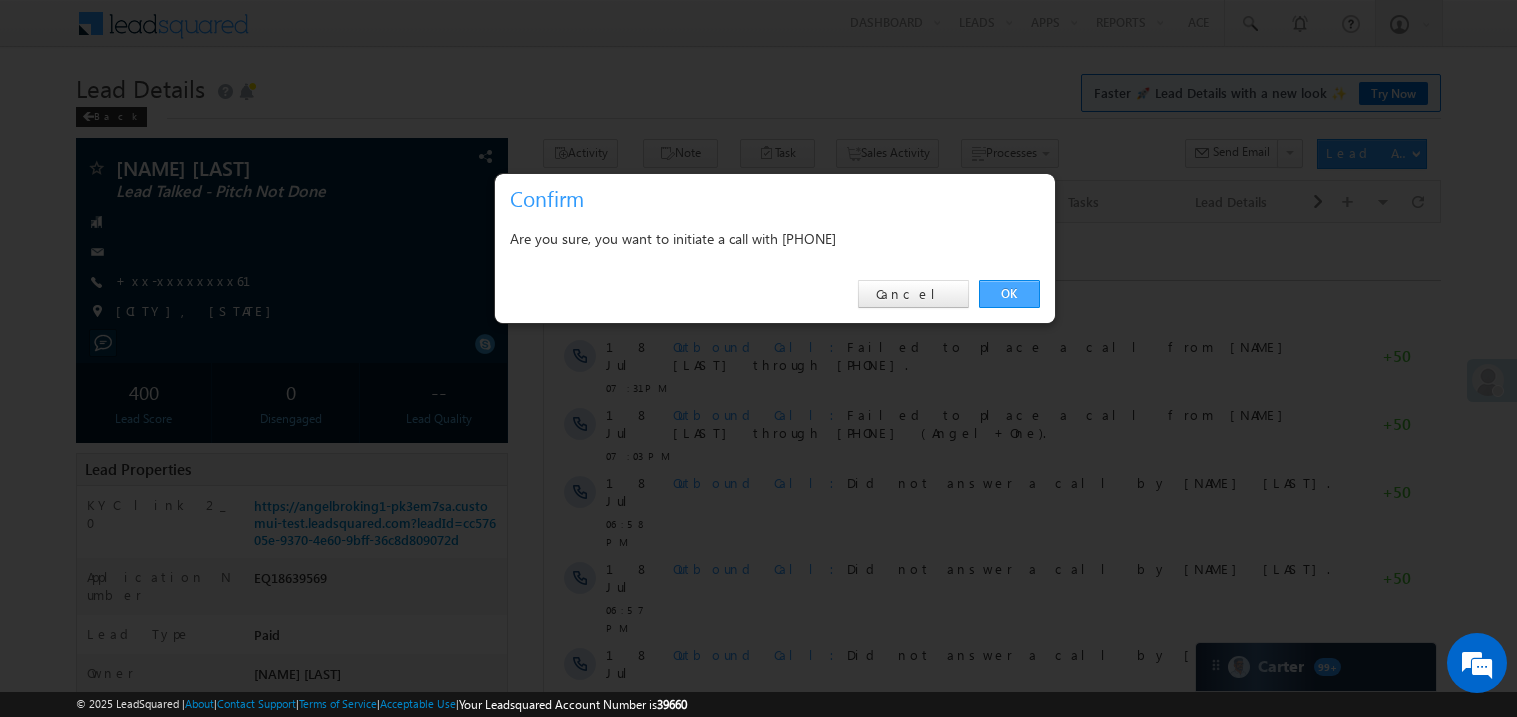click on "OK" at bounding box center (1009, 294) 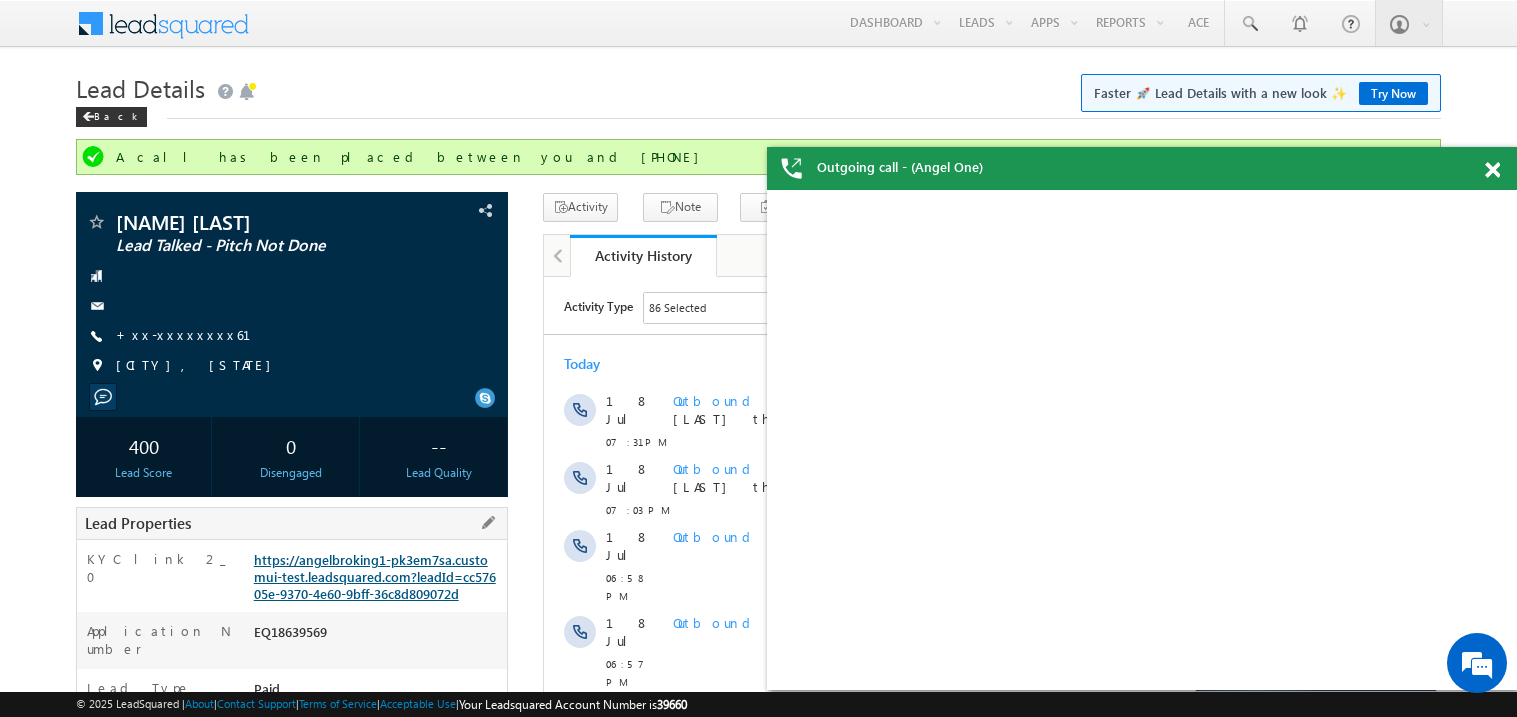 scroll, scrollTop: 0, scrollLeft: 0, axis: both 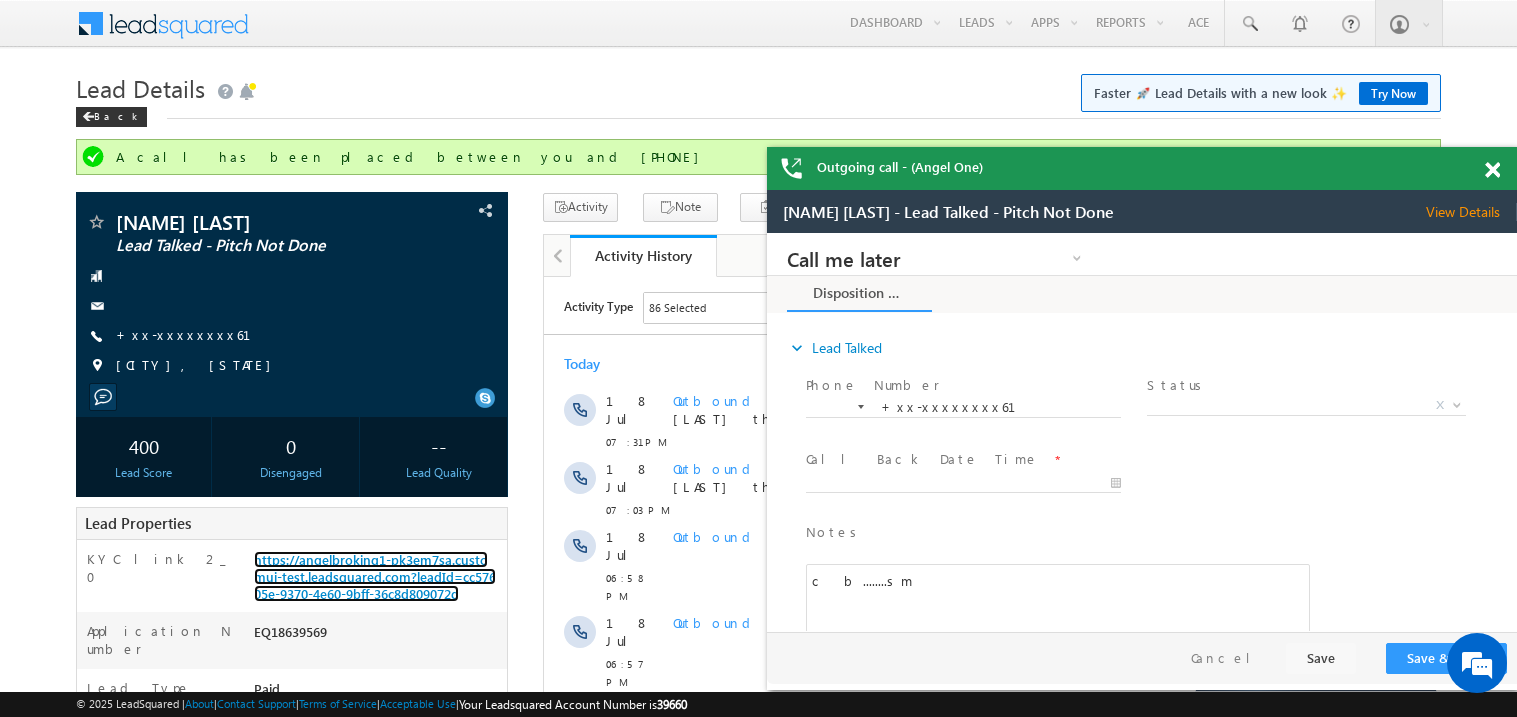click at bounding box center (1492, 170) 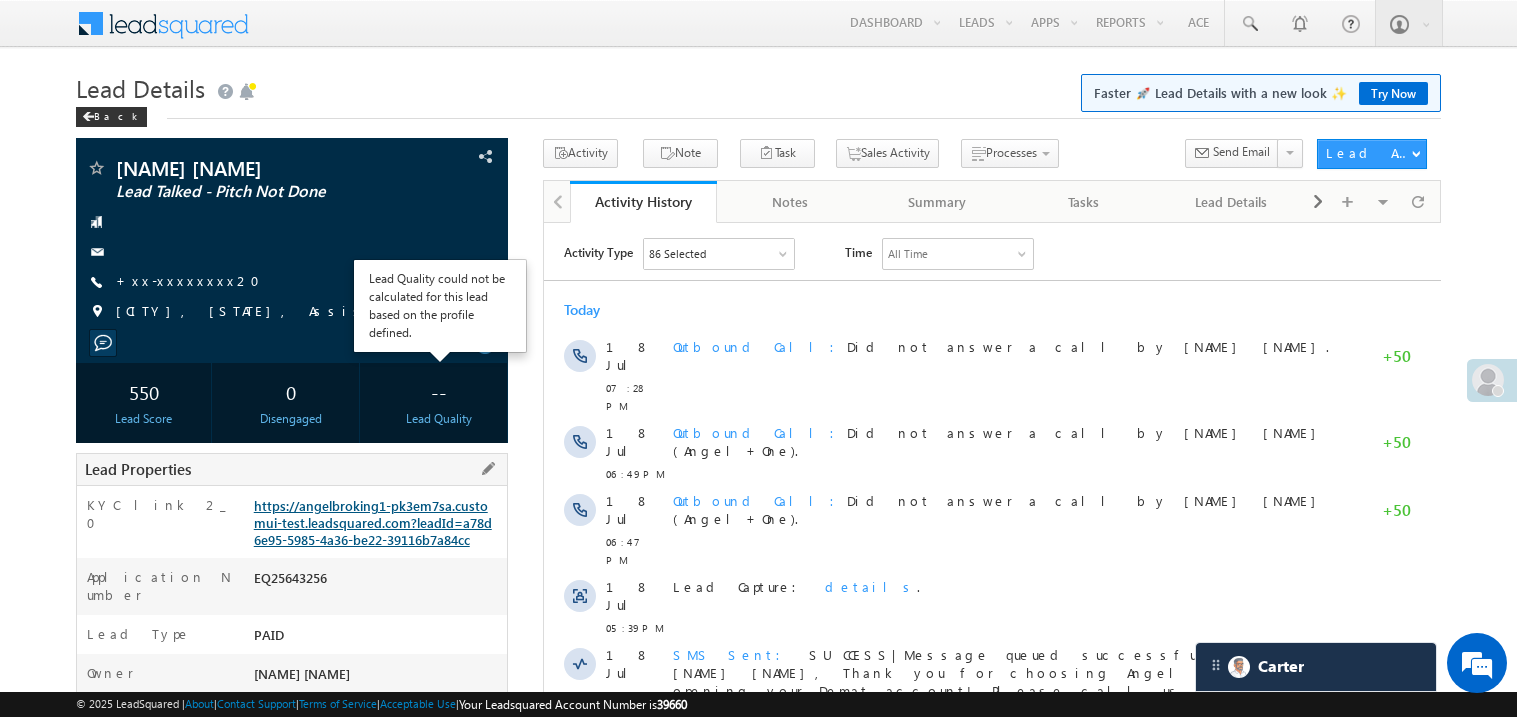 scroll, scrollTop: 0, scrollLeft: 0, axis: both 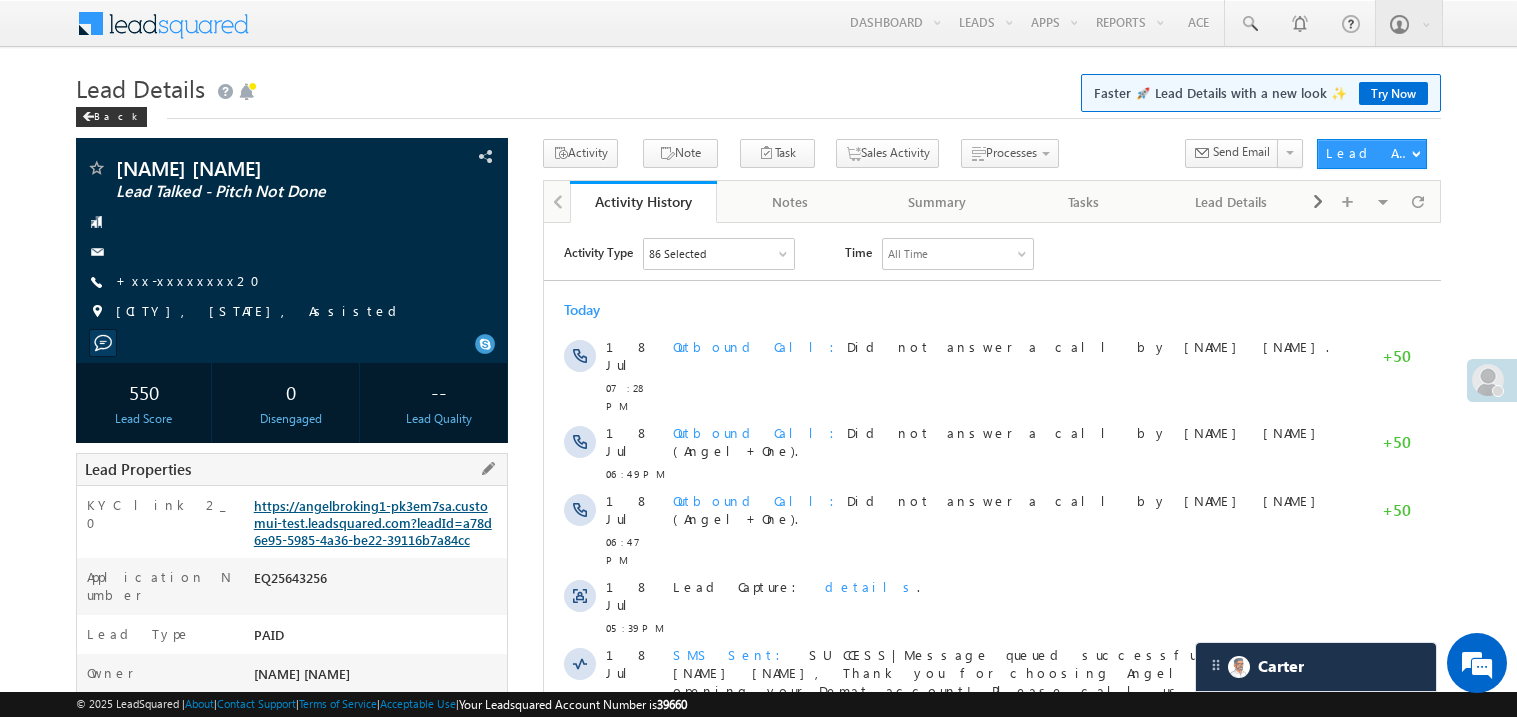 click on "https://angelbroking1-pk3em7sa.customui-test.leadsquared.com?leadId=a78d6e95-5985-4a36-be22-39116b7a84cc" at bounding box center (373, 522) 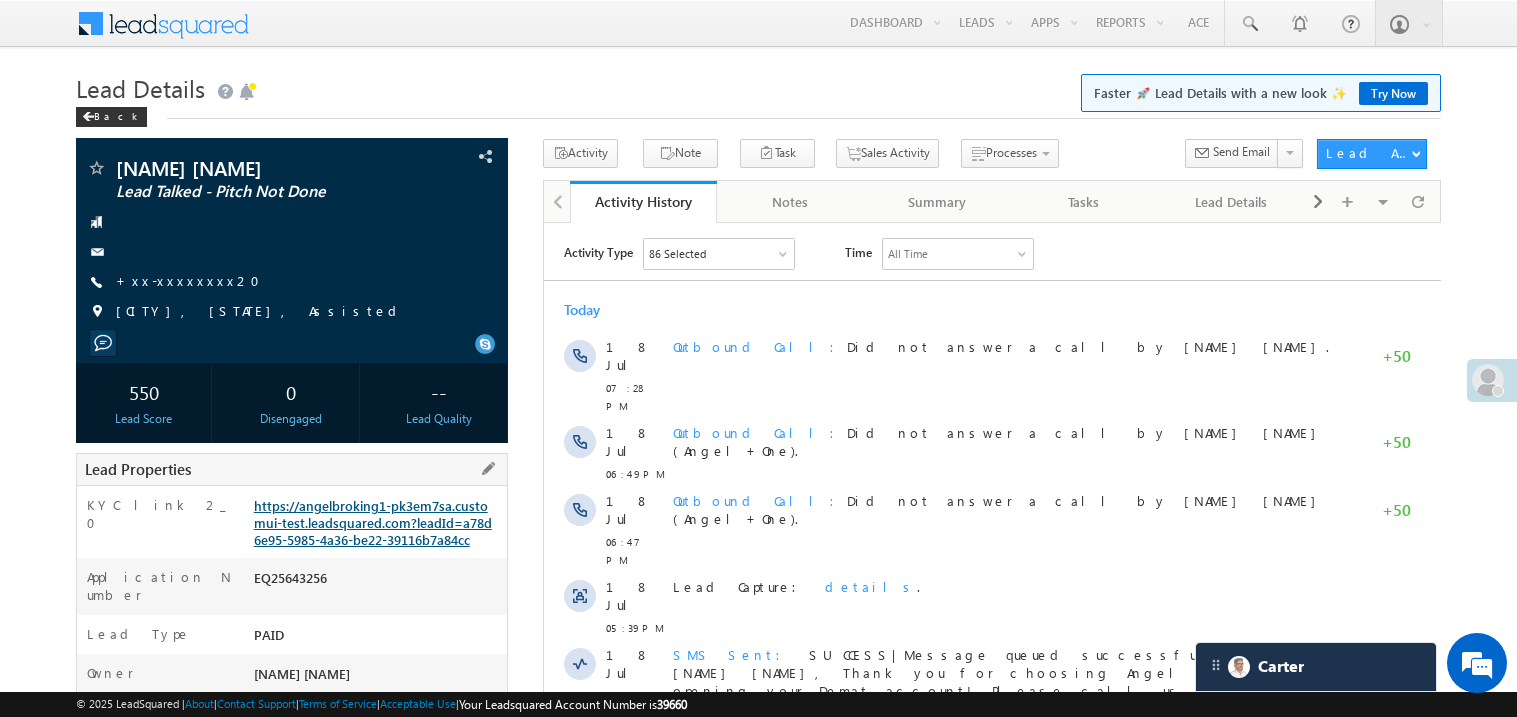 click on "https://angelbroking1-pk3em7sa.customui-test.leadsquared.com?leadId=a78d6e95-5985-4a36-be22-39116b7a84cc" at bounding box center (373, 522) 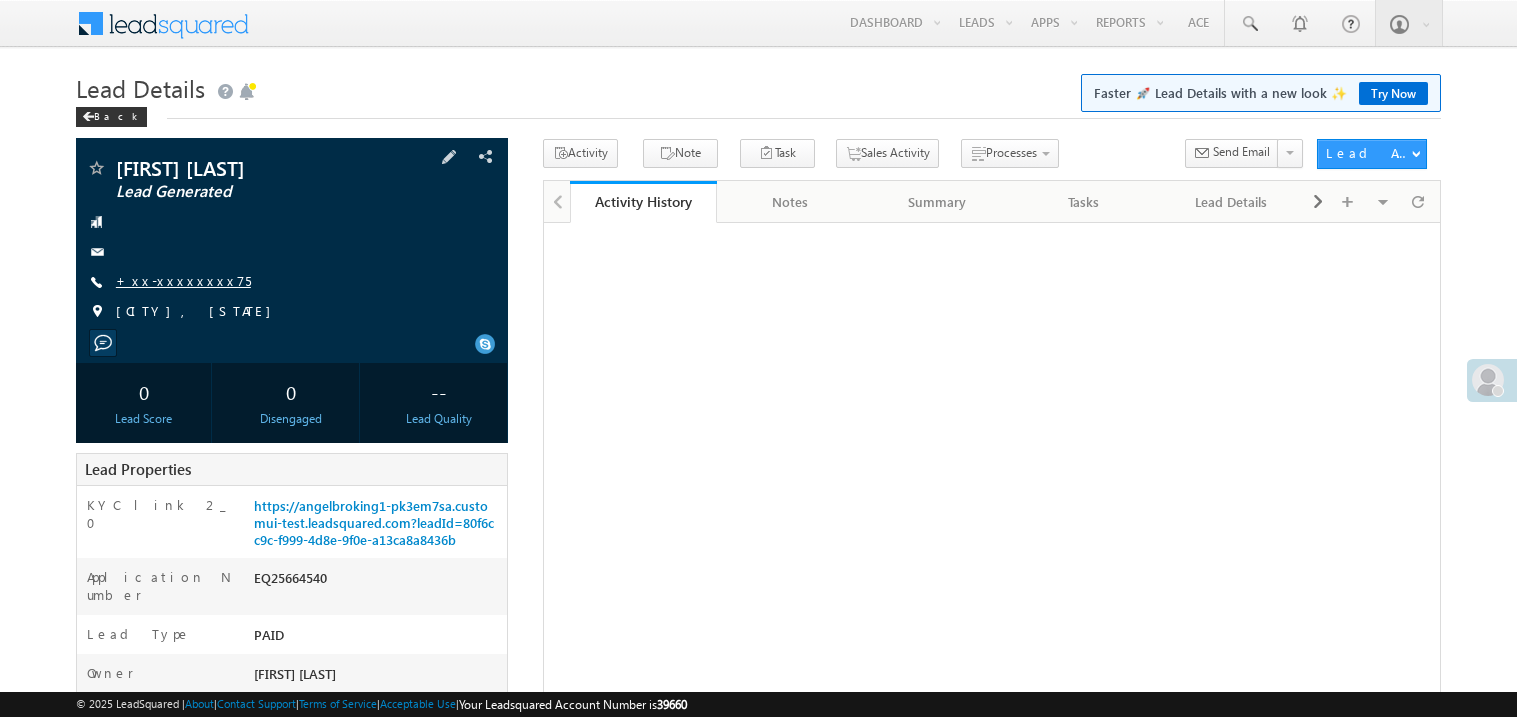 scroll, scrollTop: 0, scrollLeft: 0, axis: both 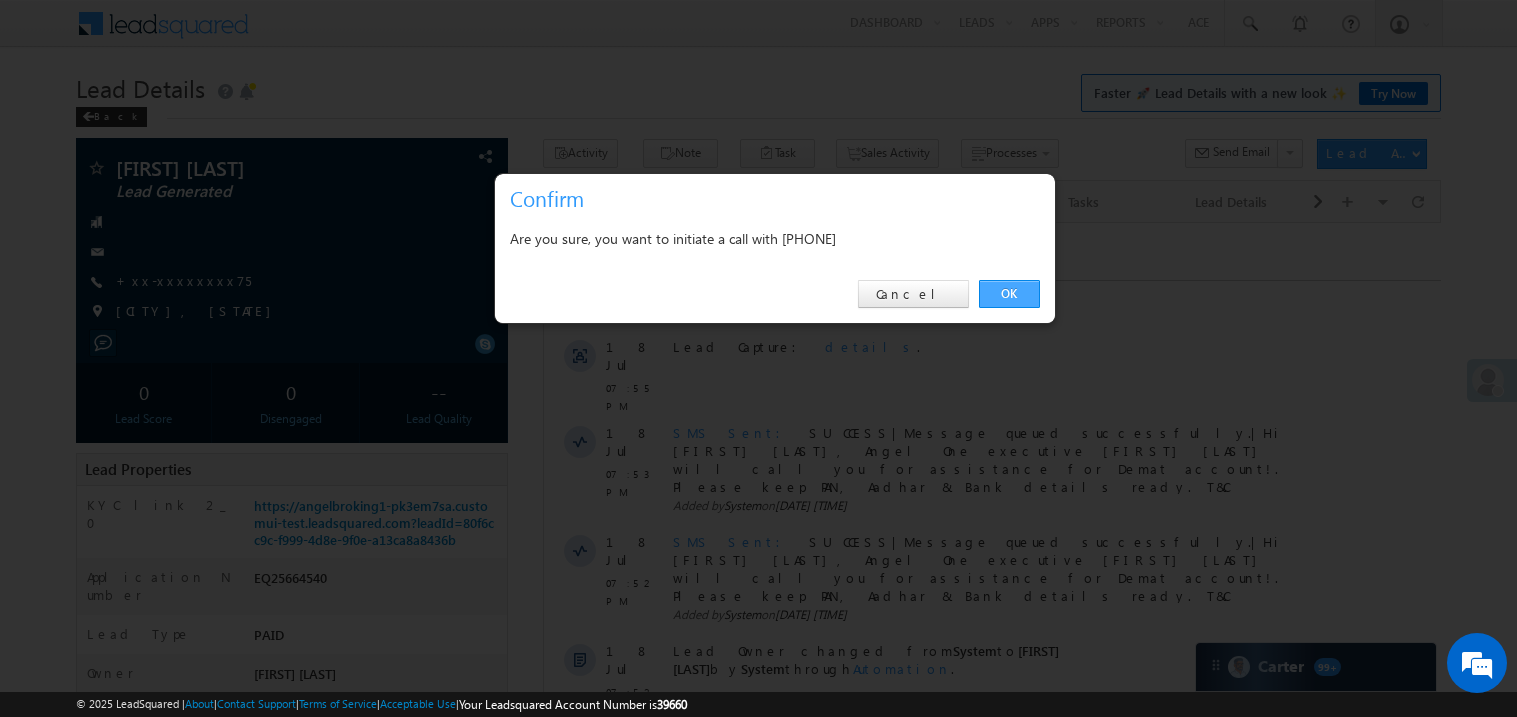 click on "OK" at bounding box center (1009, 294) 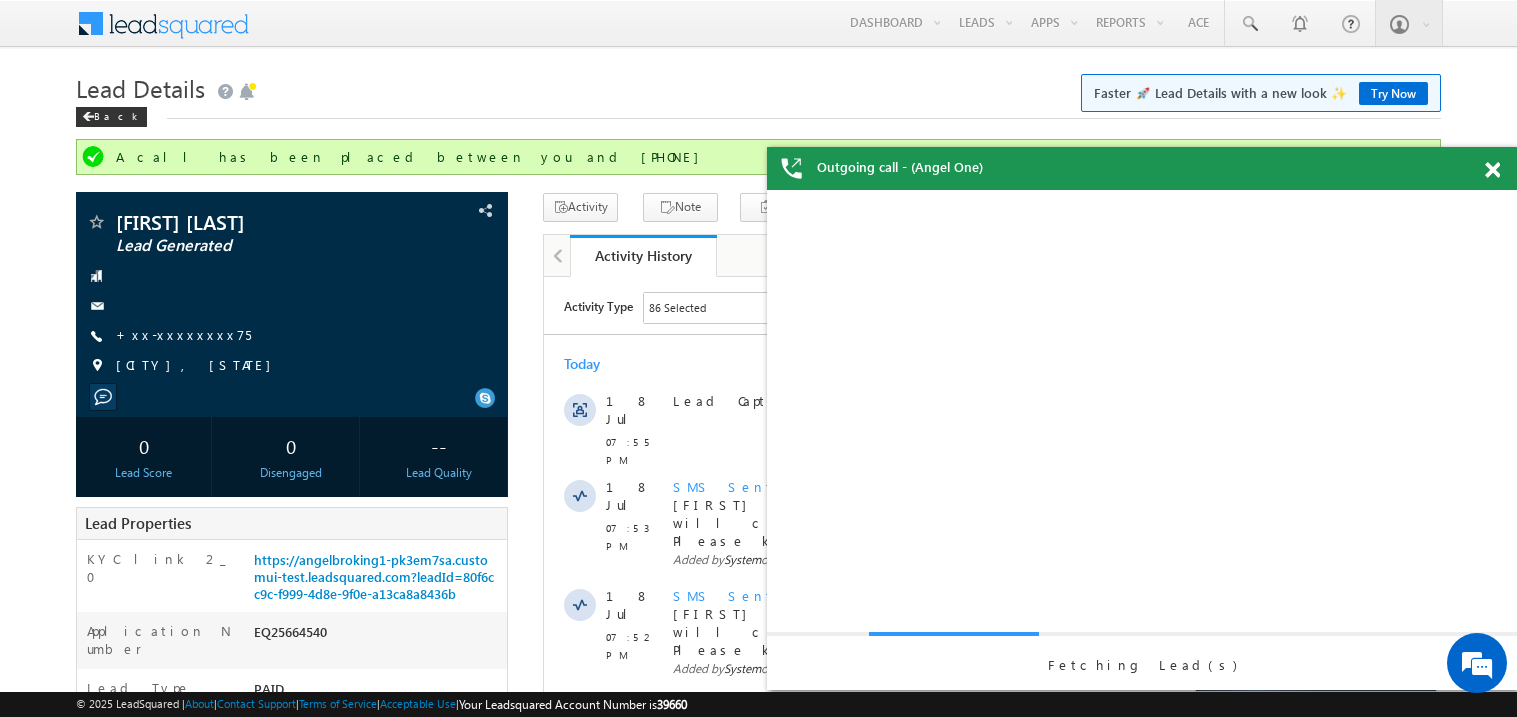 scroll, scrollTop: 0, scrollLeft: 0, axis: both 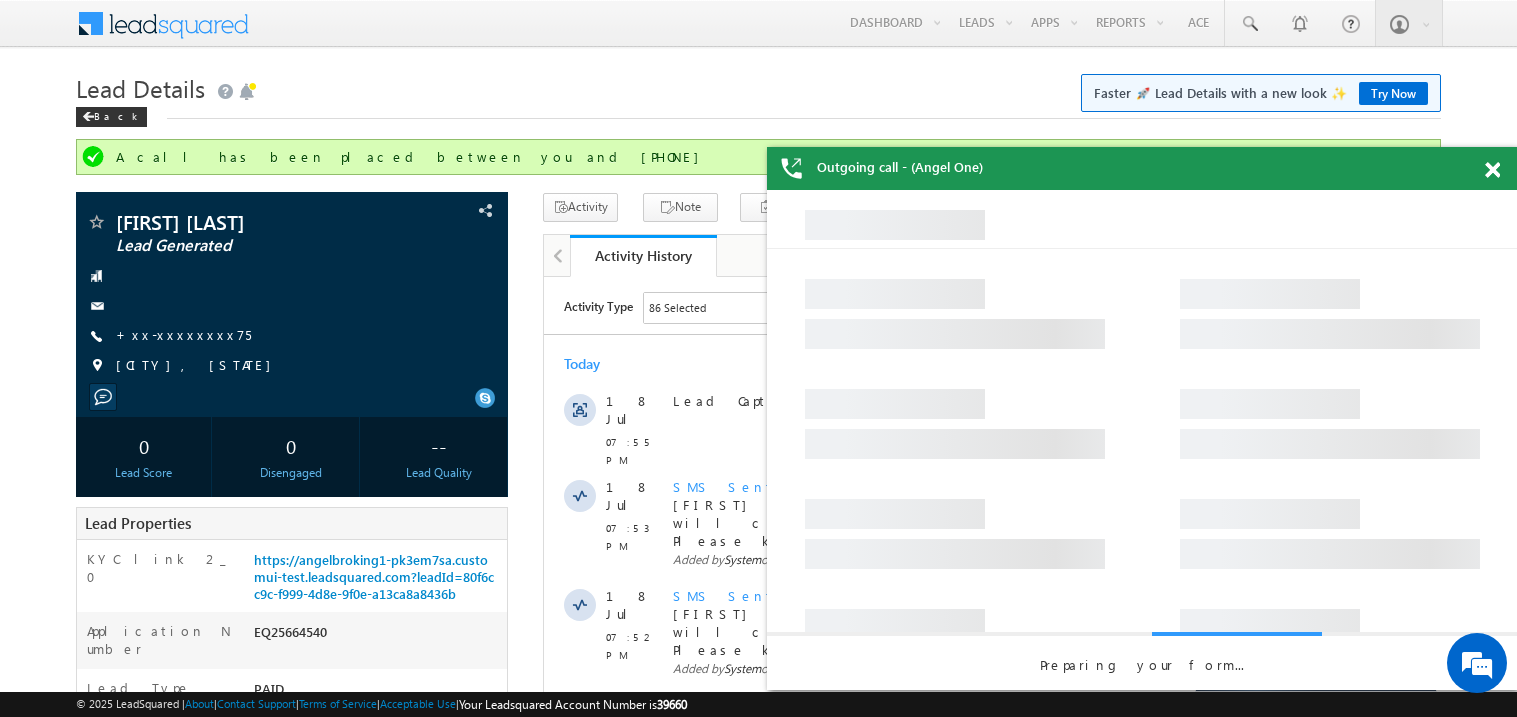 click at bounding box center (1492, 170) 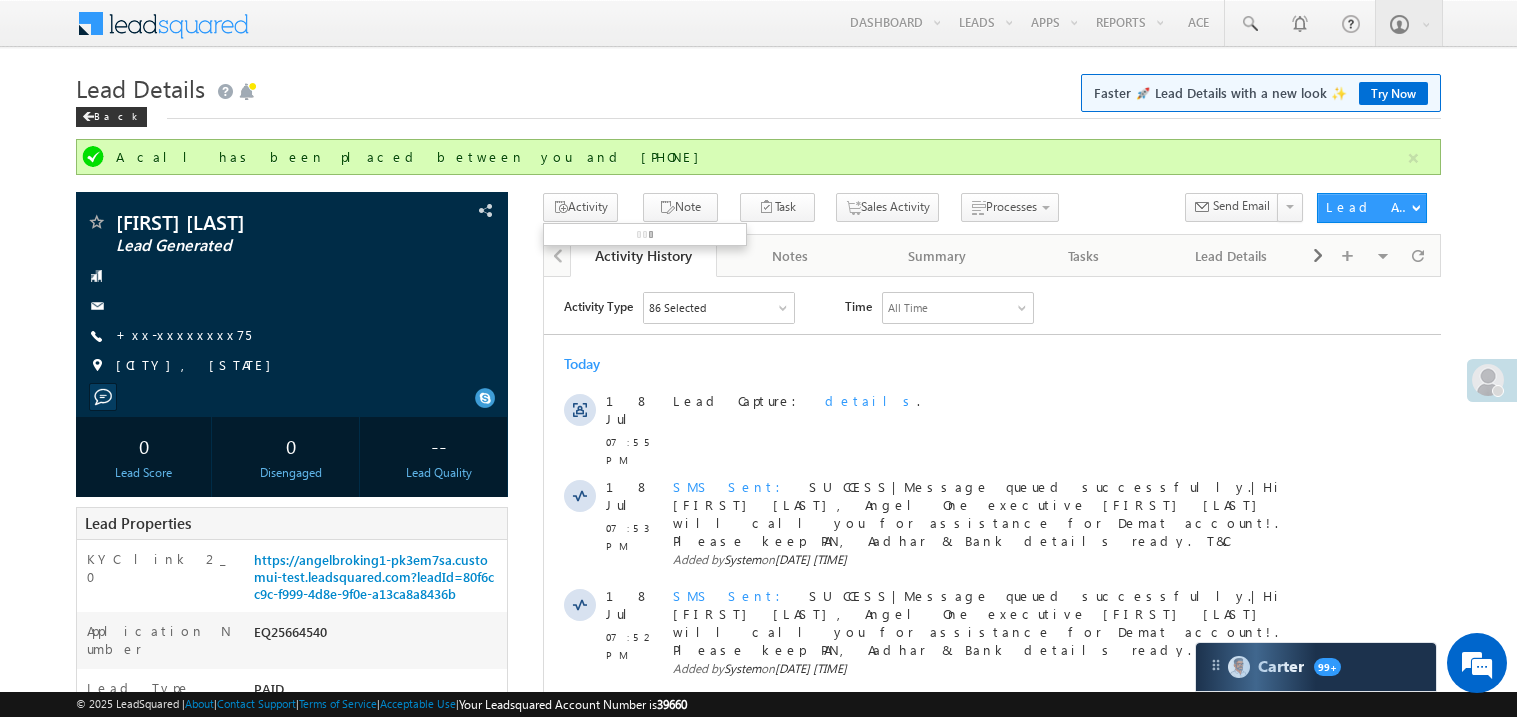 scroll, scrollTop: 0, scrollLeft: 0, axis: both 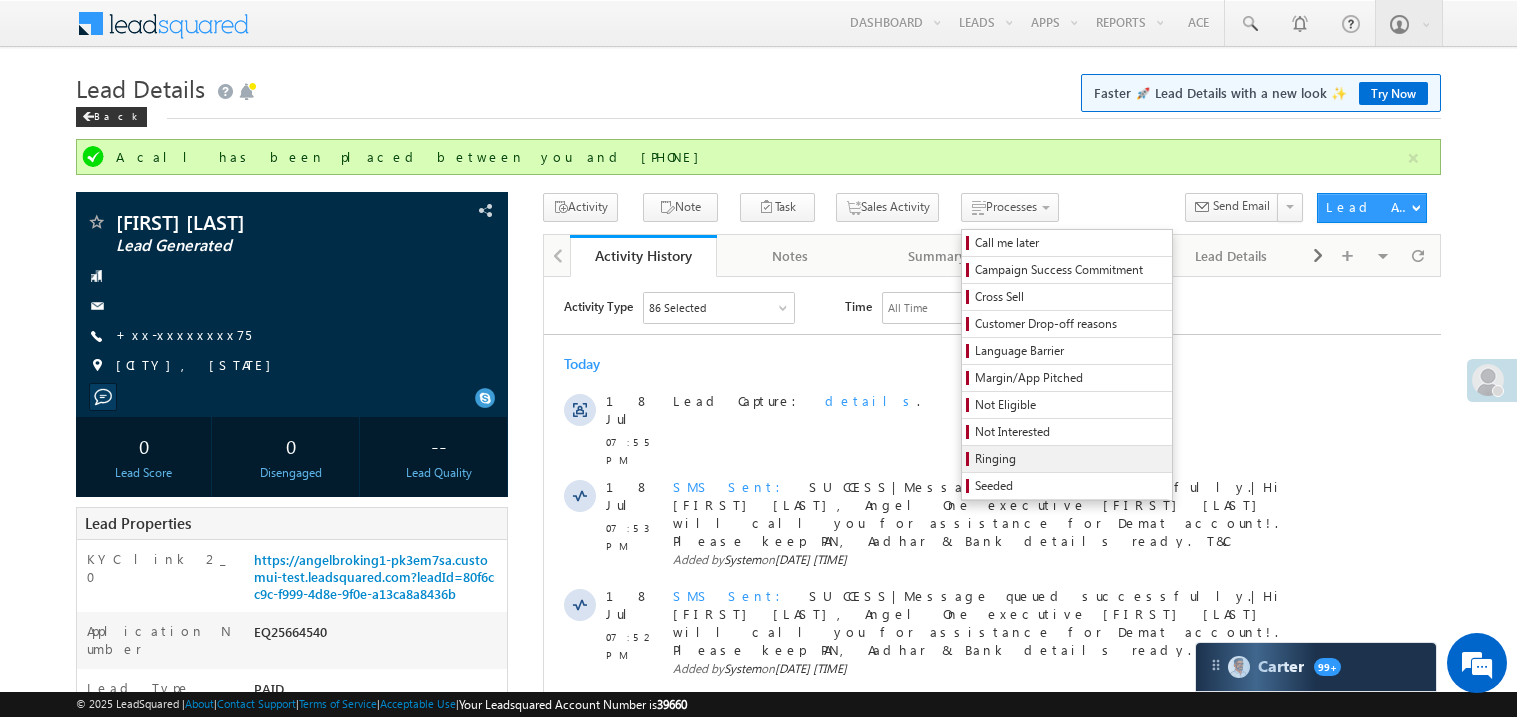 click on "Ringing" at bounding box center (1070, 459) 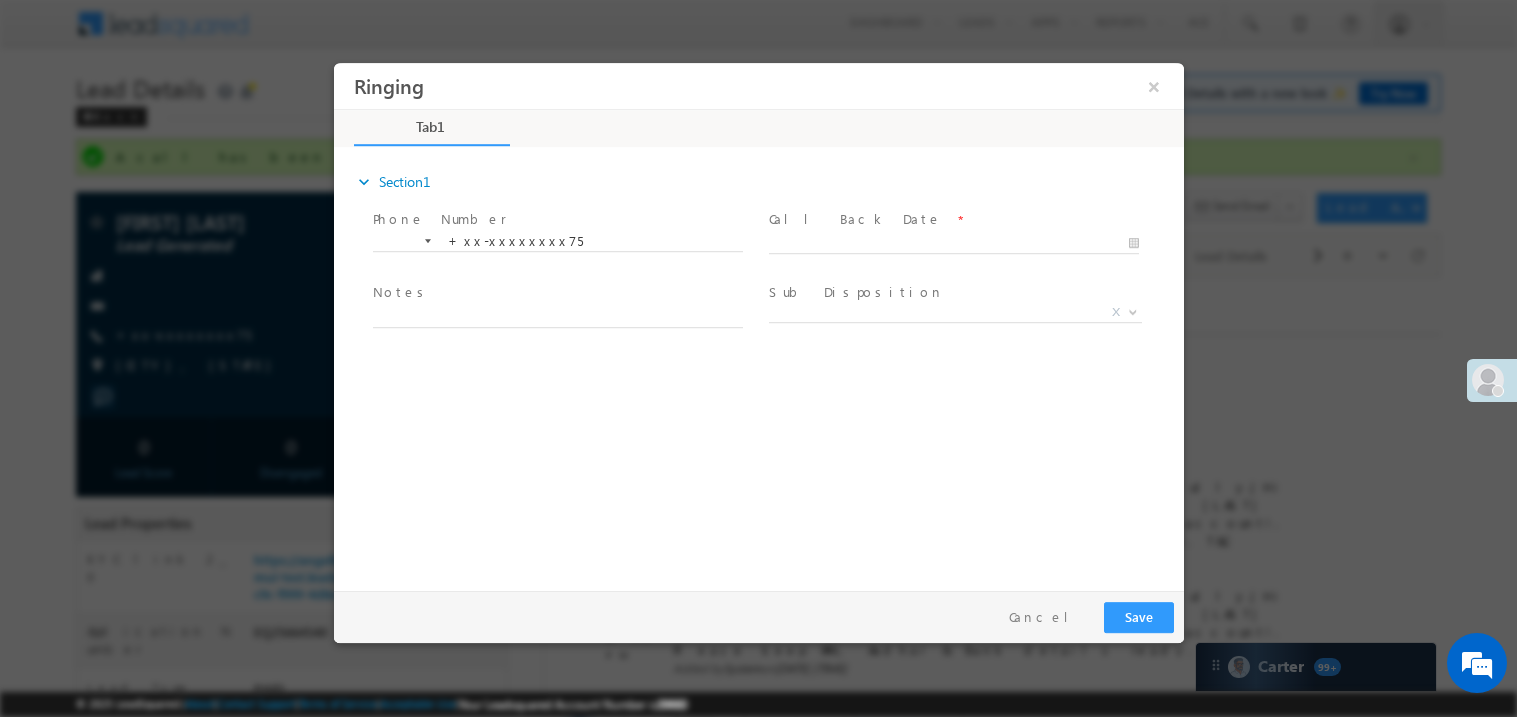 scroll, scrollTop: 0, scrollLeft: 0, axis: both 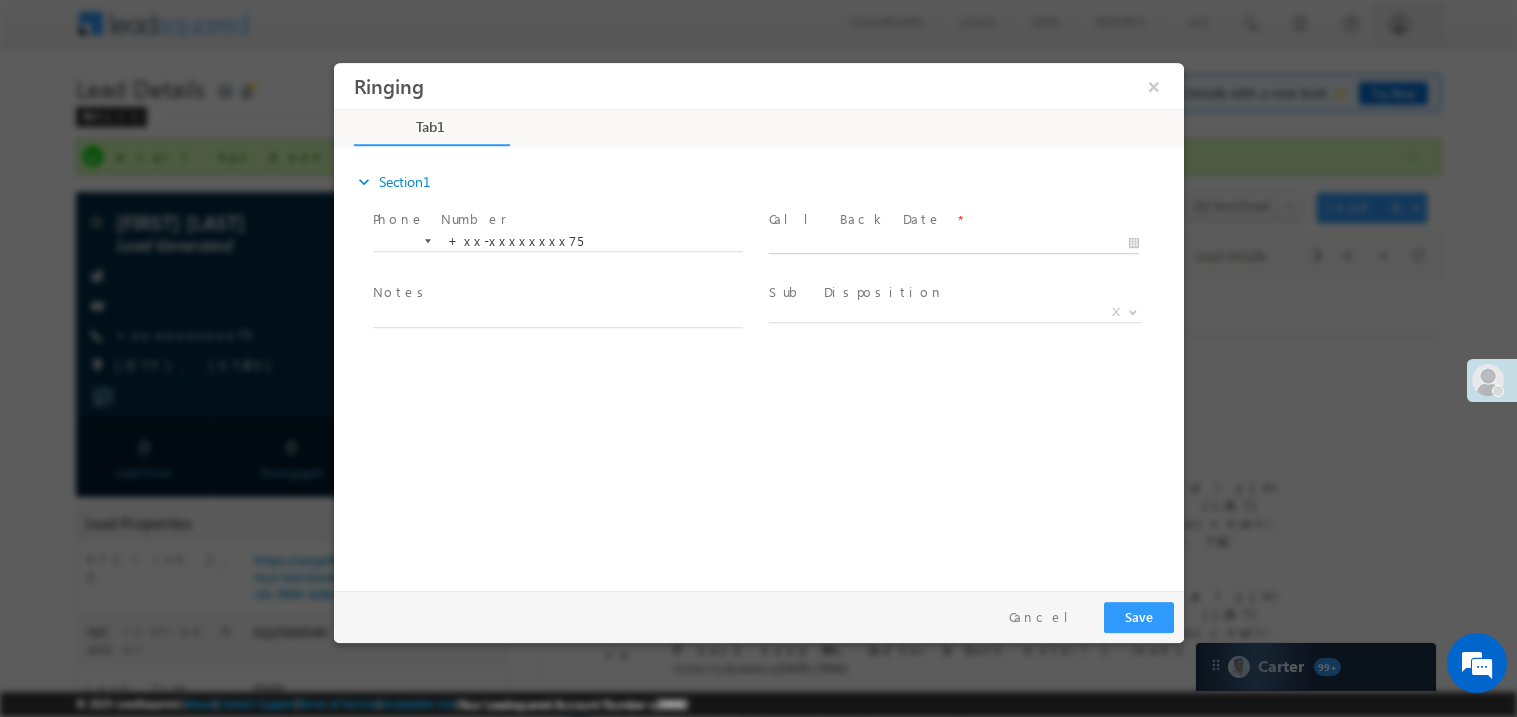 click on "Ringing
×" at bounding box center [758, 321] 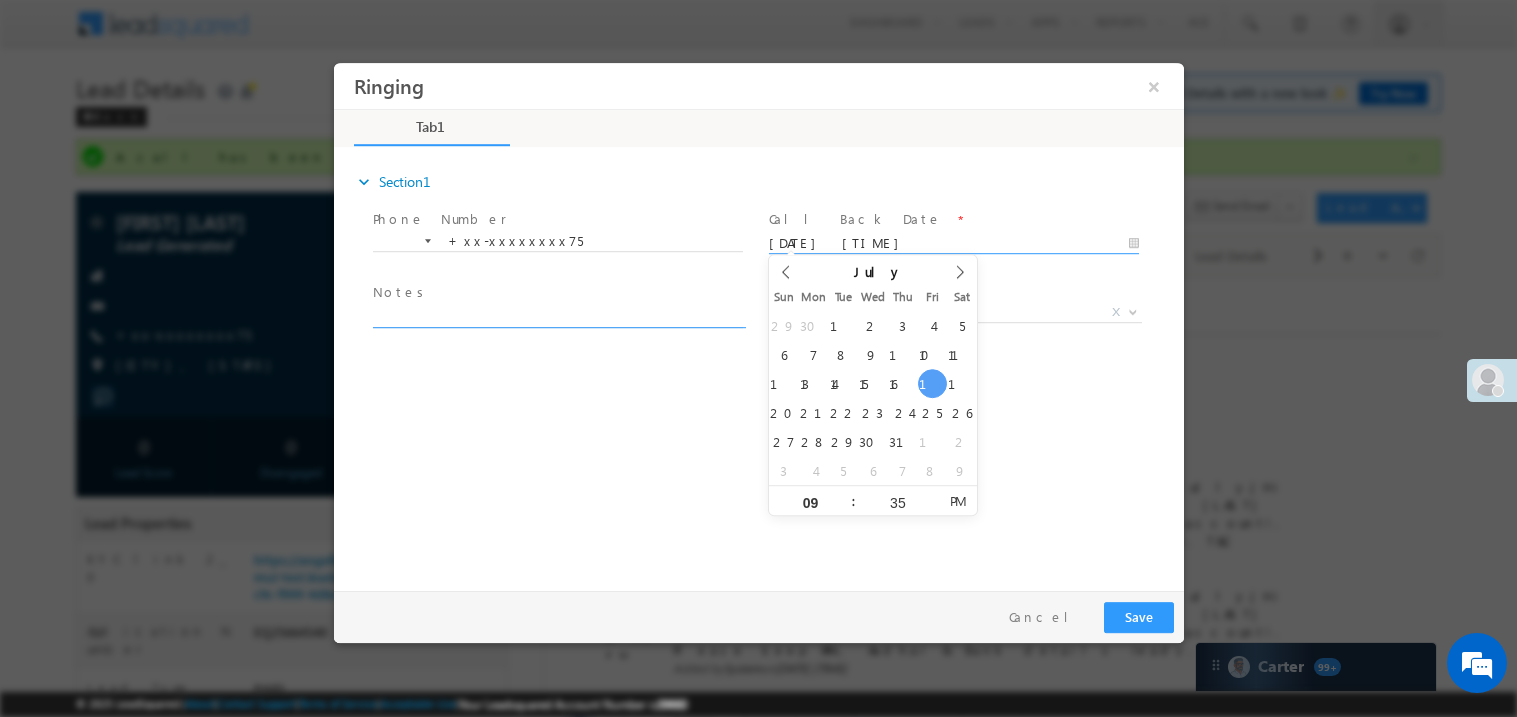 click at bounding box center (557, 315) 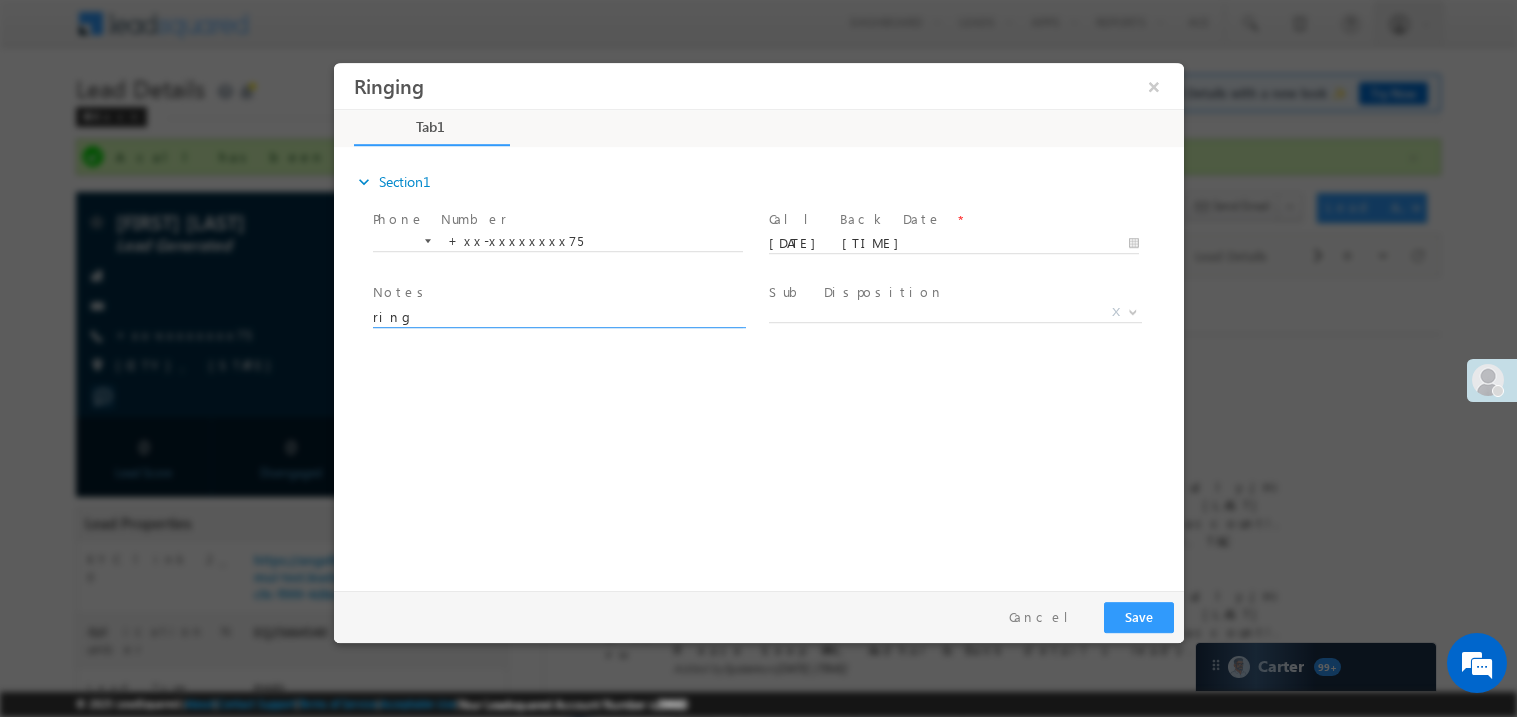 type on "ring" 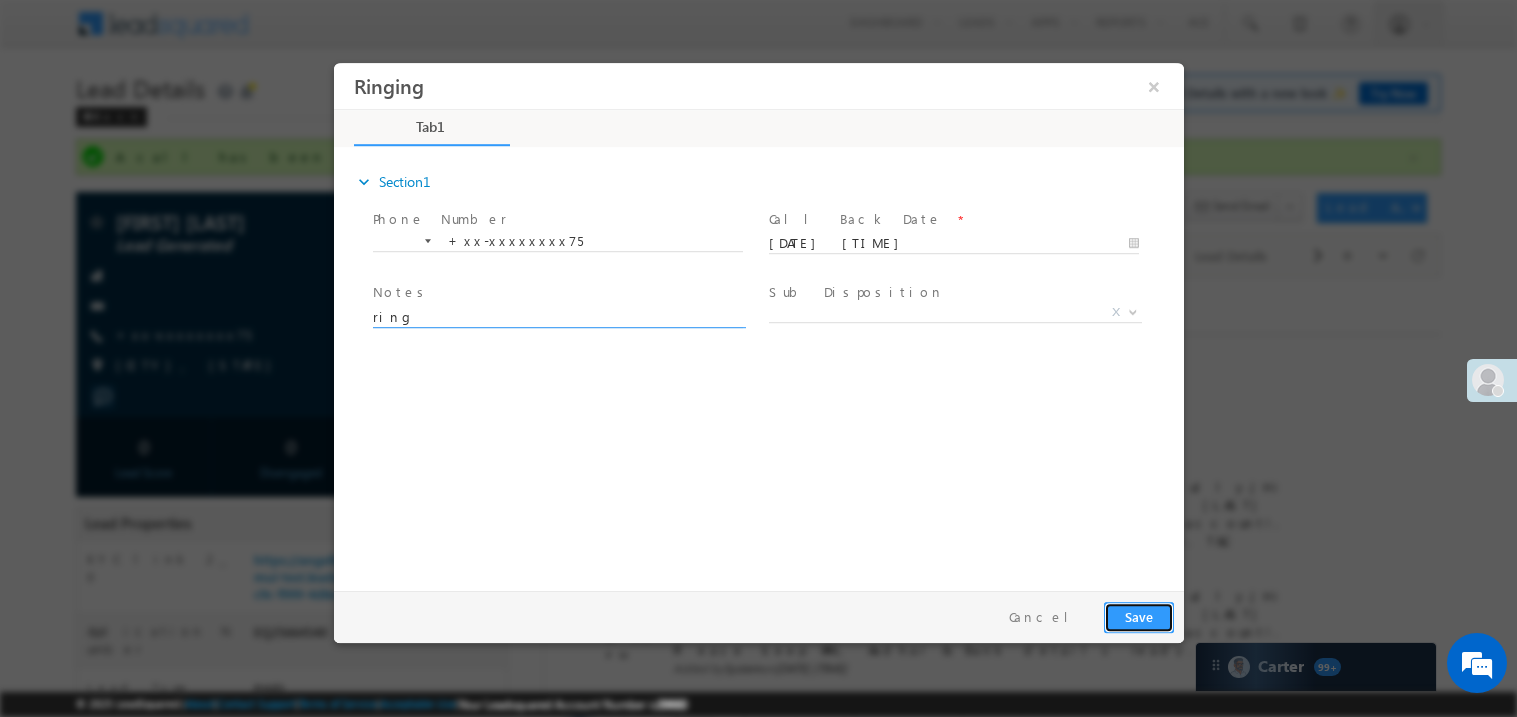 click on "Save" at bounding box center (1138, 616) 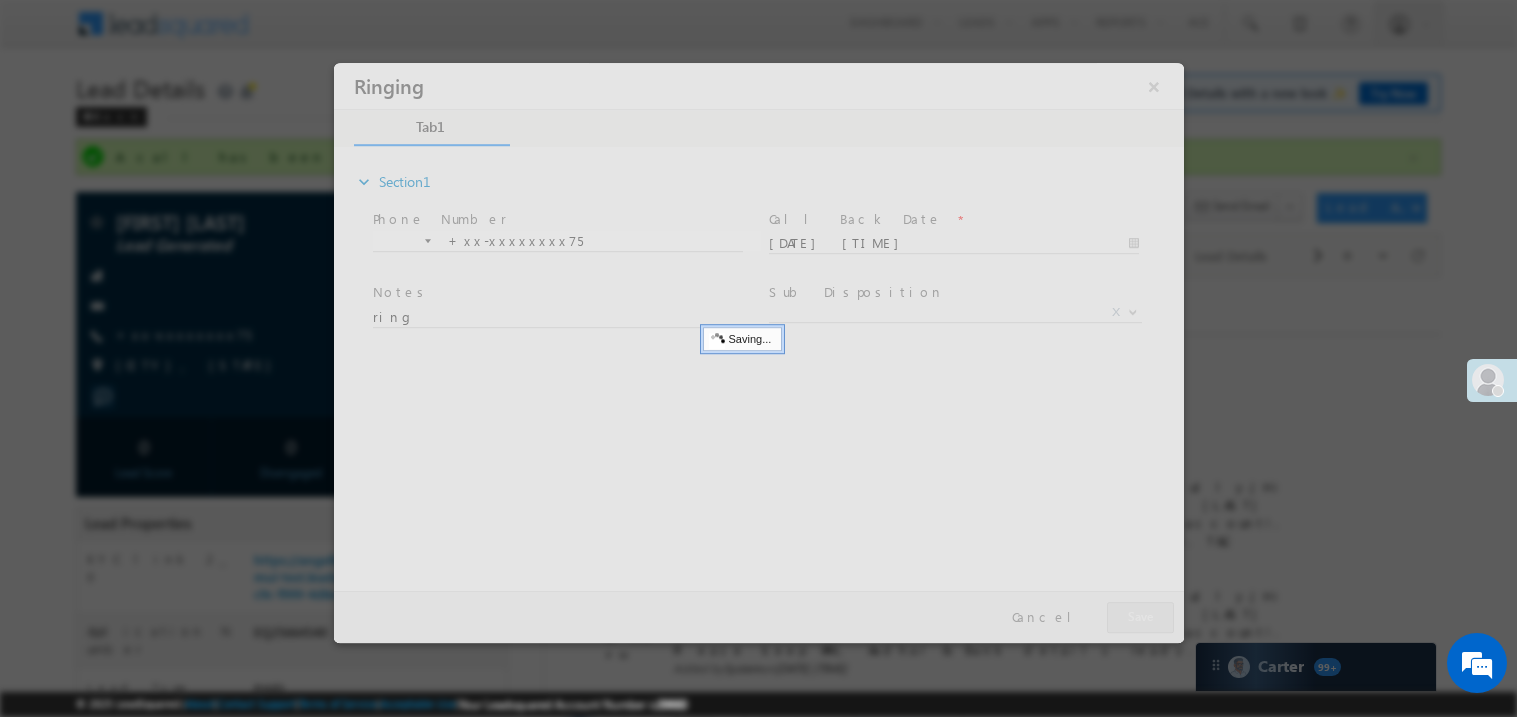 click at bounding box center (758, 352) 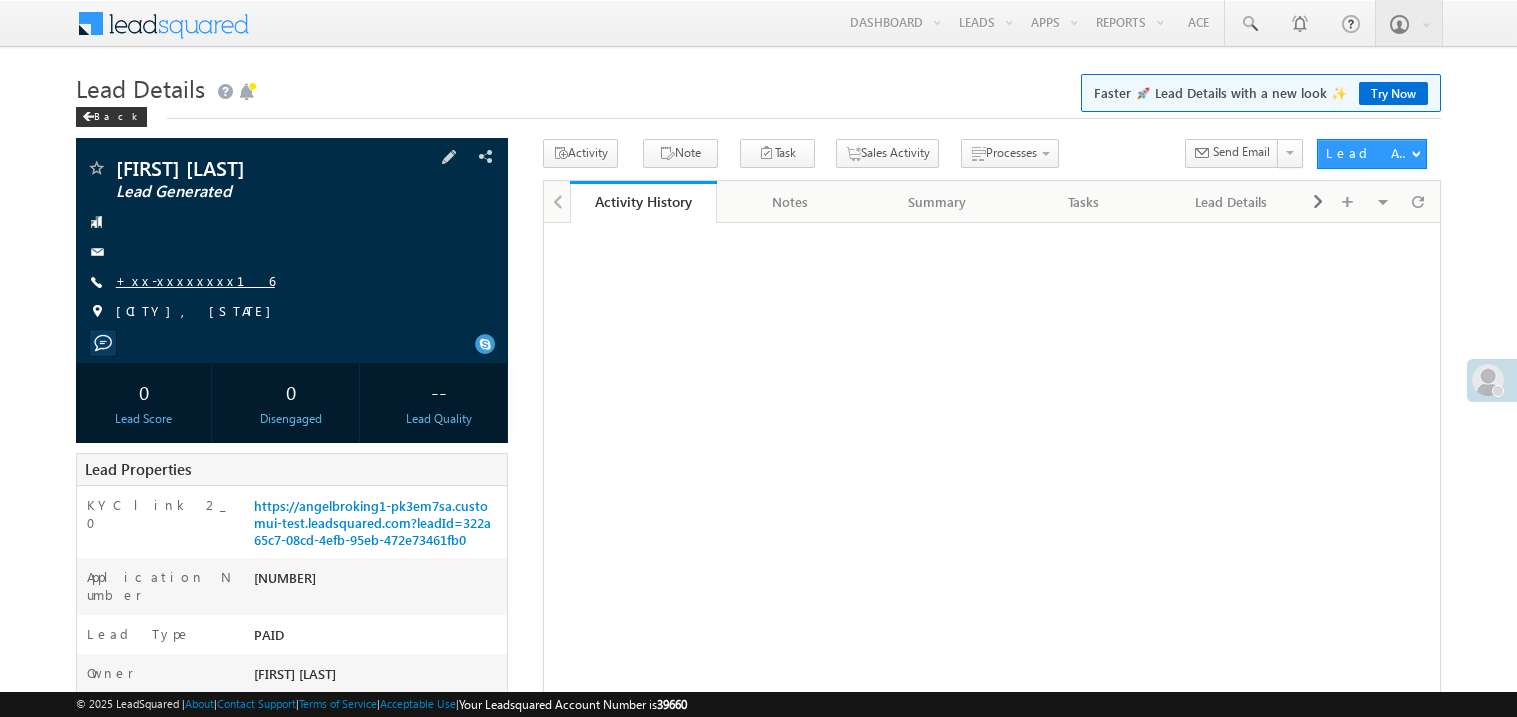 scroll, scrollTop: 0, scrollLeft: 0, axis: both 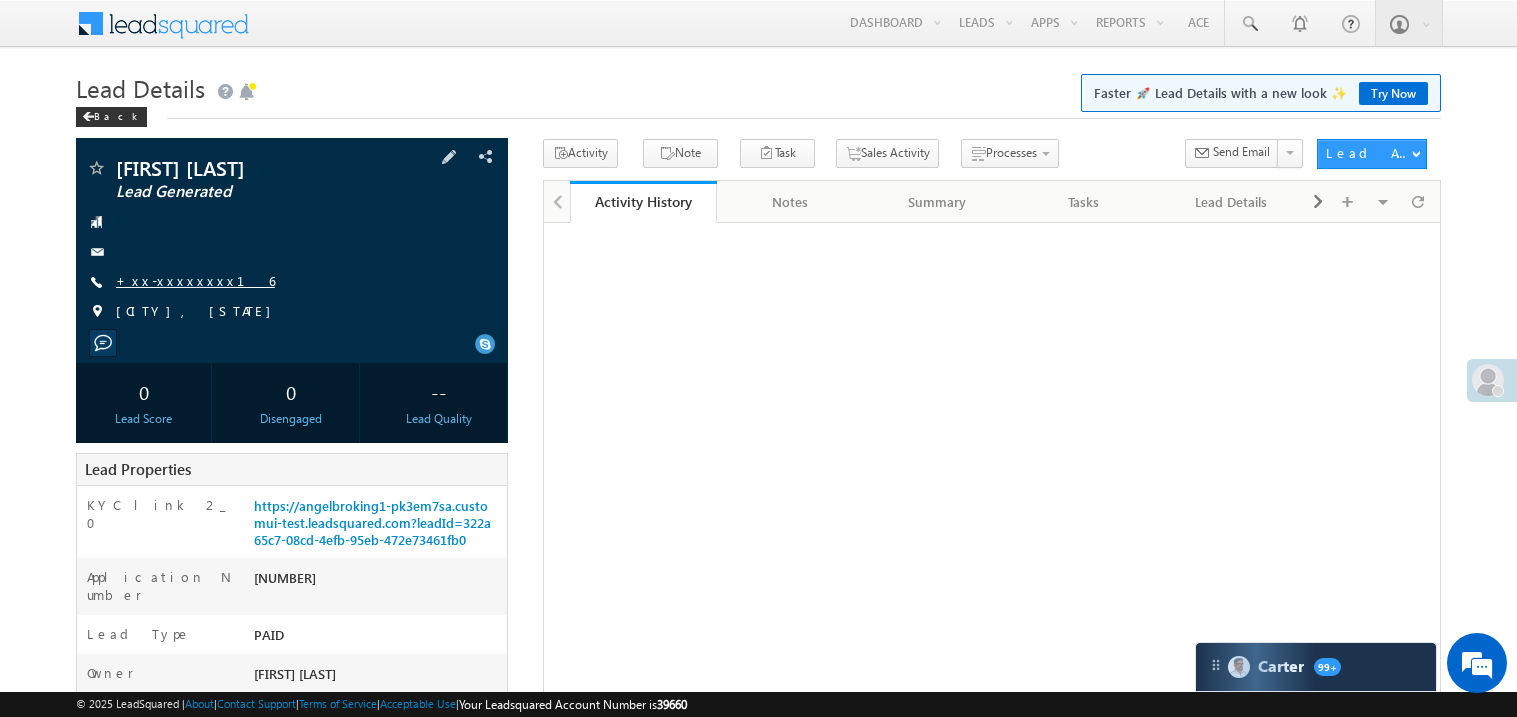 click on "+xx-xxxxxxxx16" at bounding box center [195, 280] 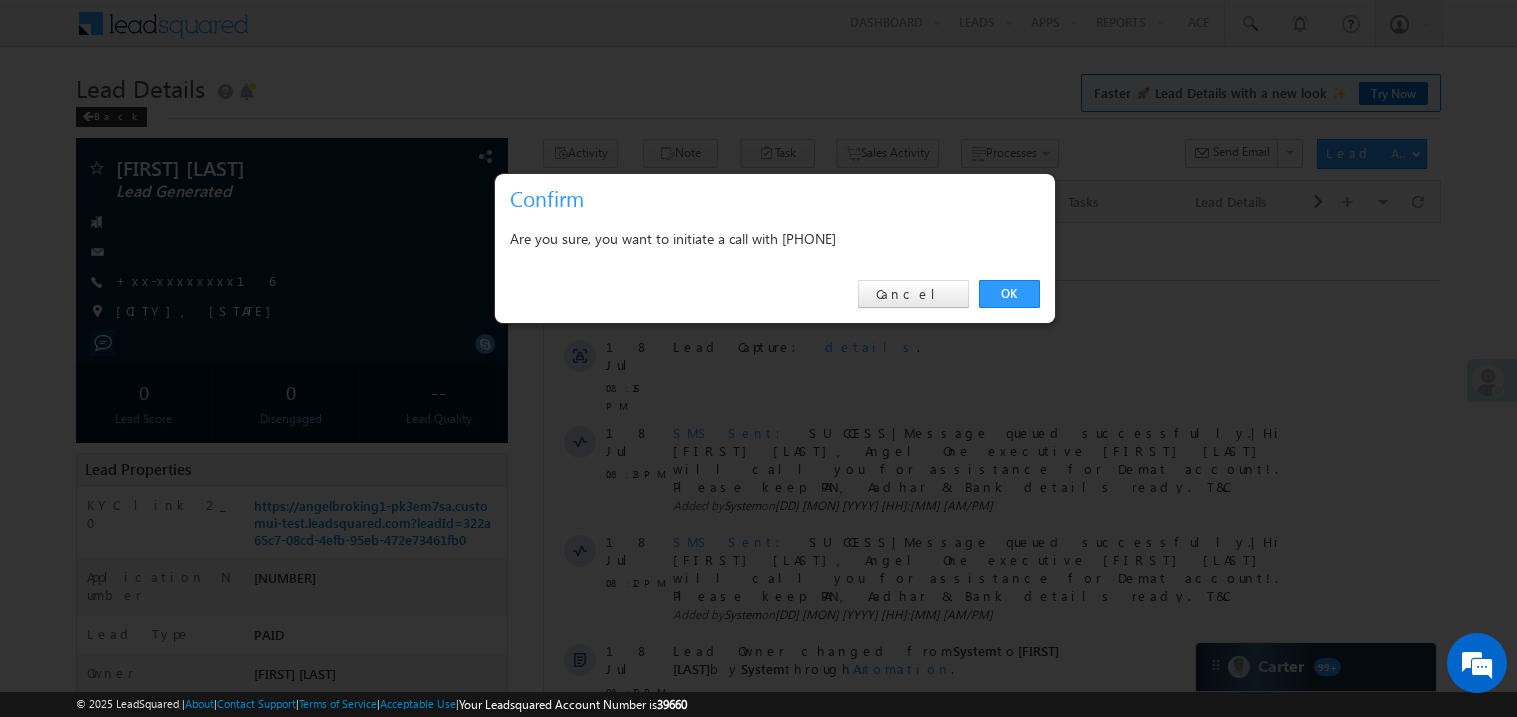 scroll, scrollTop: 0, scrollLeft: 0, axis: both 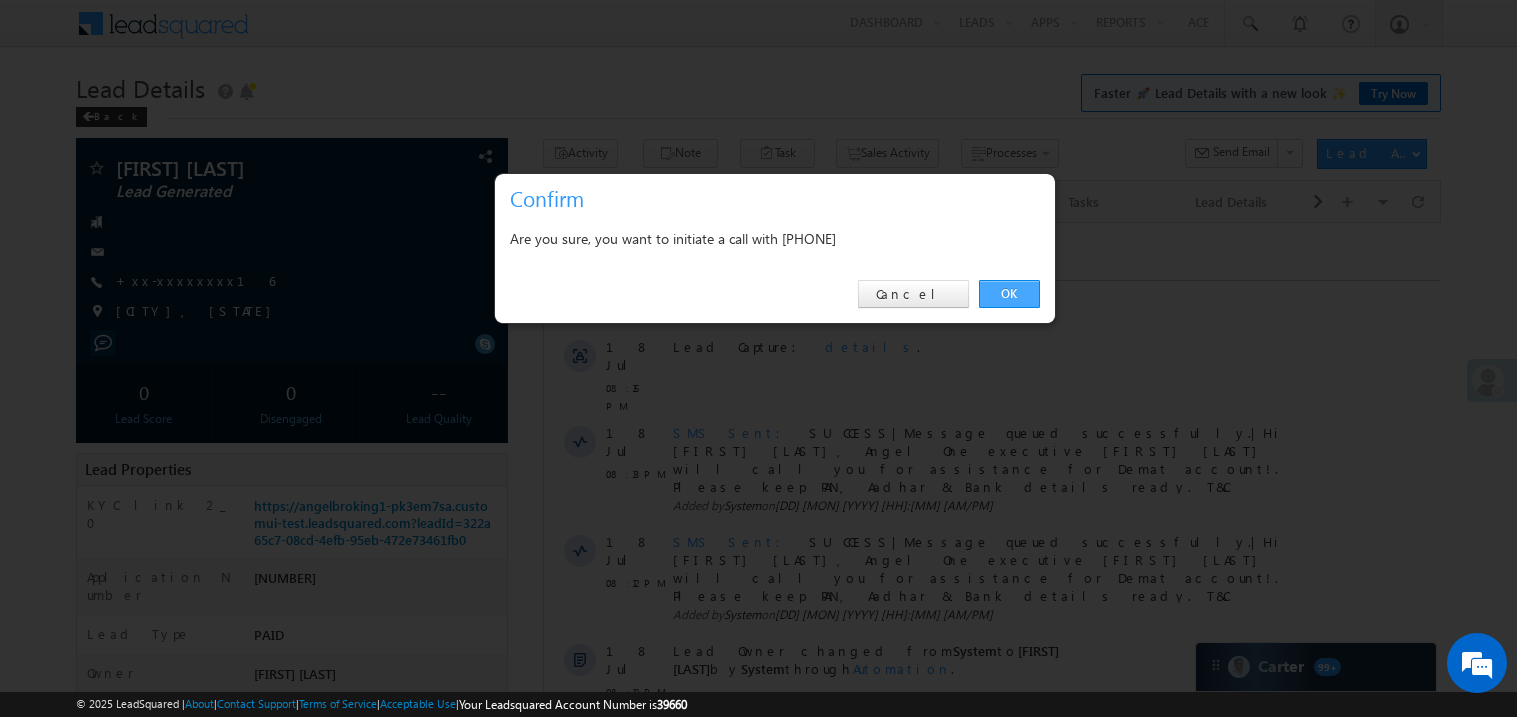 click on "OK" at bounding box center [1009, 294] 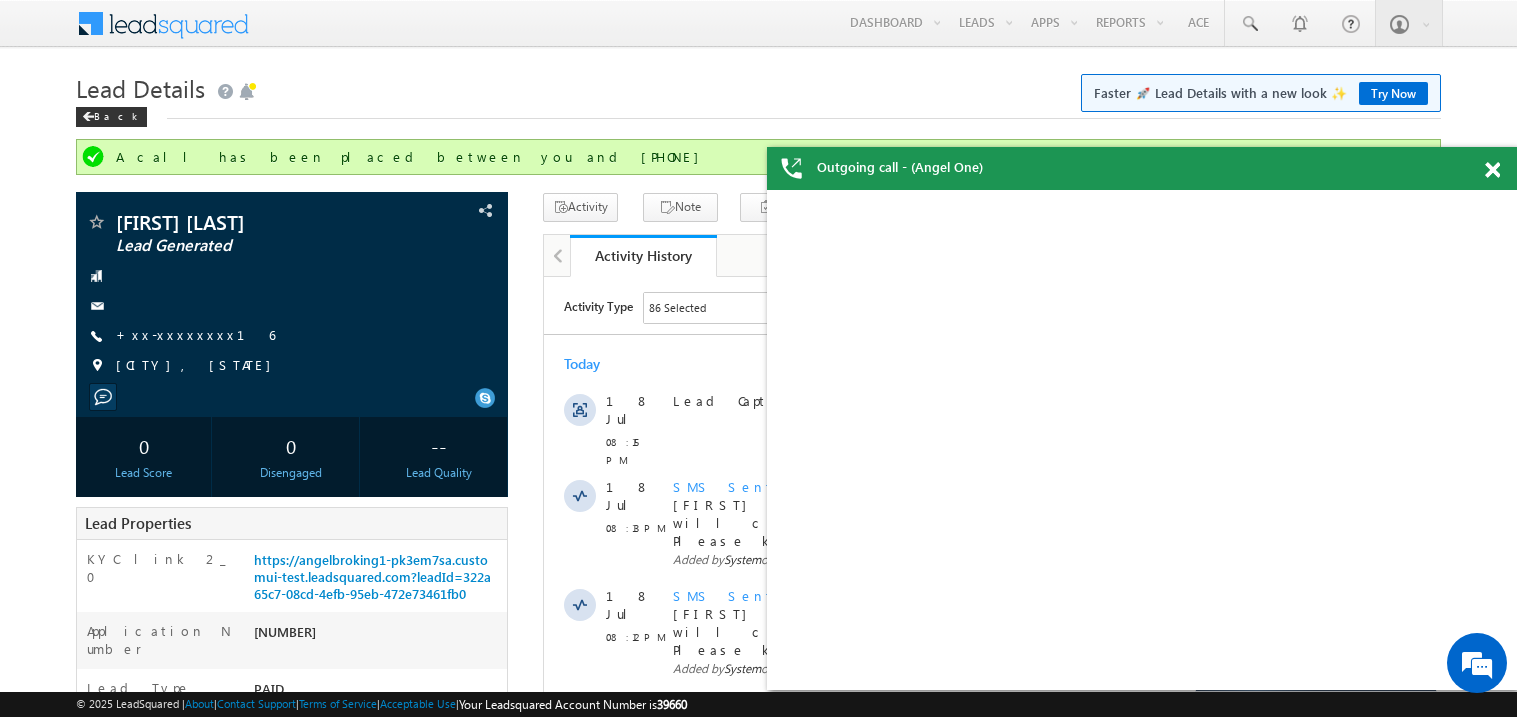 scroll, scrollTop: 0, scrollLeft: 0, axis: both 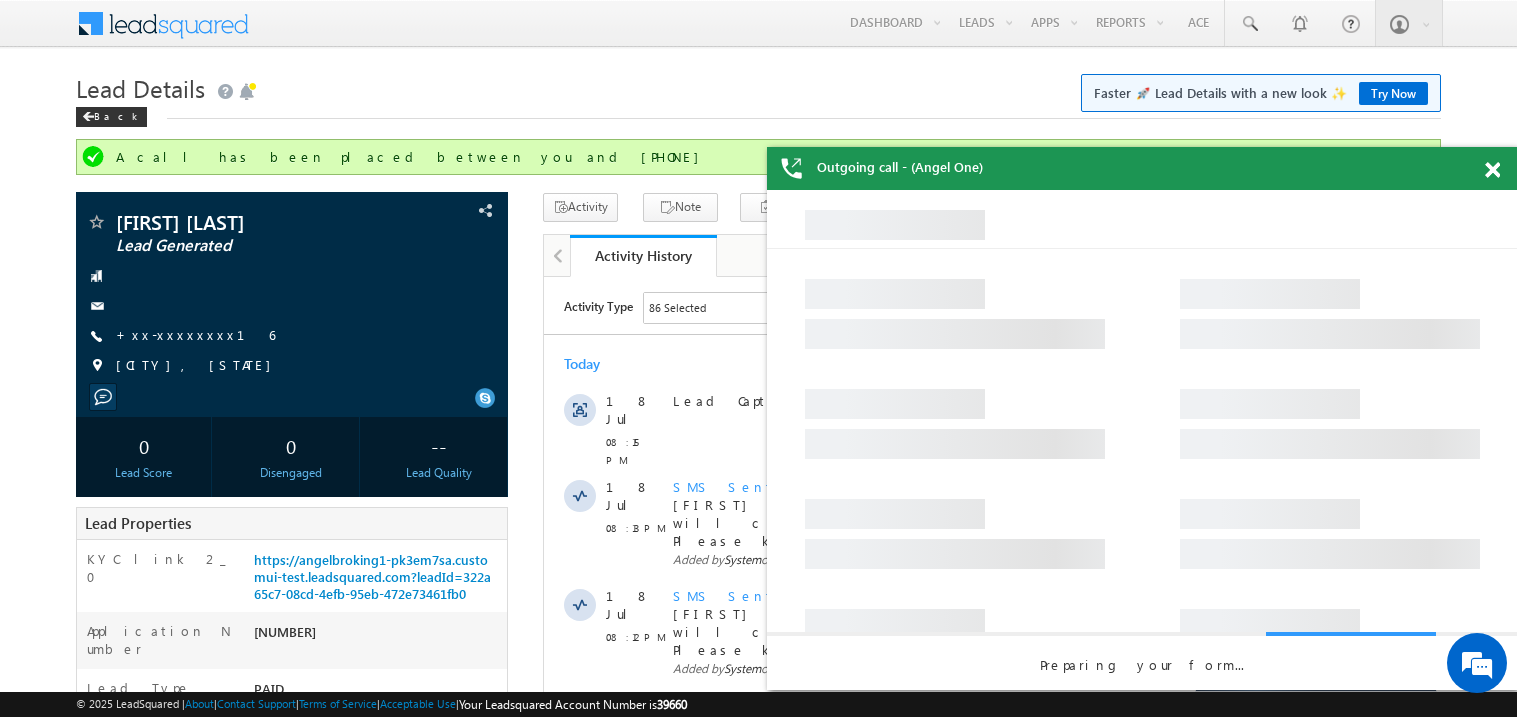click at bounding box center [1503, 166] 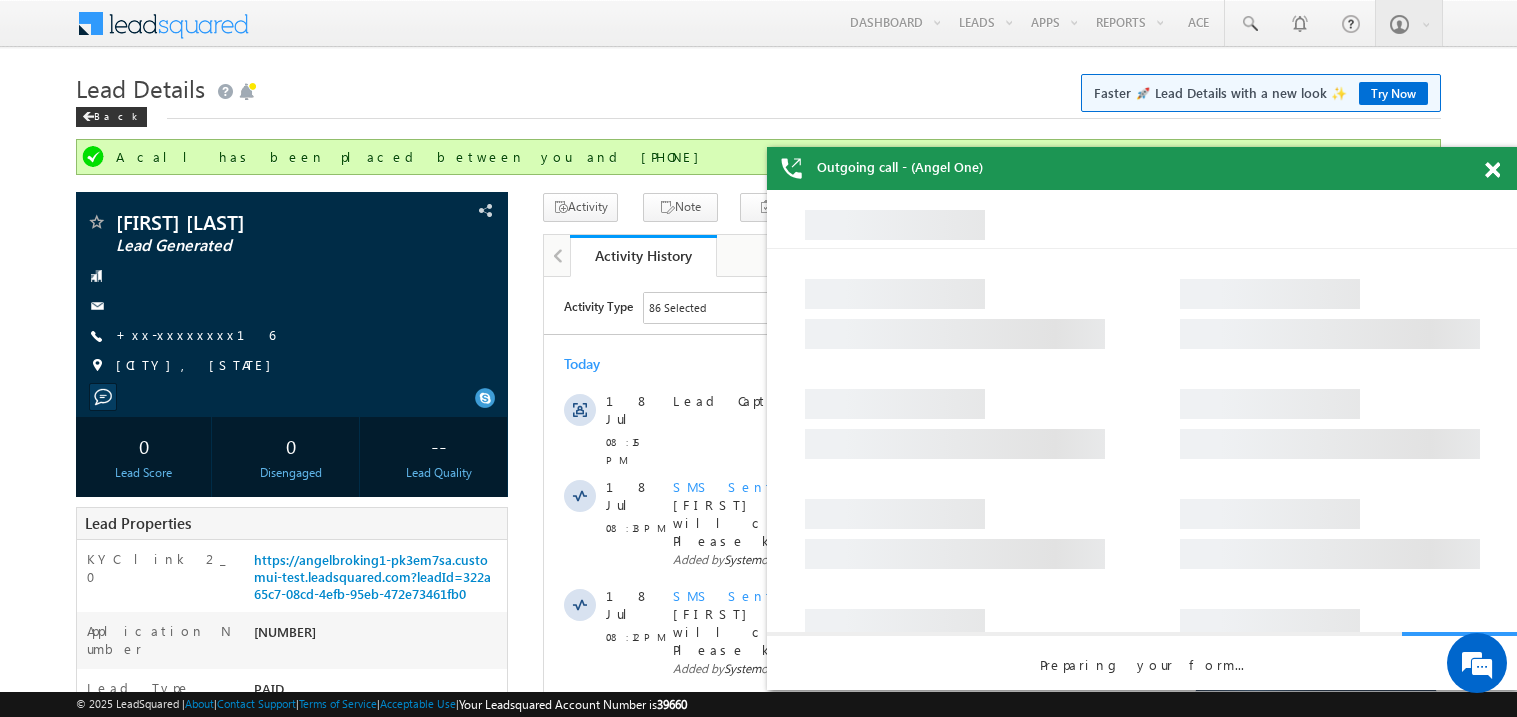 click at bounding box center [1492, 170] 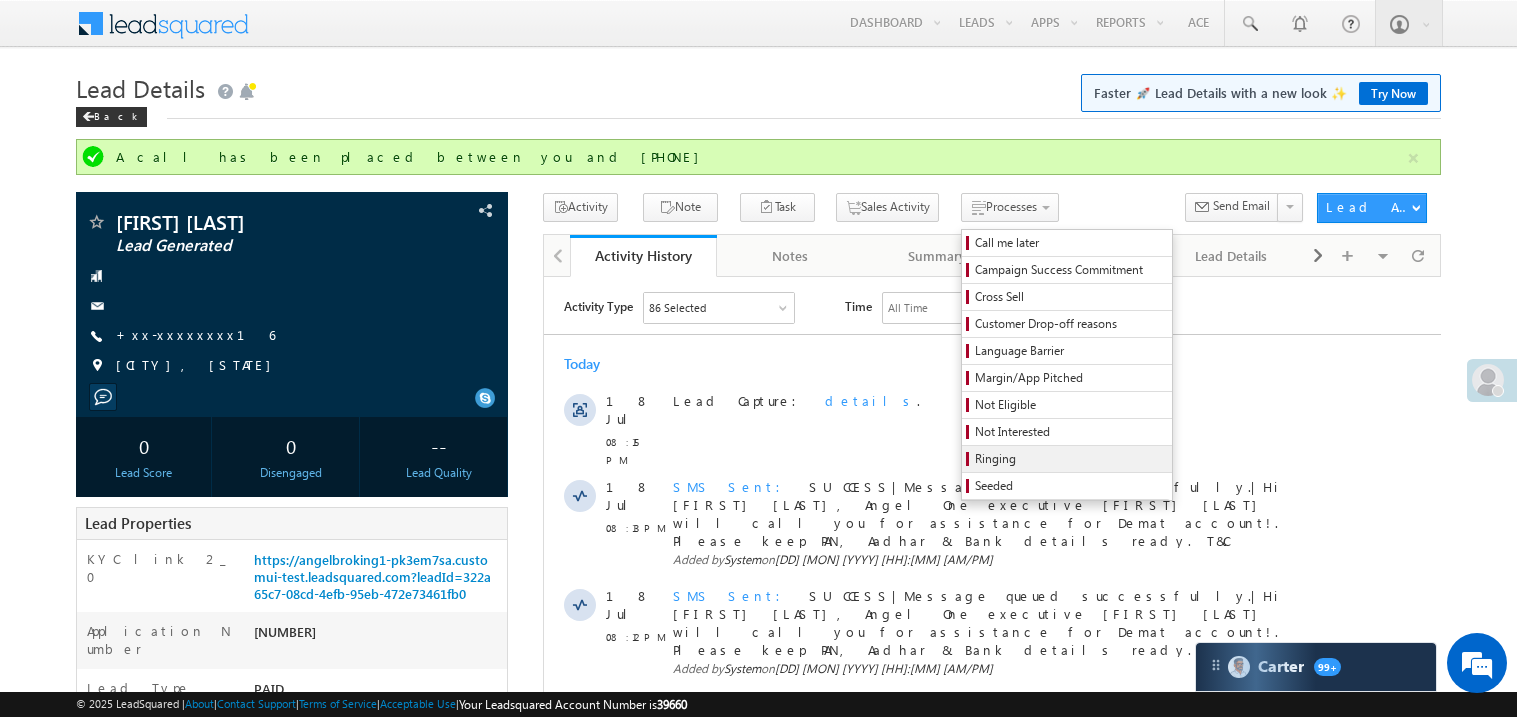 scroll, scrollTop: 0, scrollLeft: 0, axis: both 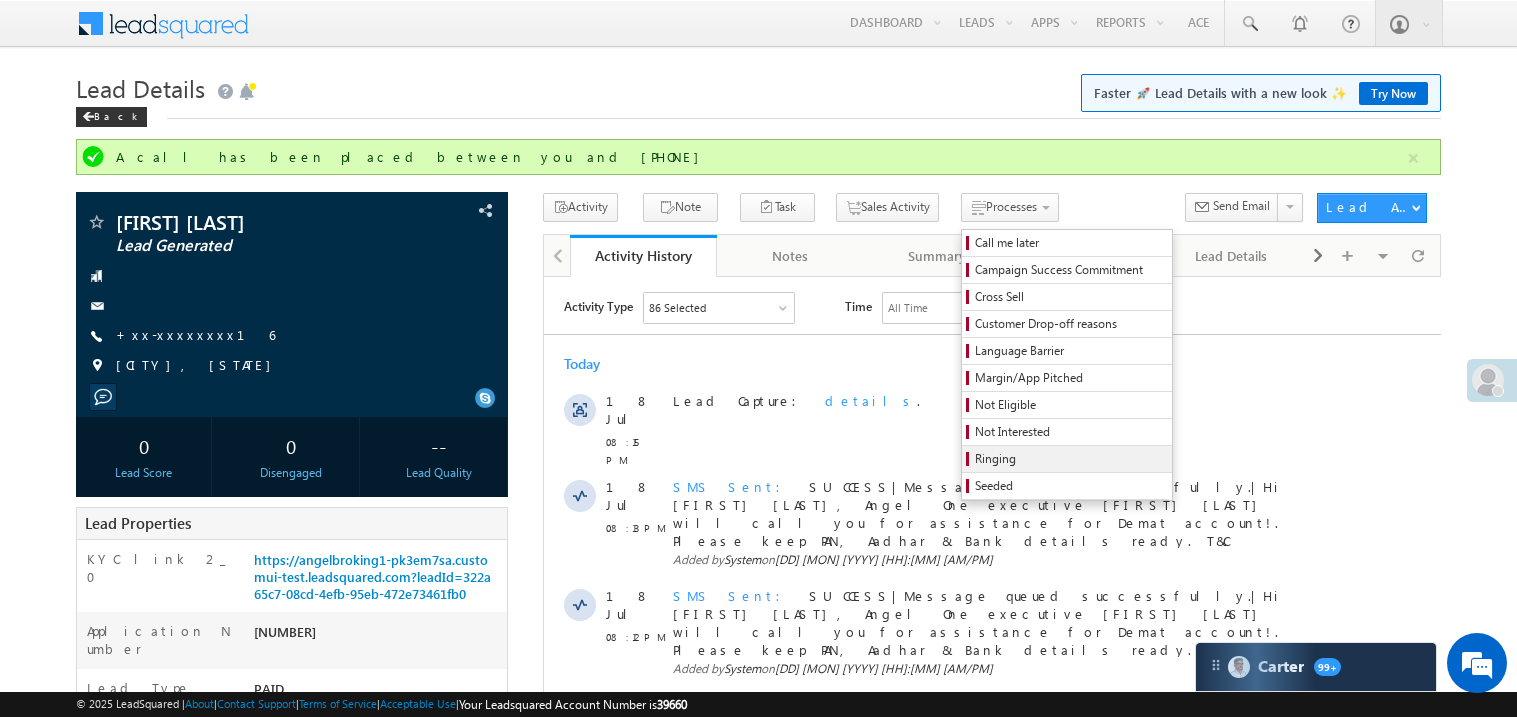 click on "Ringing" at bounding box center [1070, 459] 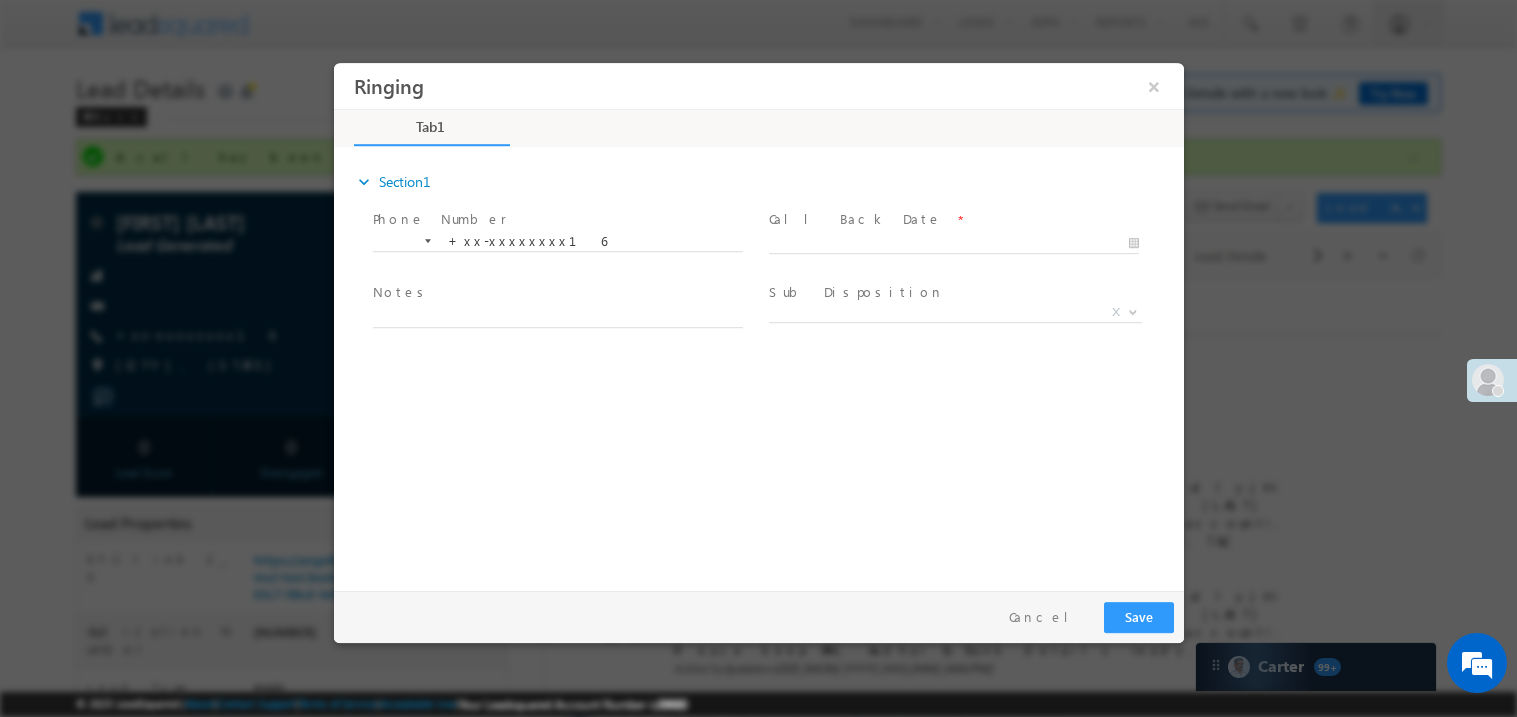 scroll, scrollTop: 0, scrollLeft: 0, axis: both 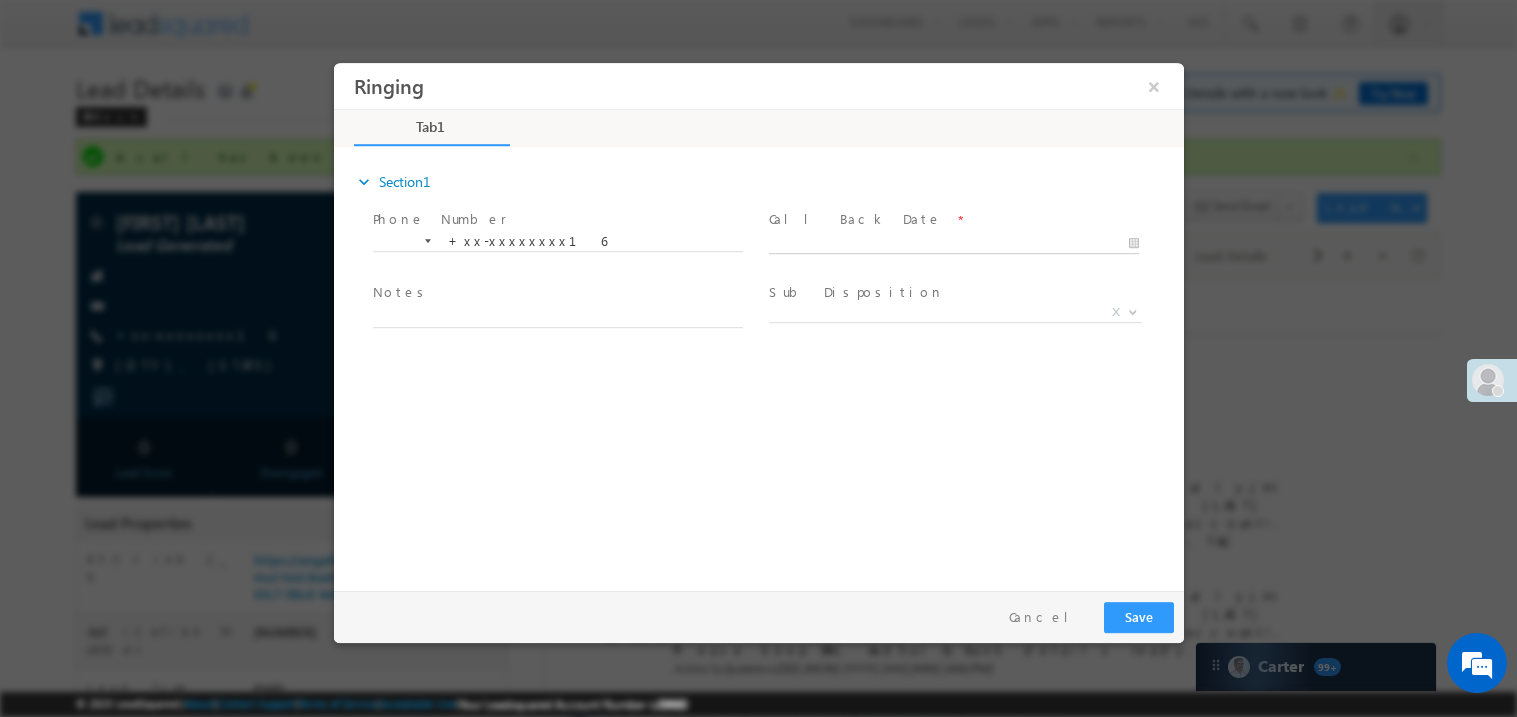 click on "Ringing
×" at bounding box center (758, 321) 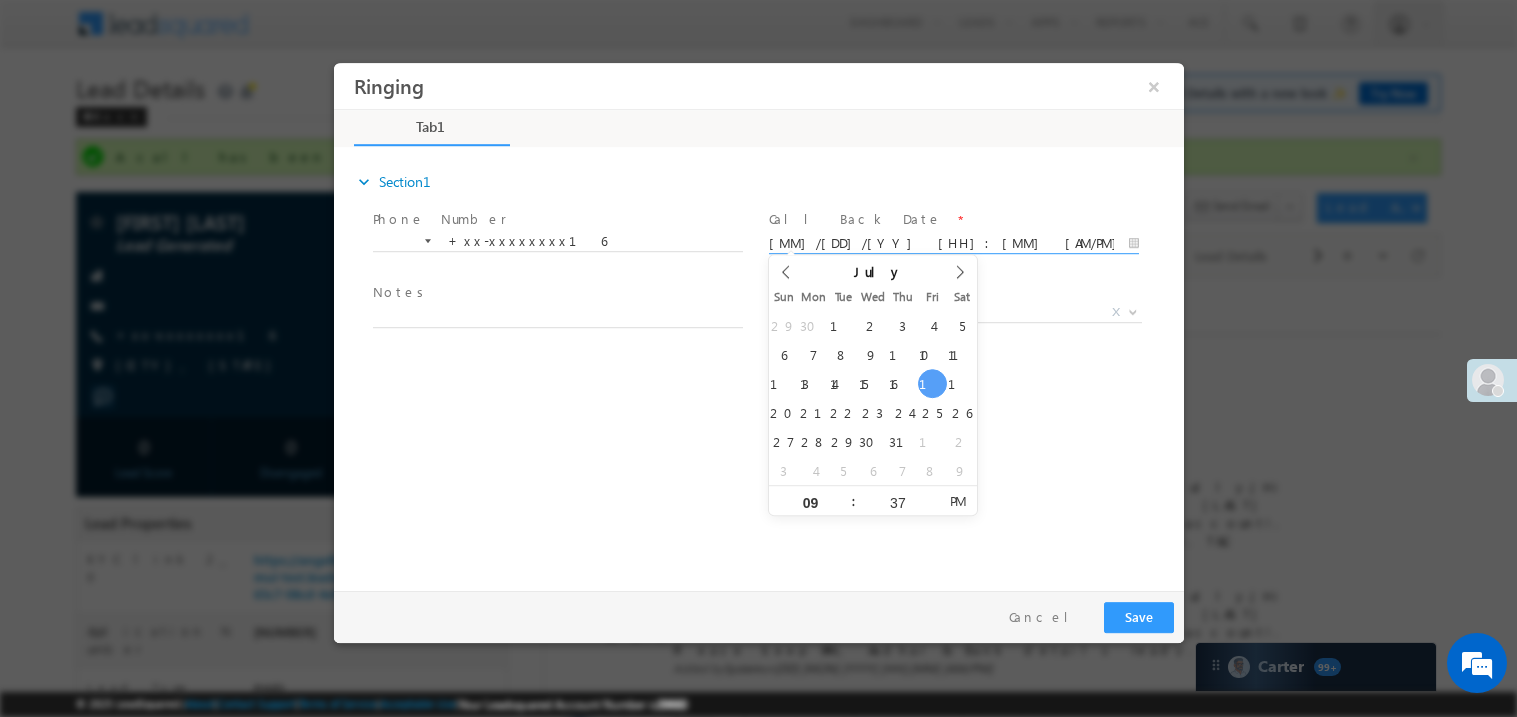 click on "Notes
*" at bounding box center [556, 293] 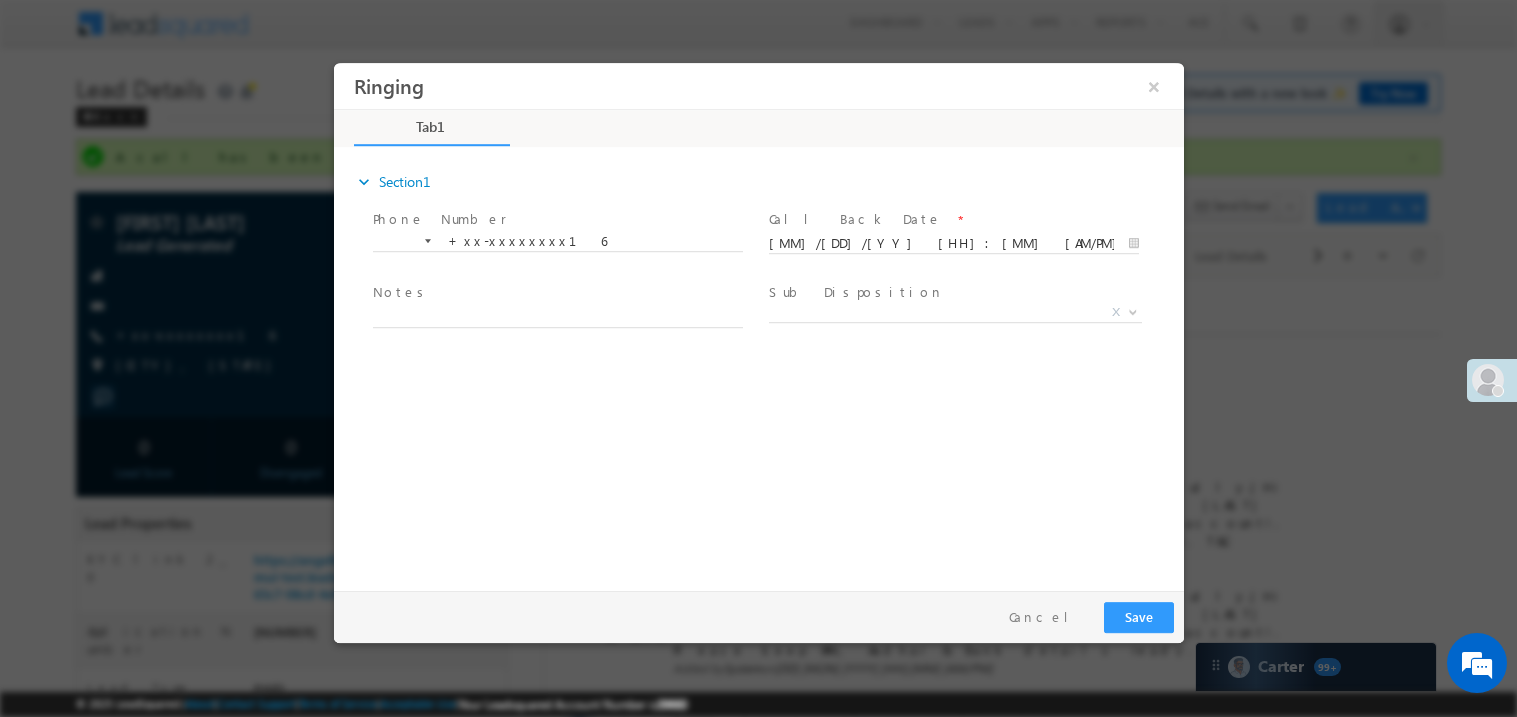 click at bounding box center (556, 337) 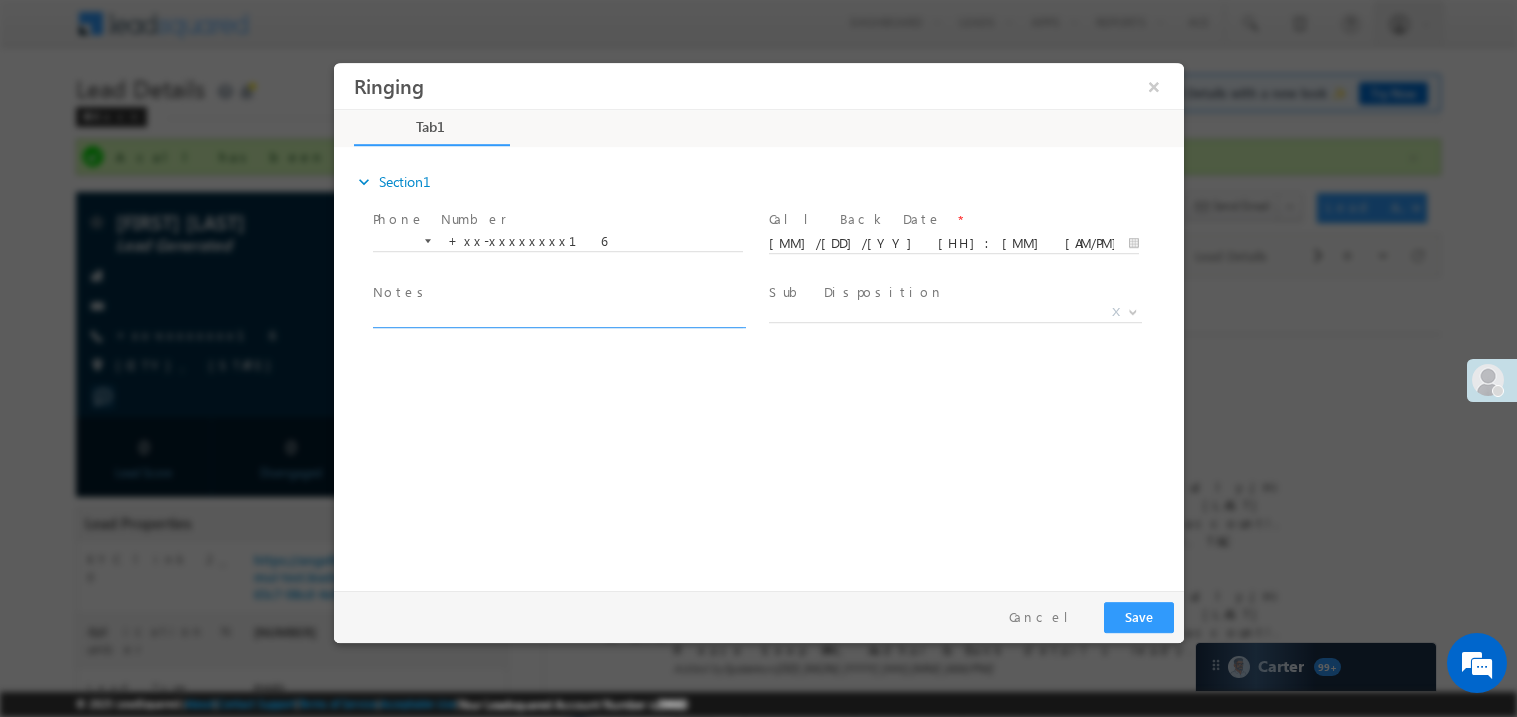 click at bounding box center [557, 315] 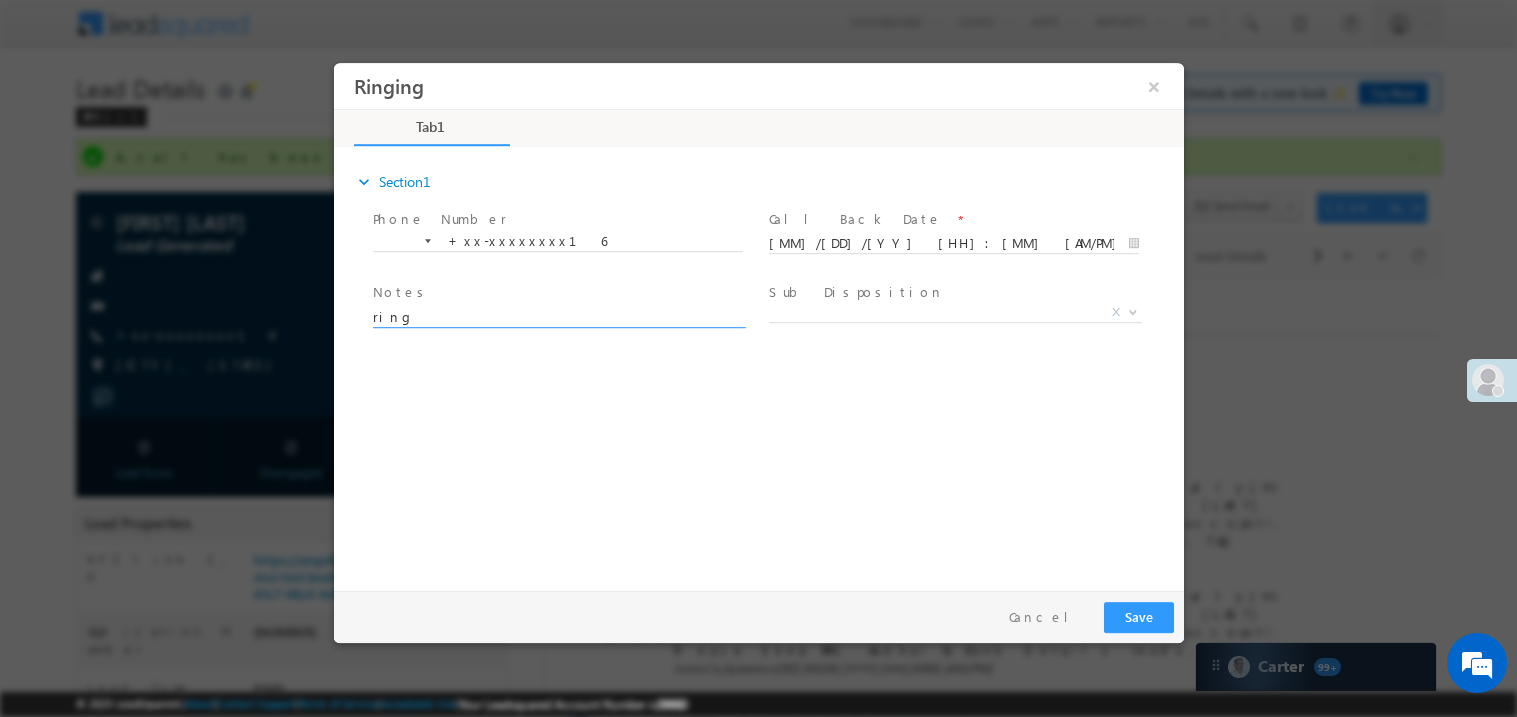 type on "ring" 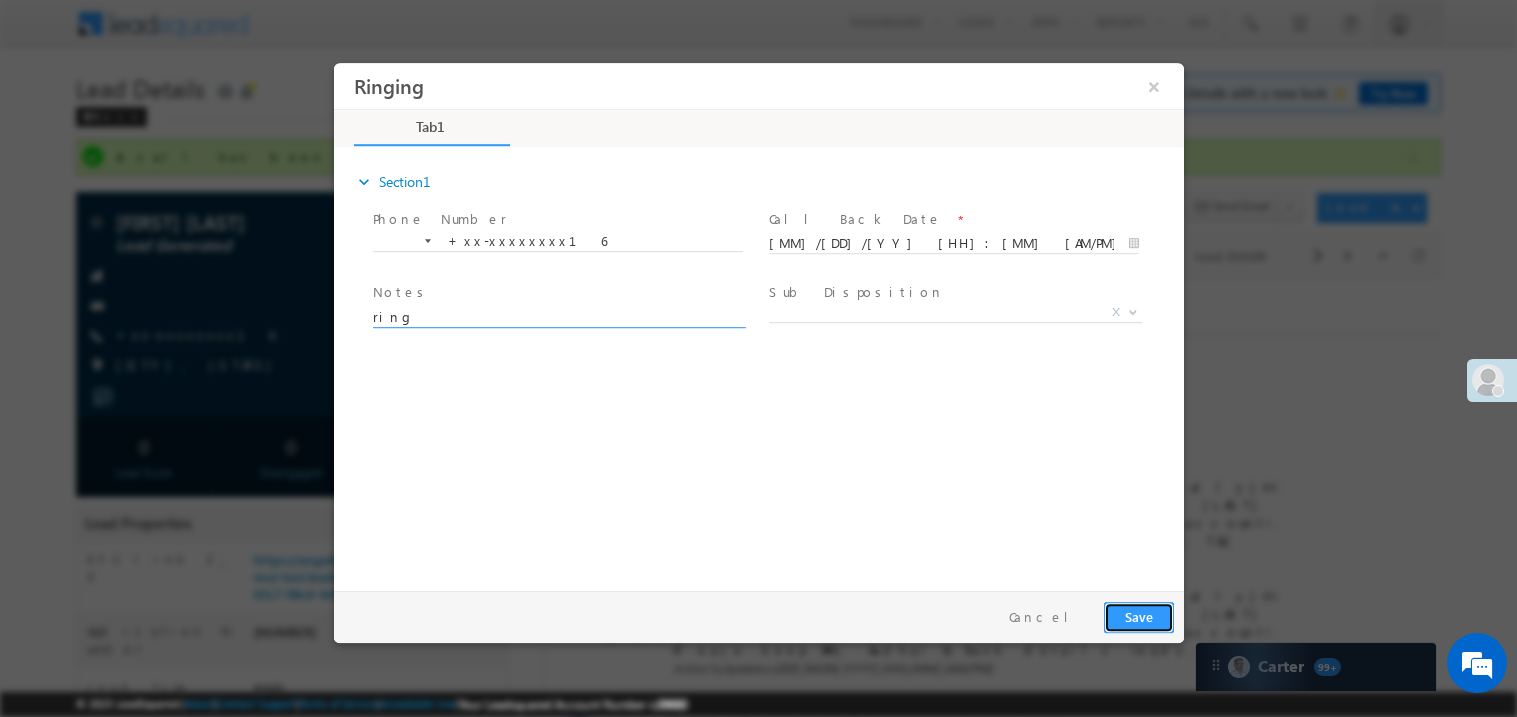 click on "Save" at bounding box center (1138, 616) 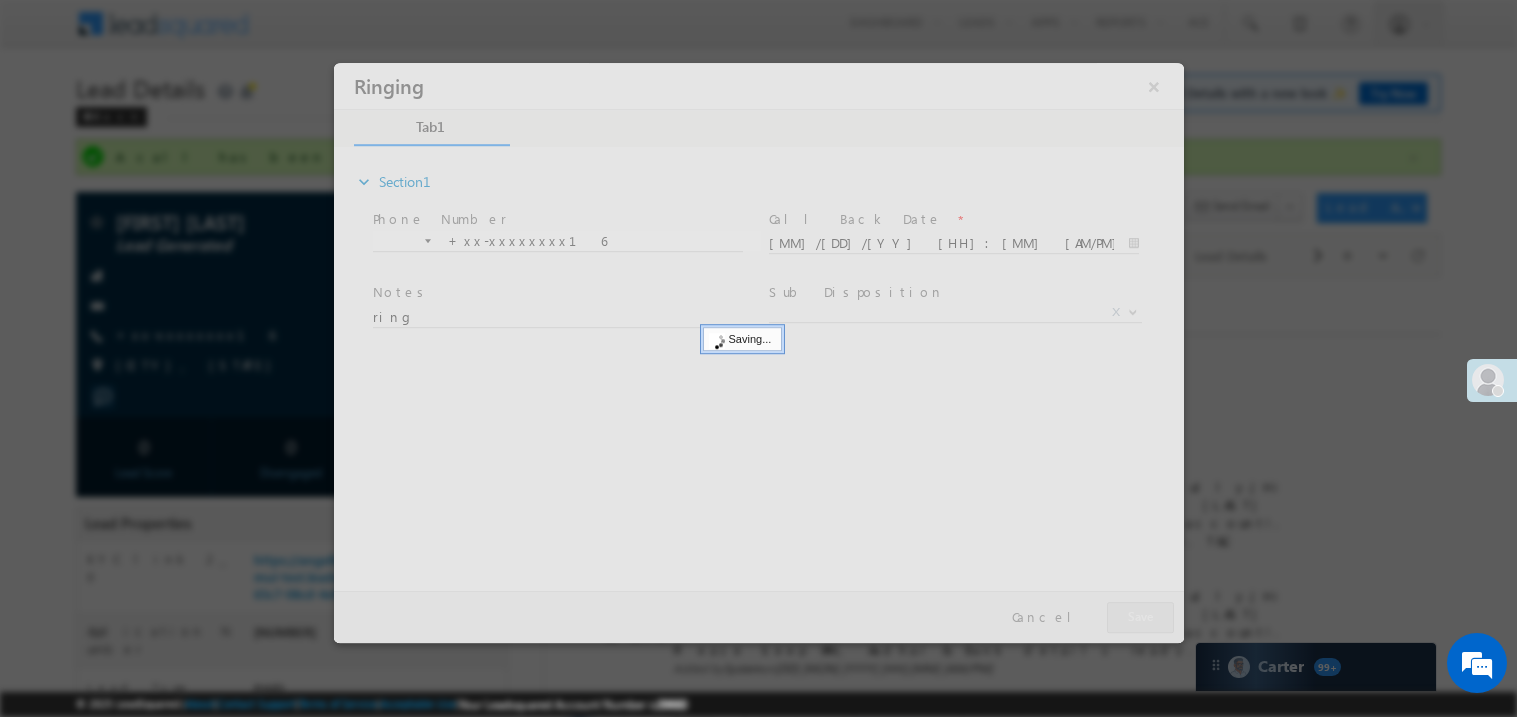 click at bounding box center (758, 352) 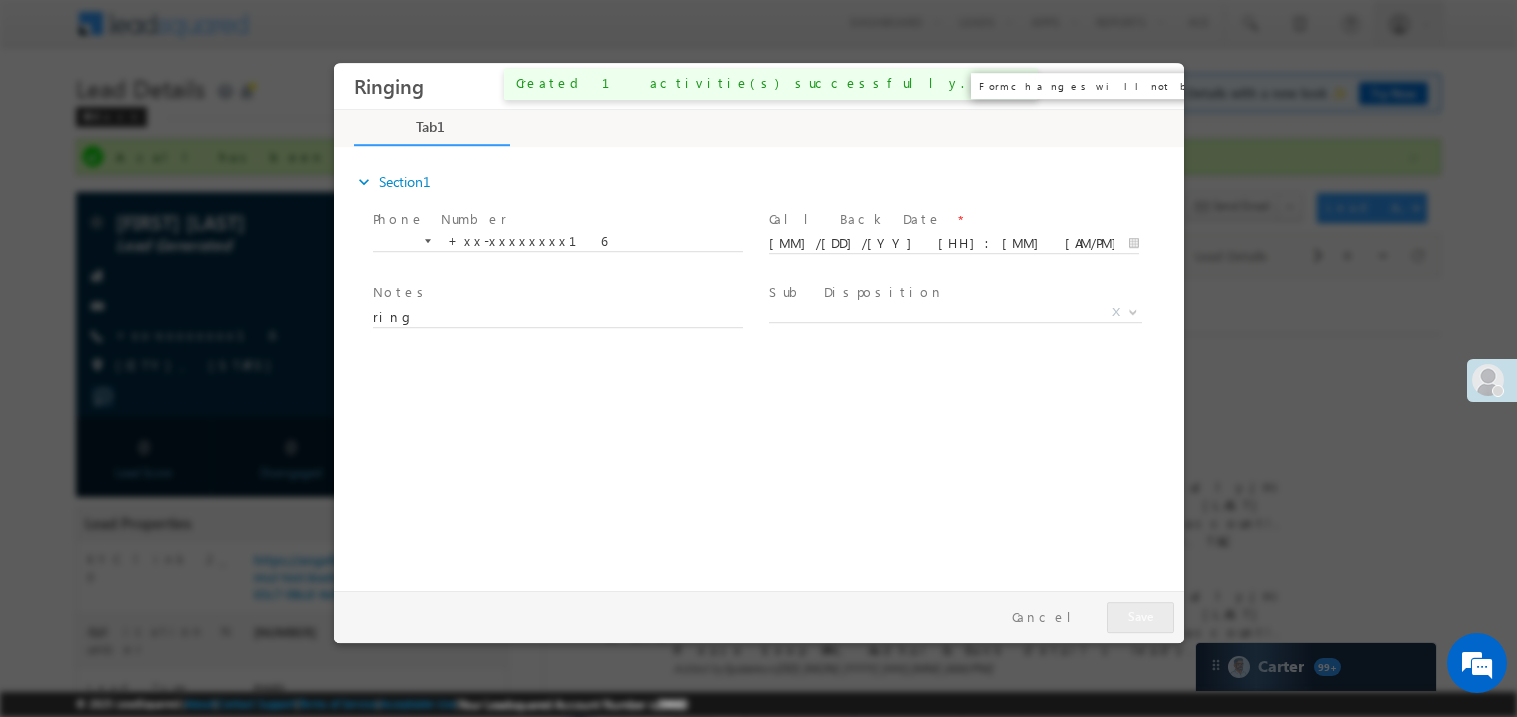 click on "×" at bounding box center (1153, 85) 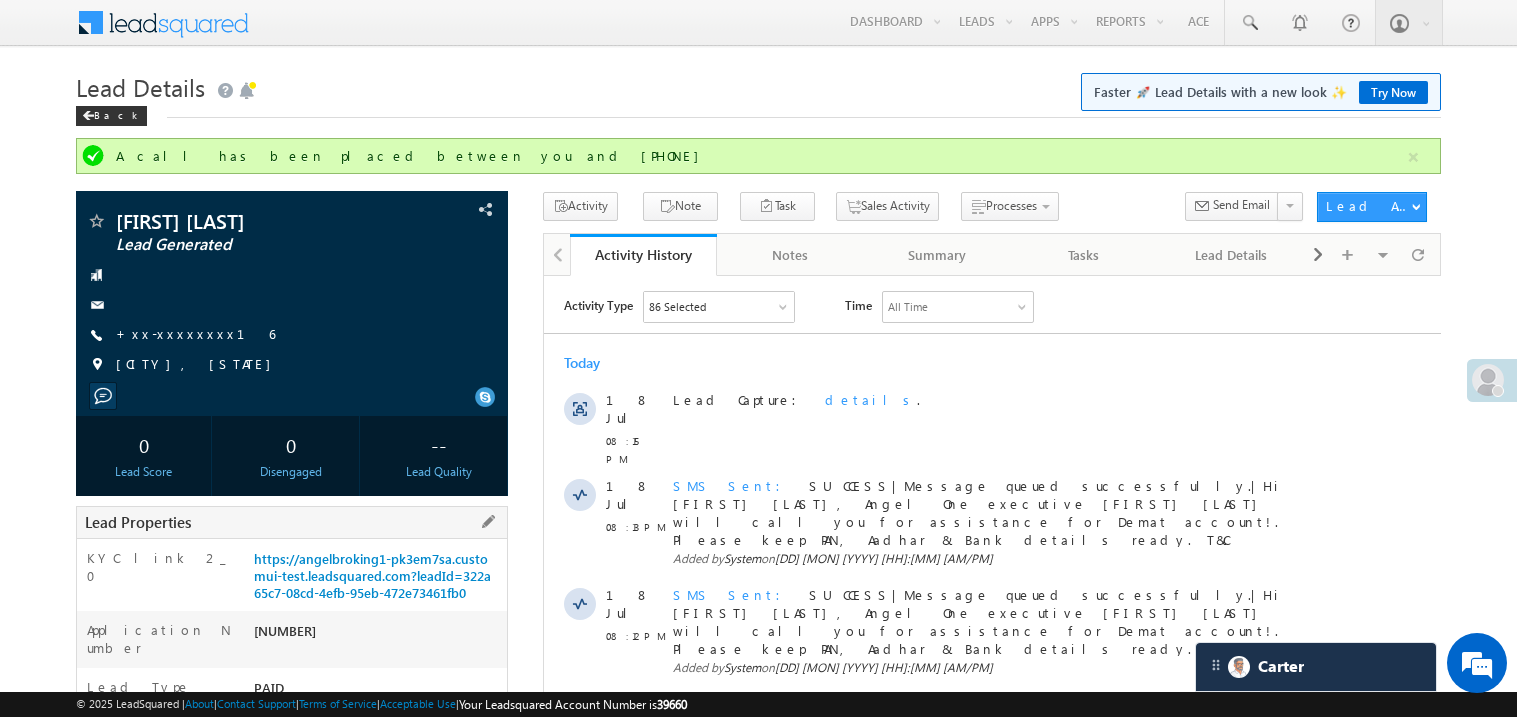 scroll, scrollTop: 0, scrollLeft: 0, axis: both 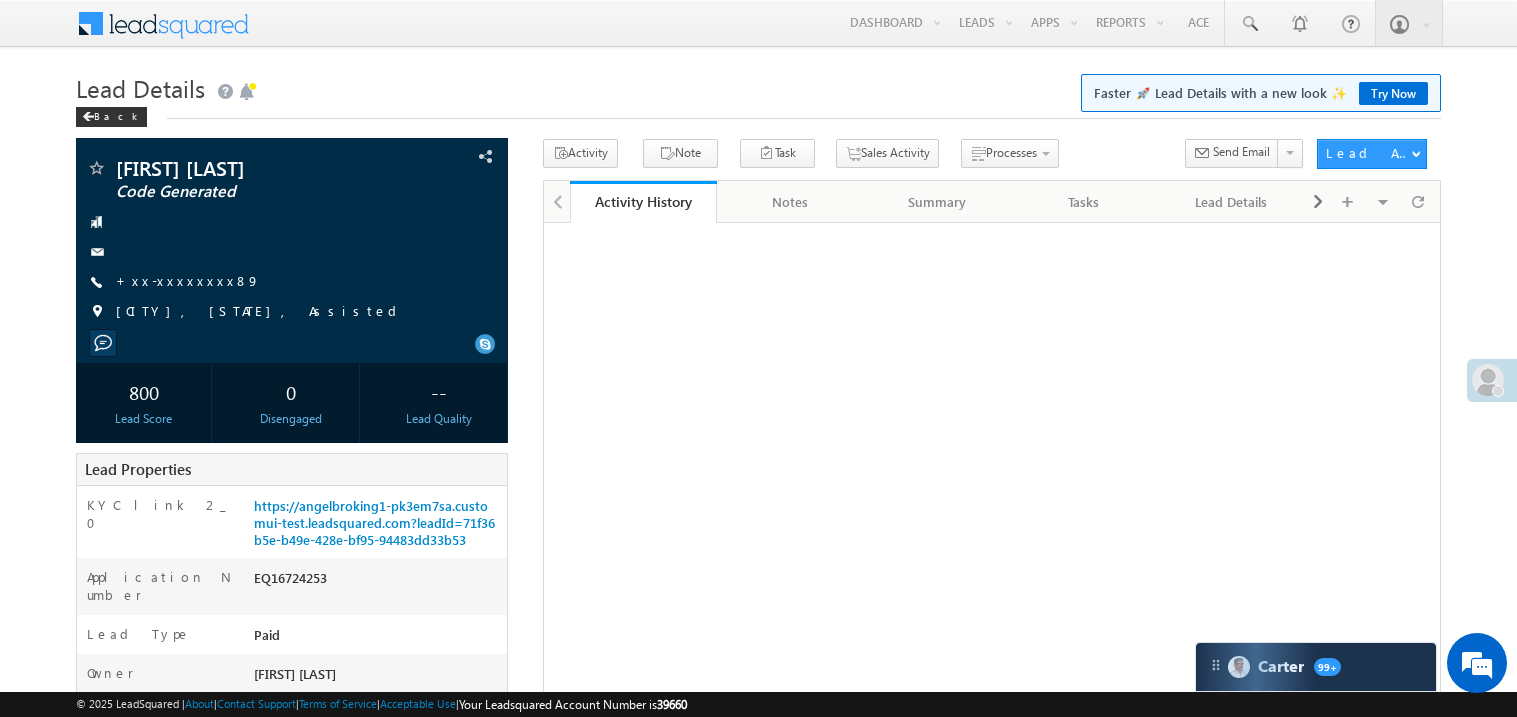 click on "+xx-xxxxxxxx89" at bounding box center (188, 282) 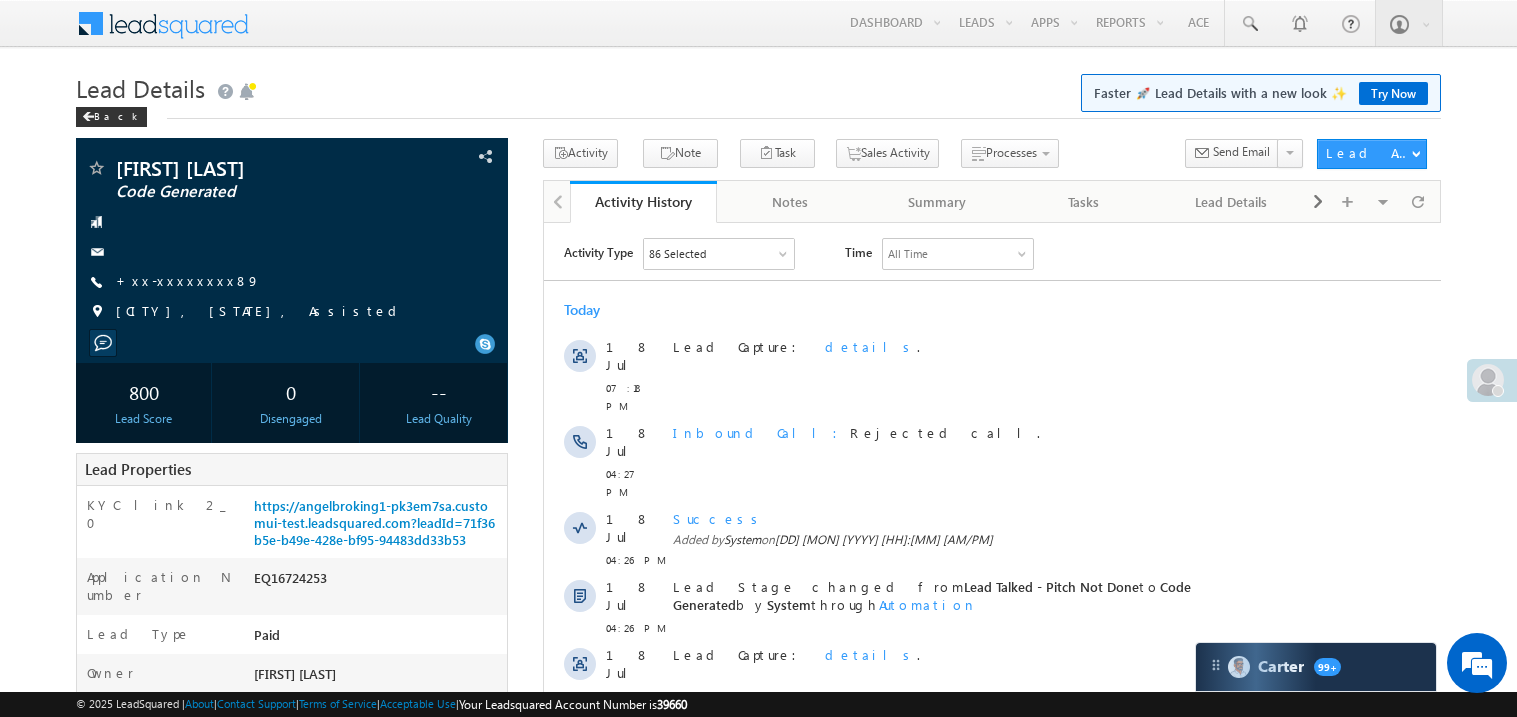 scroll, scrollTop: 0, scrollLeft: 0, axis: both 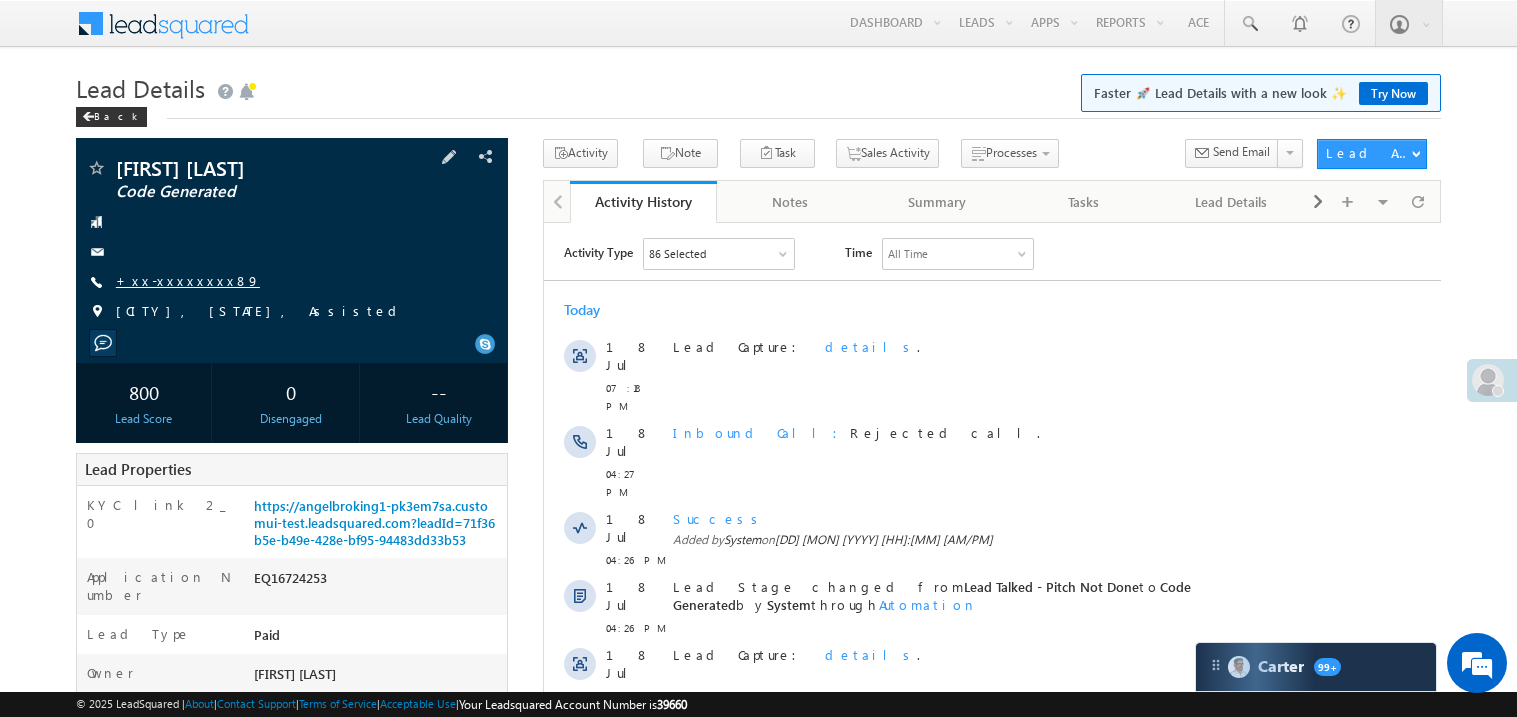 click on "+xx-xxxxxxxx89" at bounding box center [188, 280] 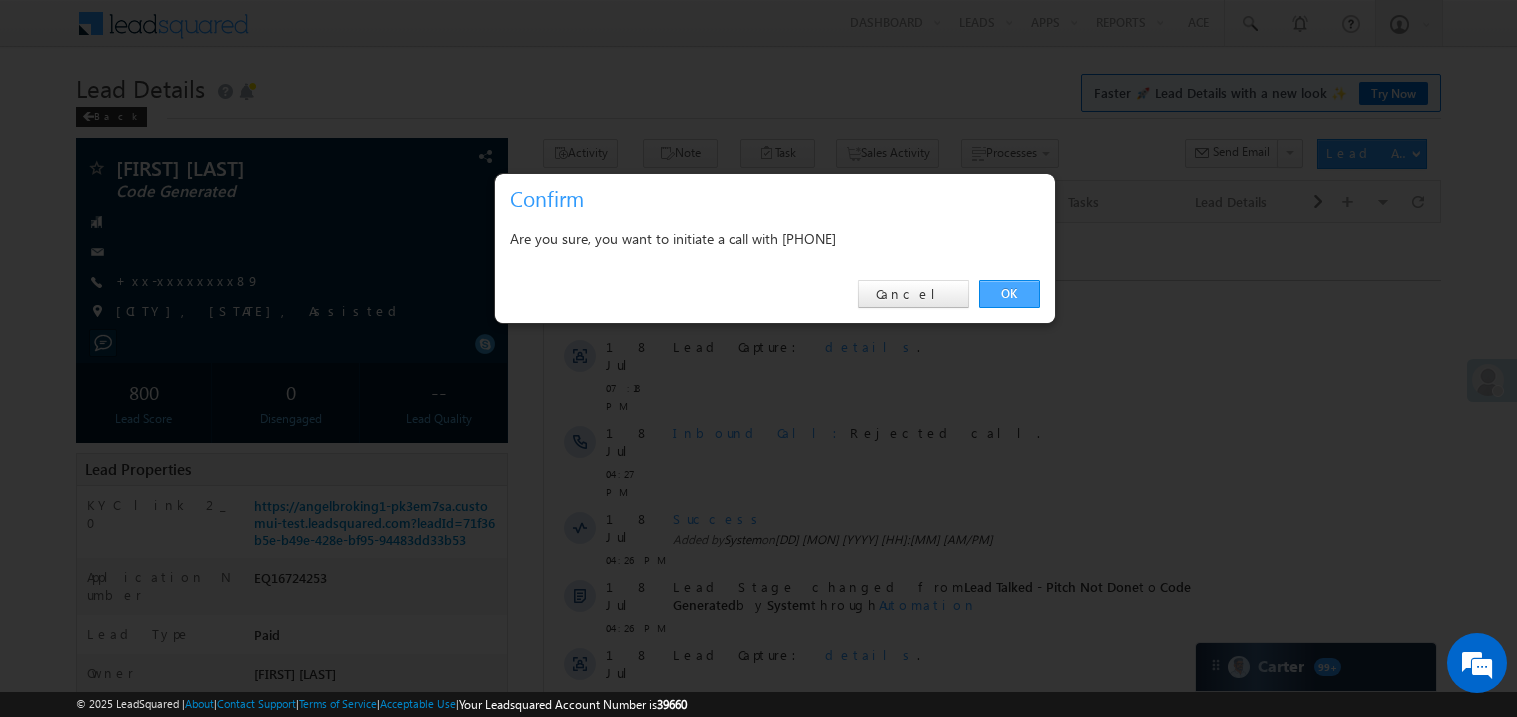 click on "OK" at bounding box center (1009, 294) 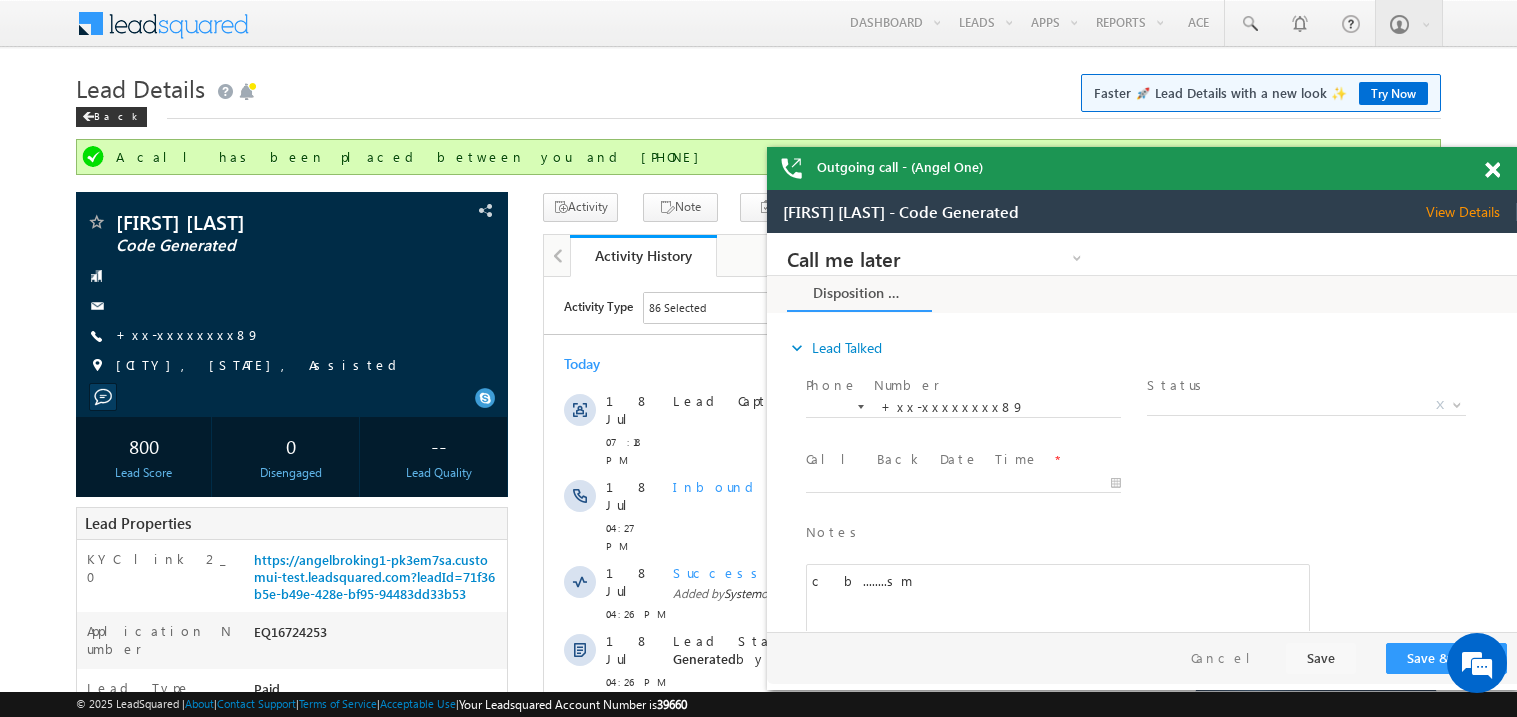 scroll, scrollTop: 0, scrollLeft: 0, axis: both 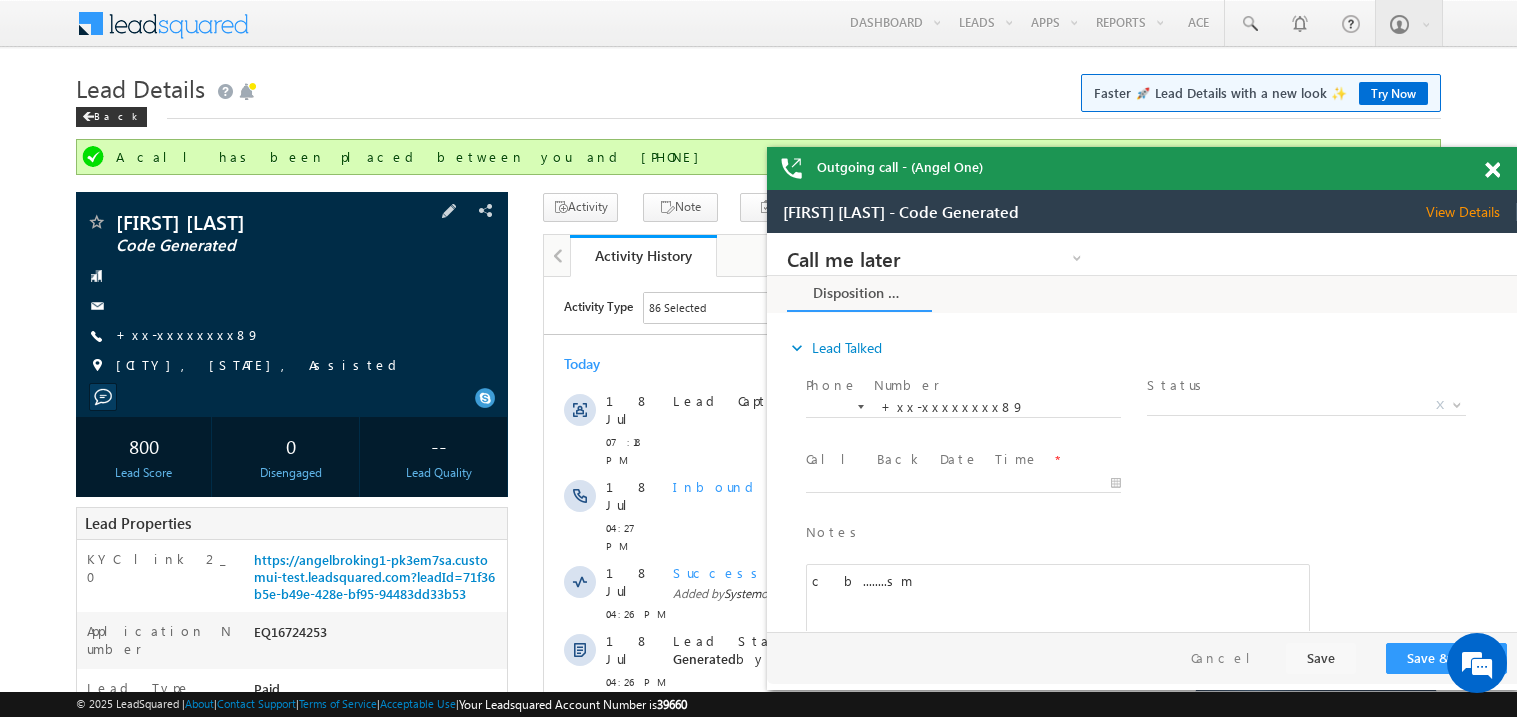 click on "Lata Balasaheb Deshmukh
Code Generated" at bounding box center [292, 304] 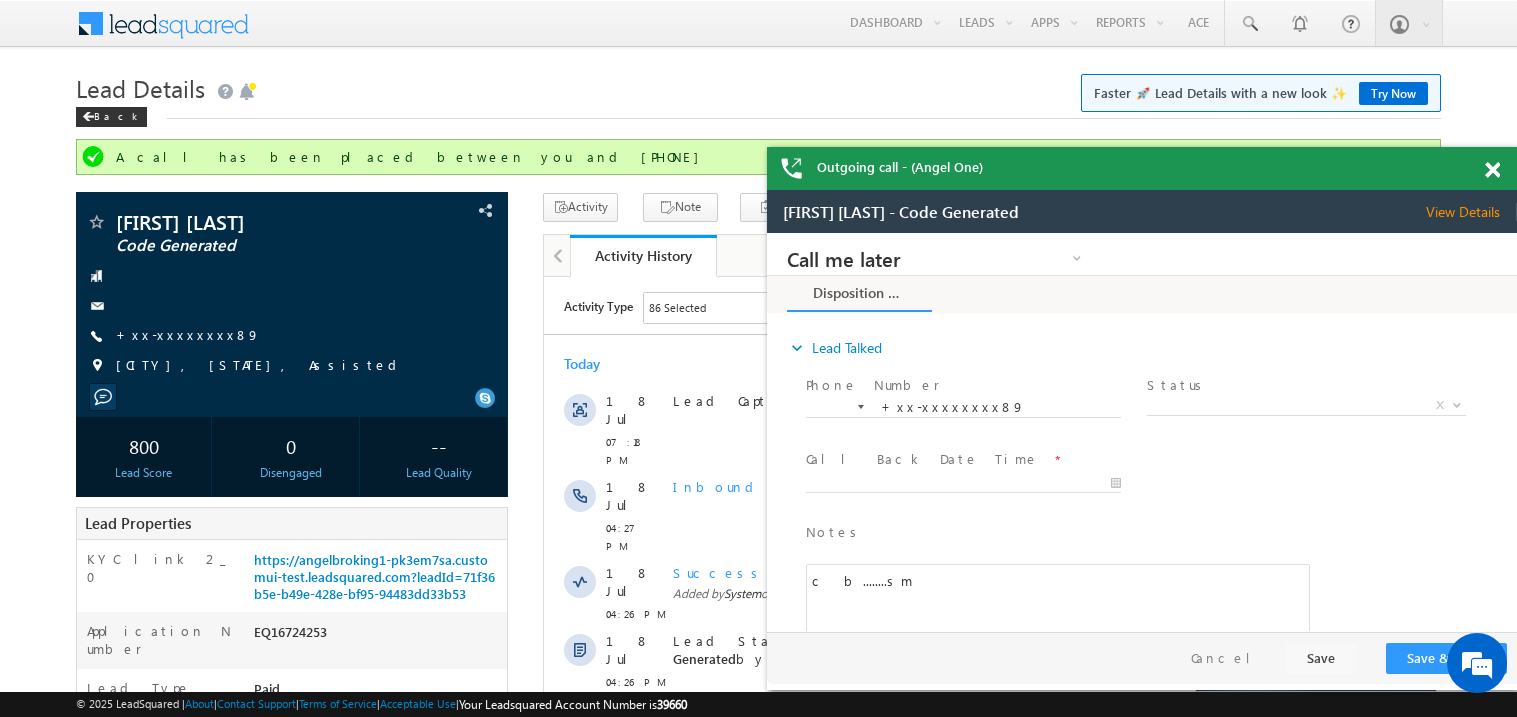 click at bounding box center [1492, 170] 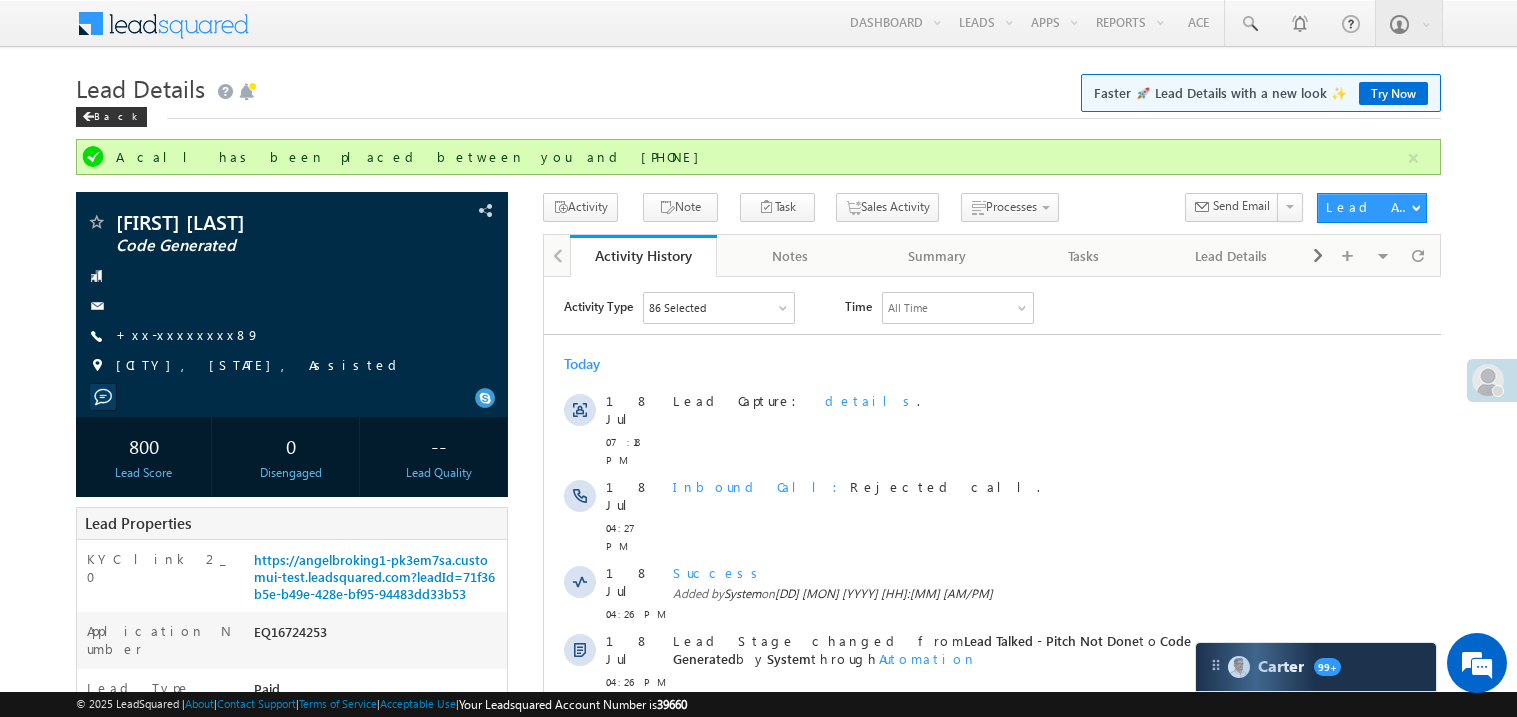click on "Back" at bounding box center [758, 112] 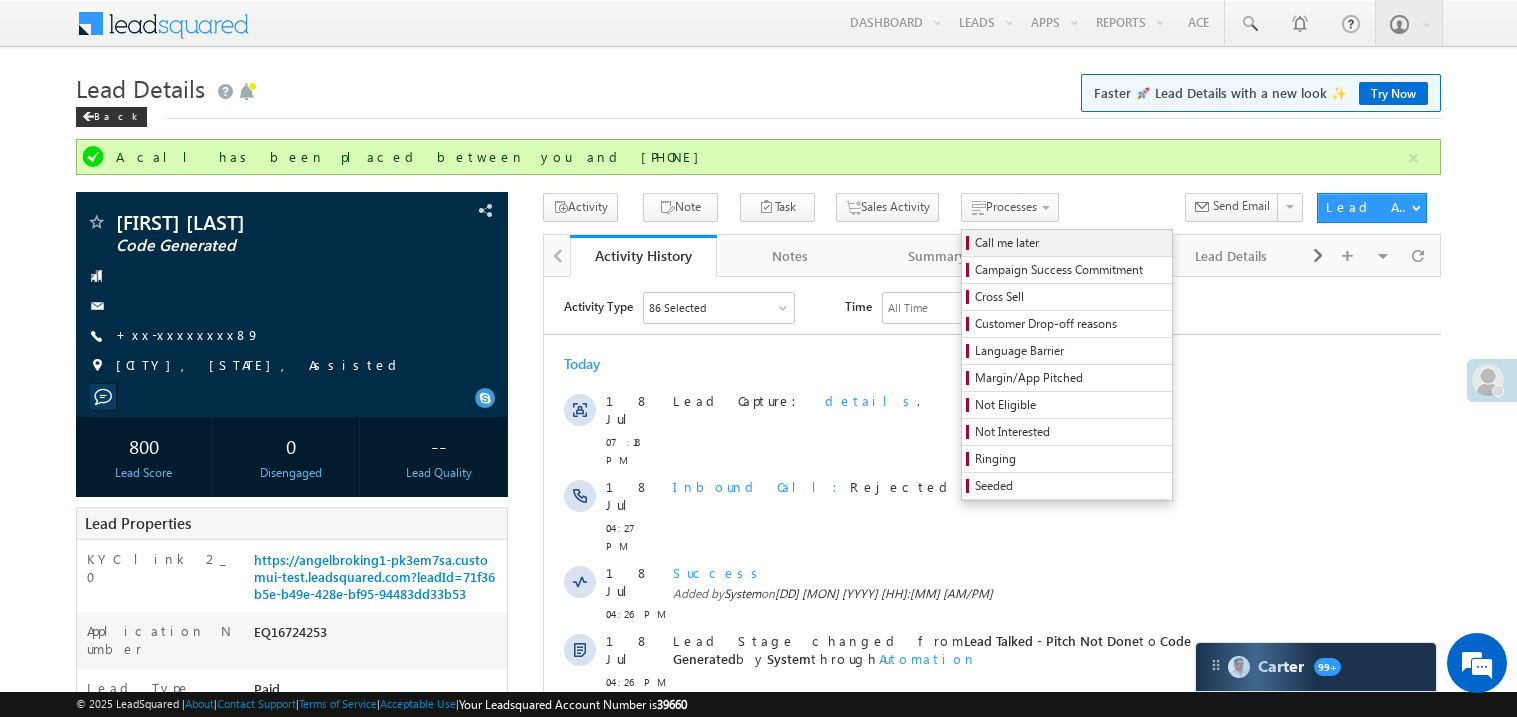 click on "Call me later" at bounding box center [1070, 243] 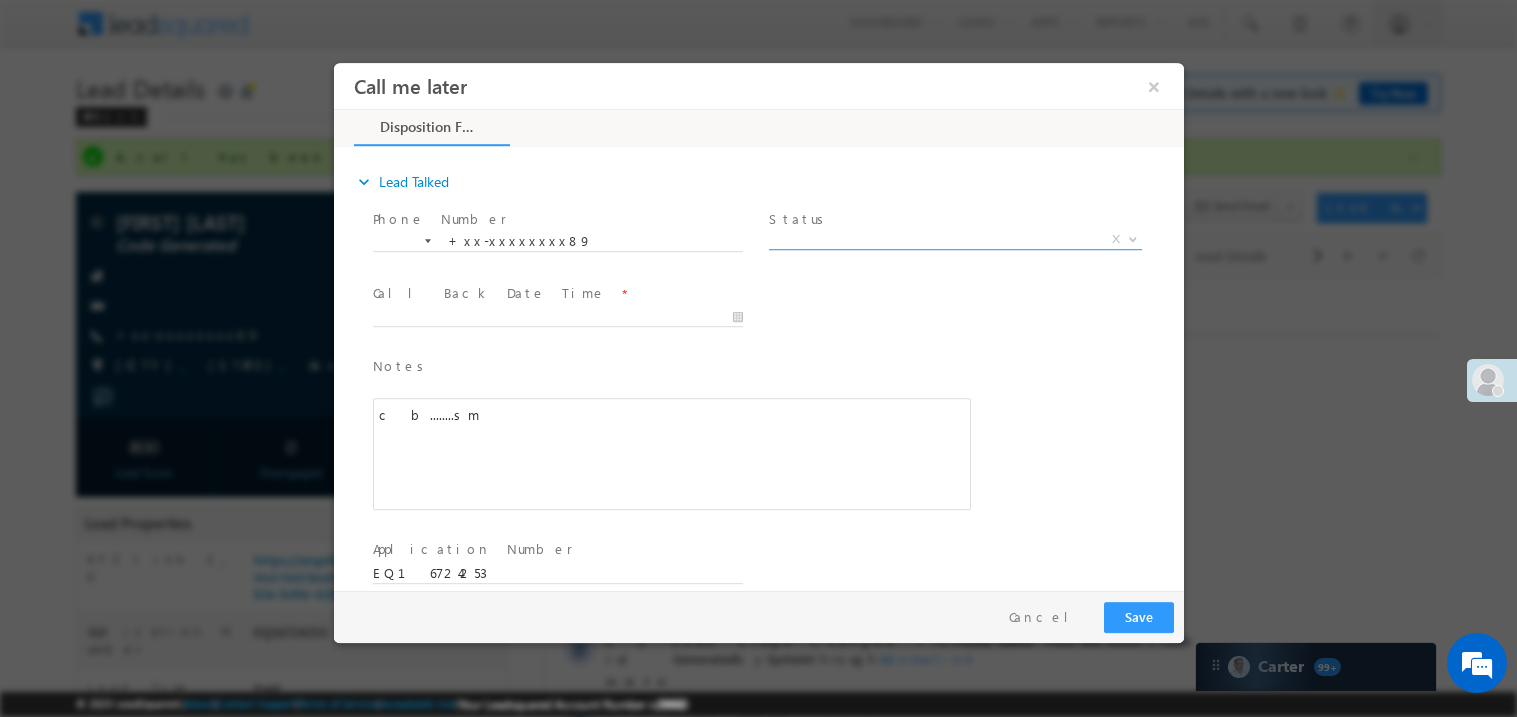 scroll, scrollTop: 0, scrollLeft: 0, axis: both 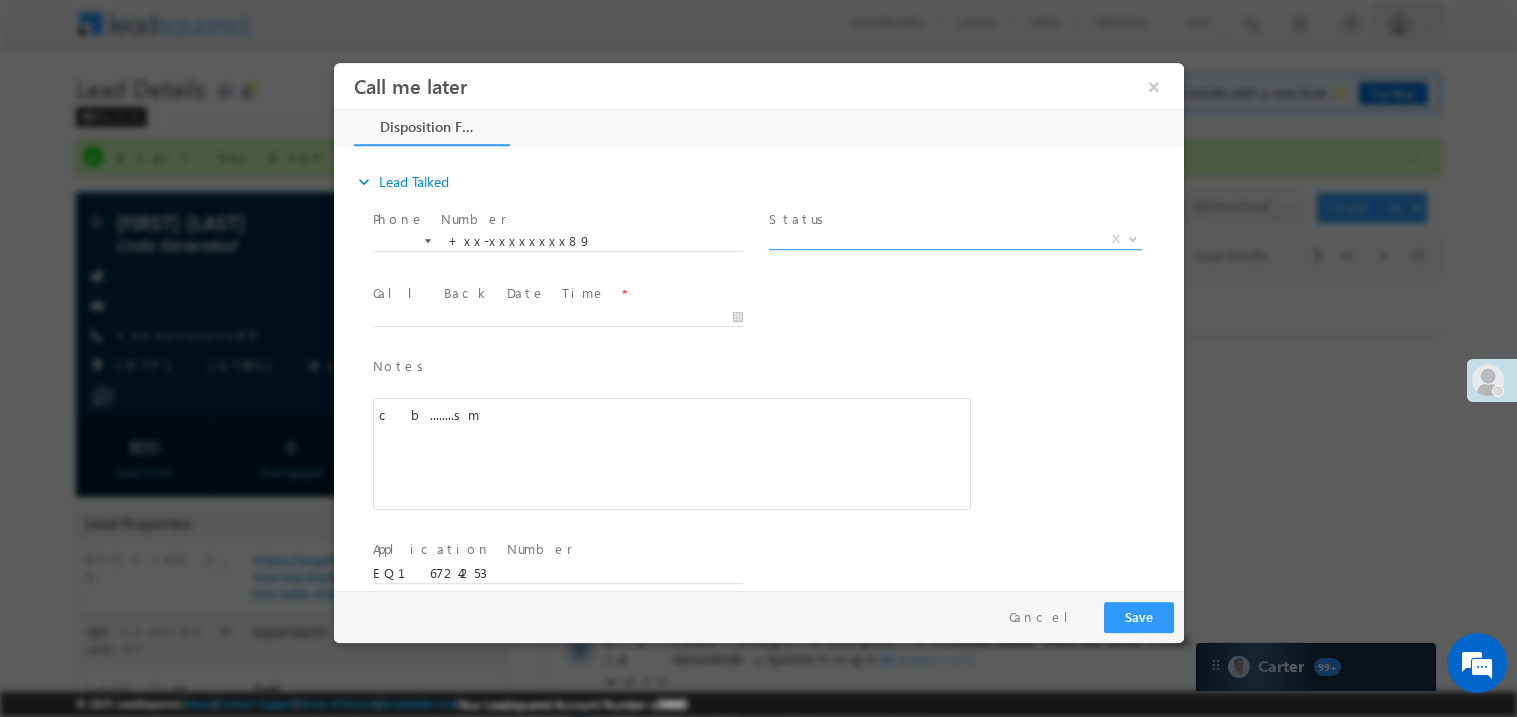 click on "X" at bounding box center (954, 239) 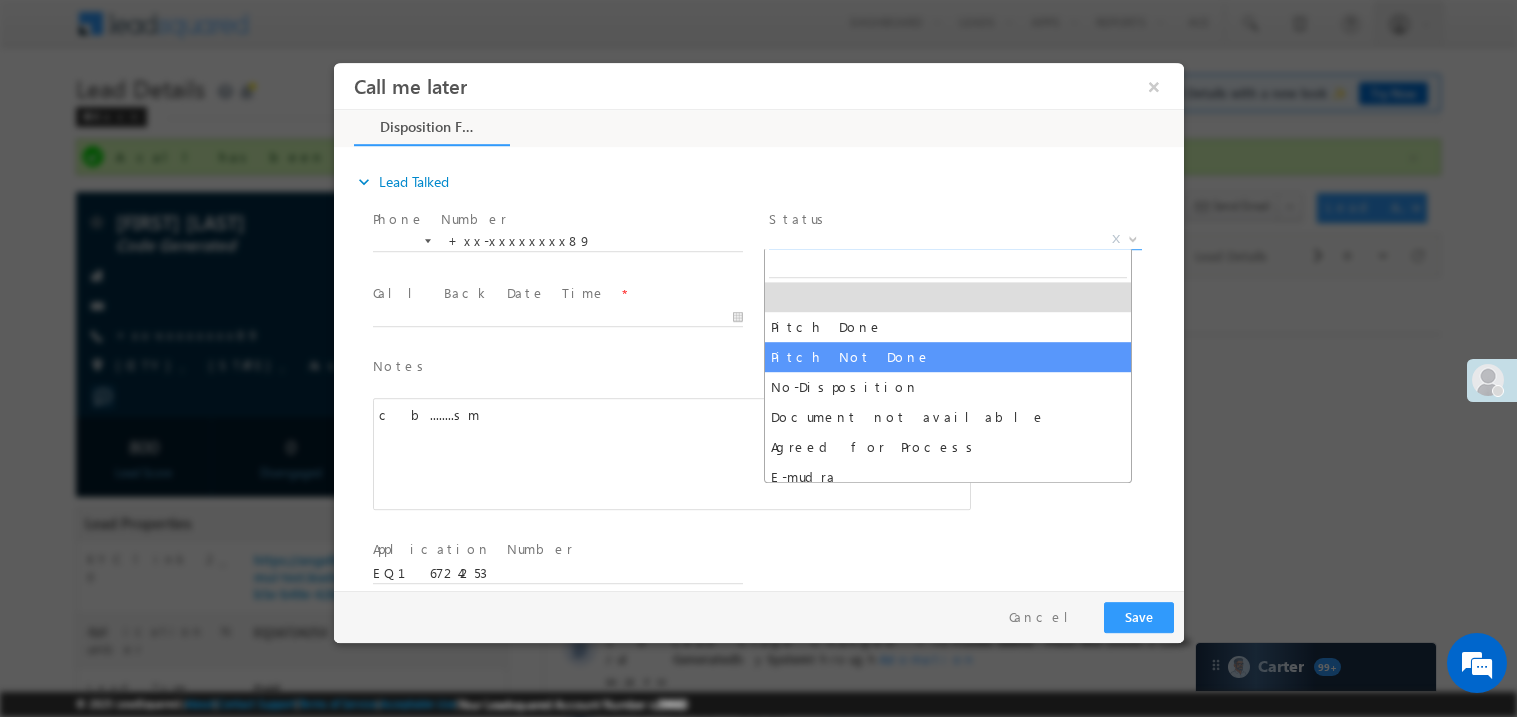select on "Pitch Not Done" 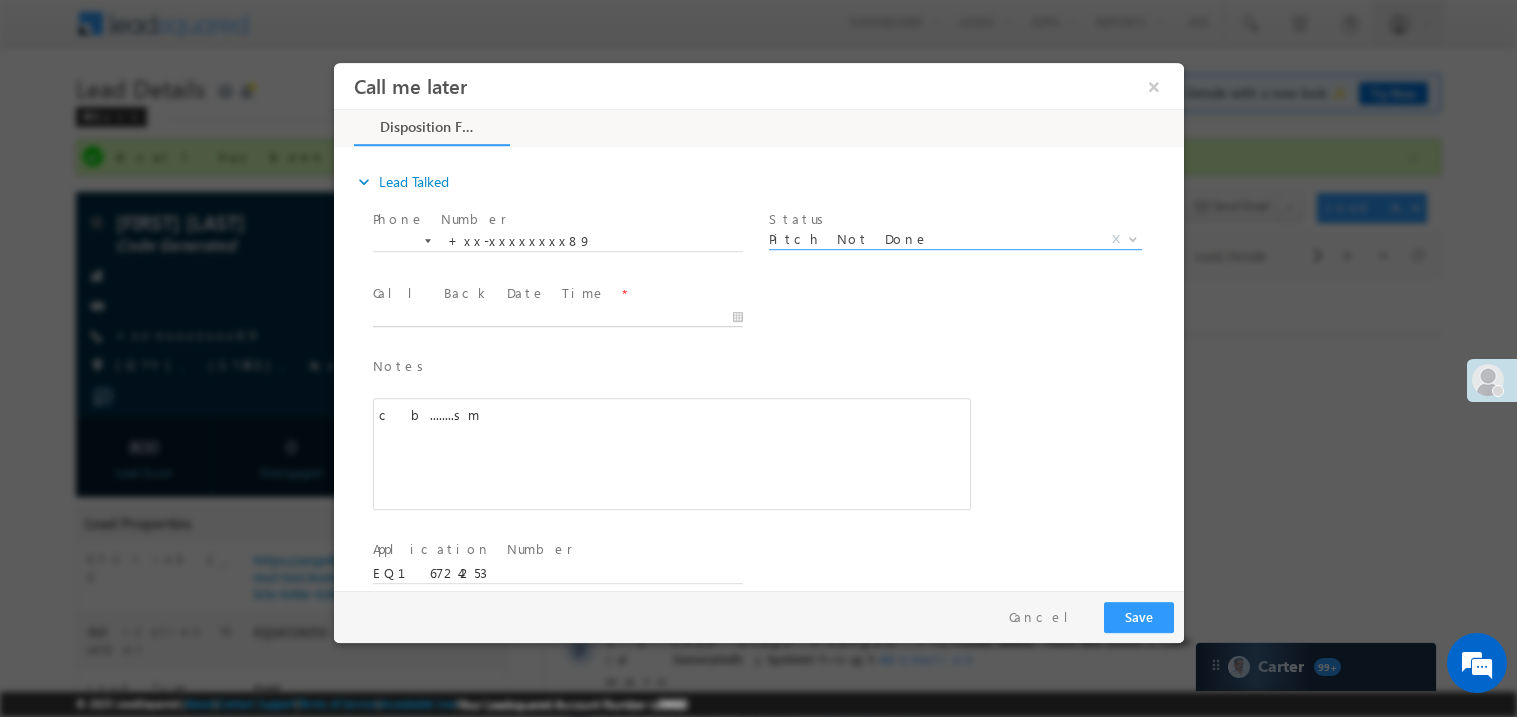 click on "Call me later
×" at bounding box center [758, 325] 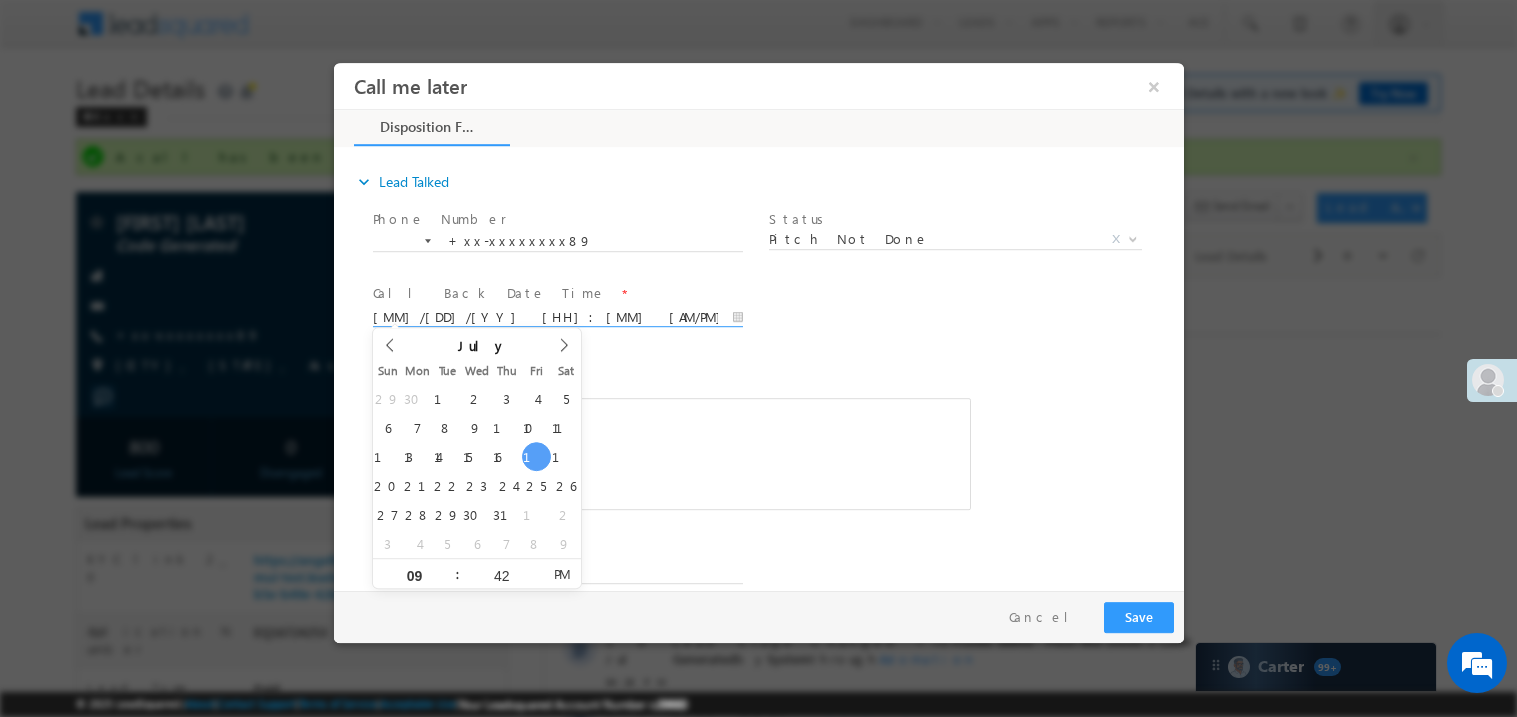 click on "c b........sm" at bounding box center (671, 453) 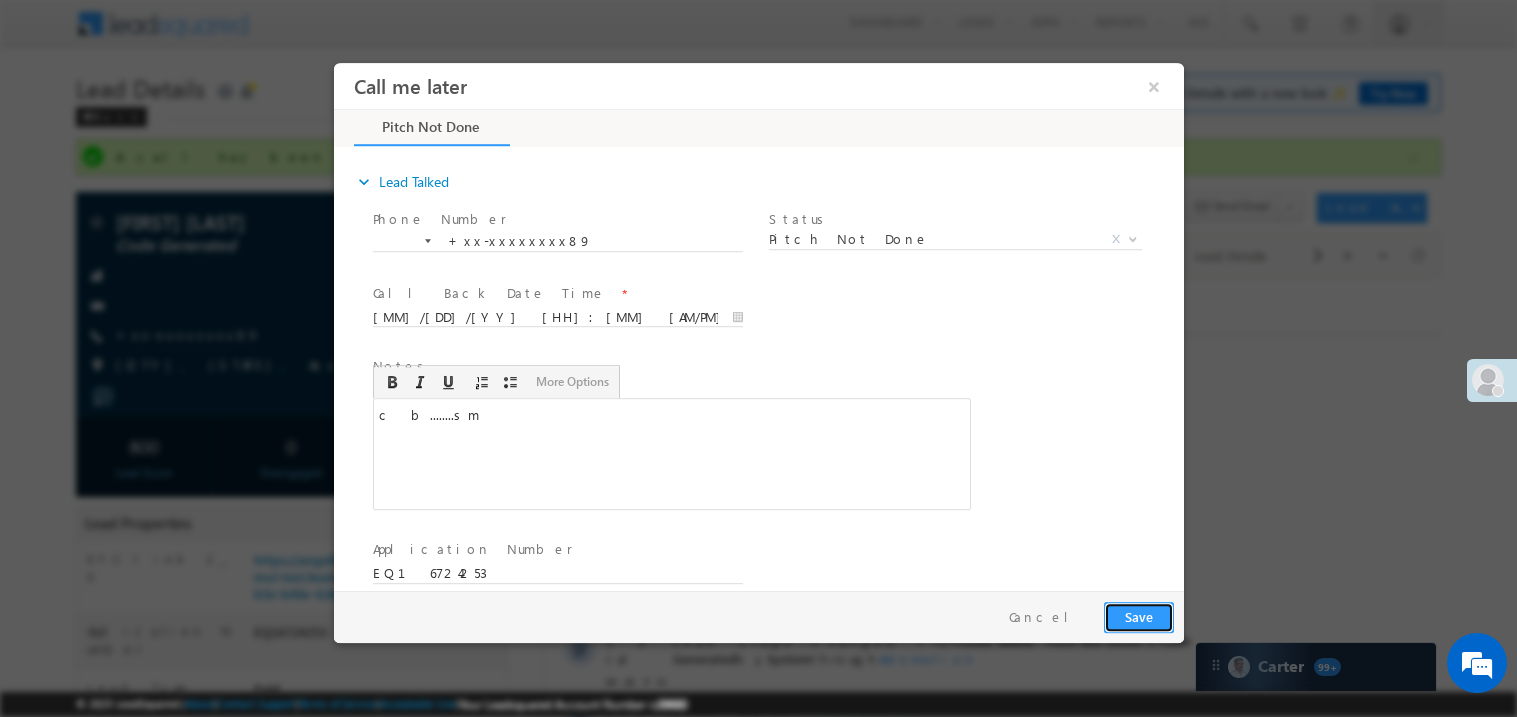 click on "Save" at bounding box center [1138, 616] 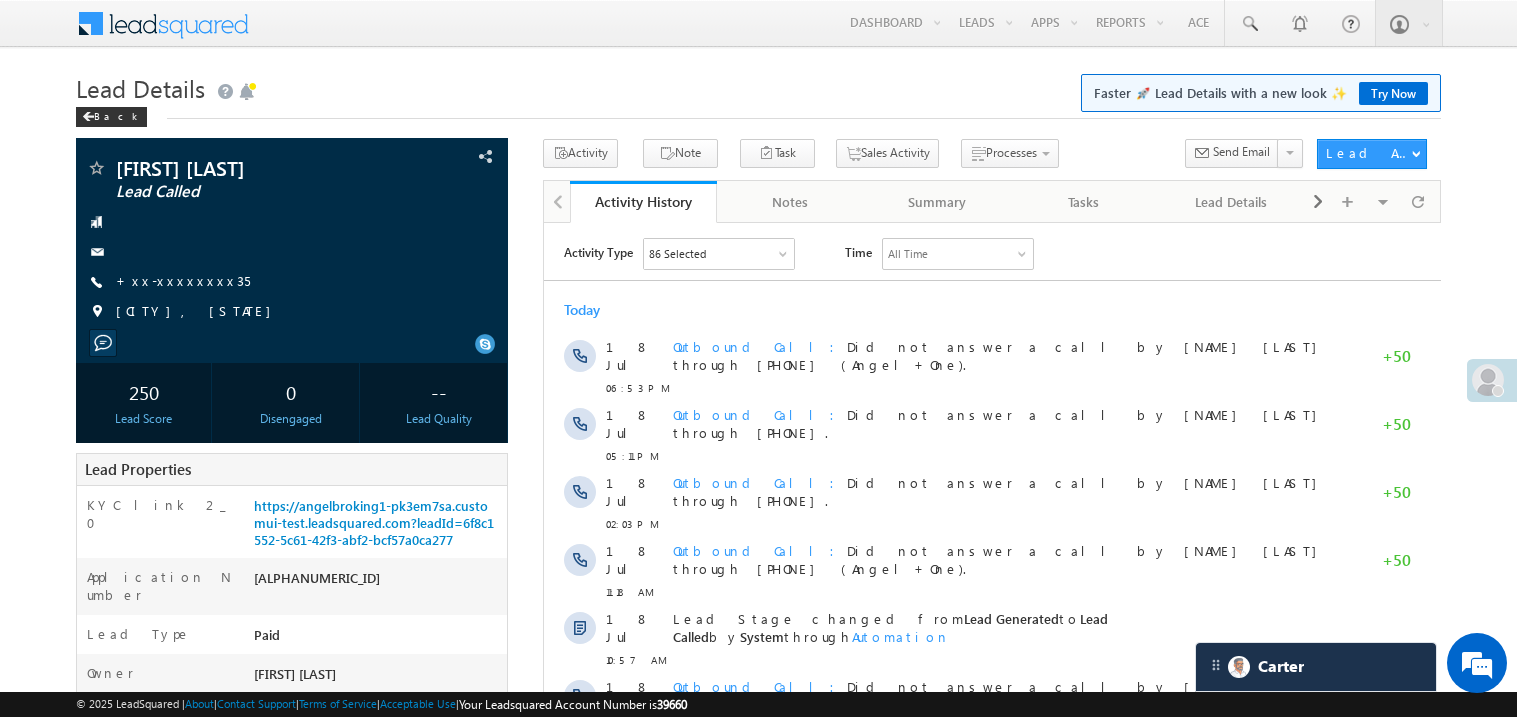 scroll, scrollTop: 0, scrollLeft: 0, axis: both 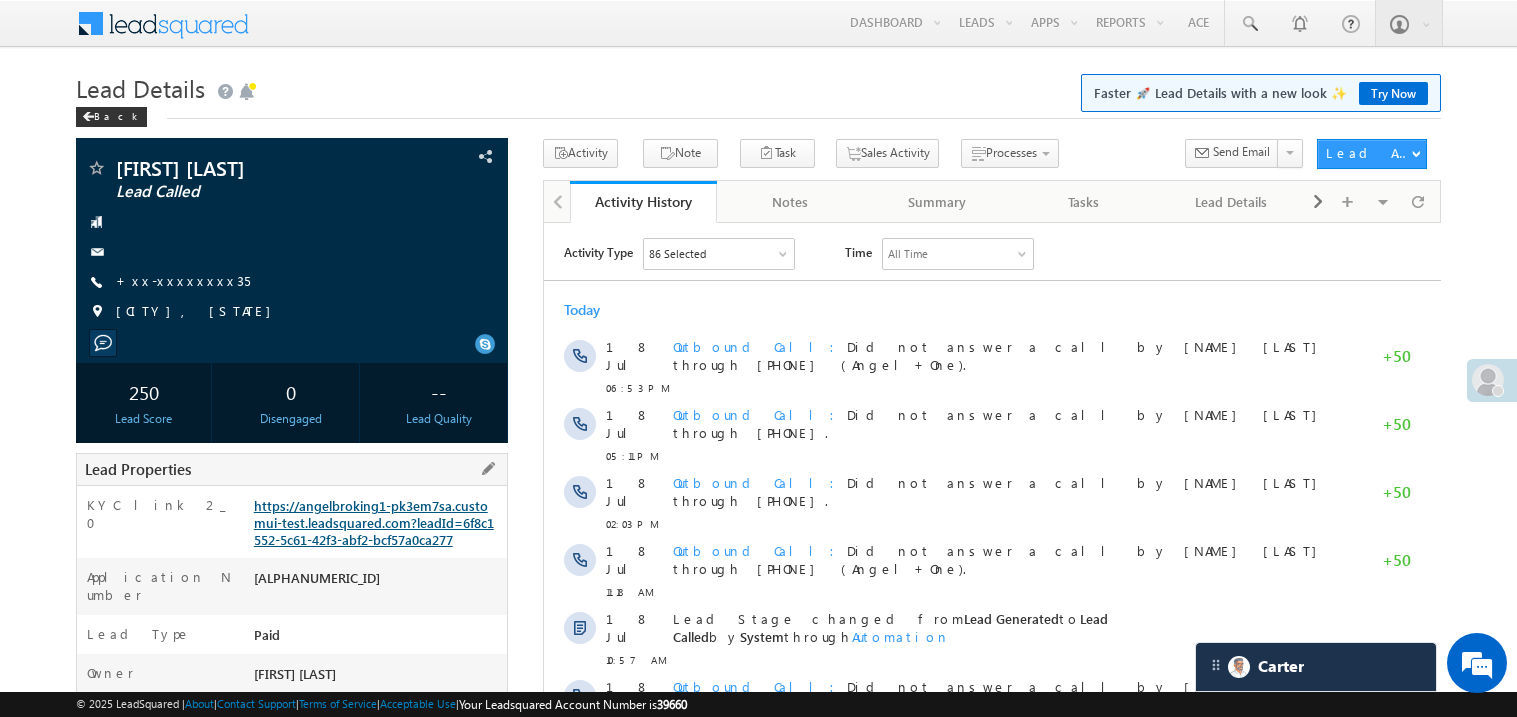 click on "https://angelbroking1-pk3em7sa.customui-test.leadsquared.com?leadId=6f8c1552-5c61-42f3-abf2-bcf57a0ca277" at bounding box center (374, 522) 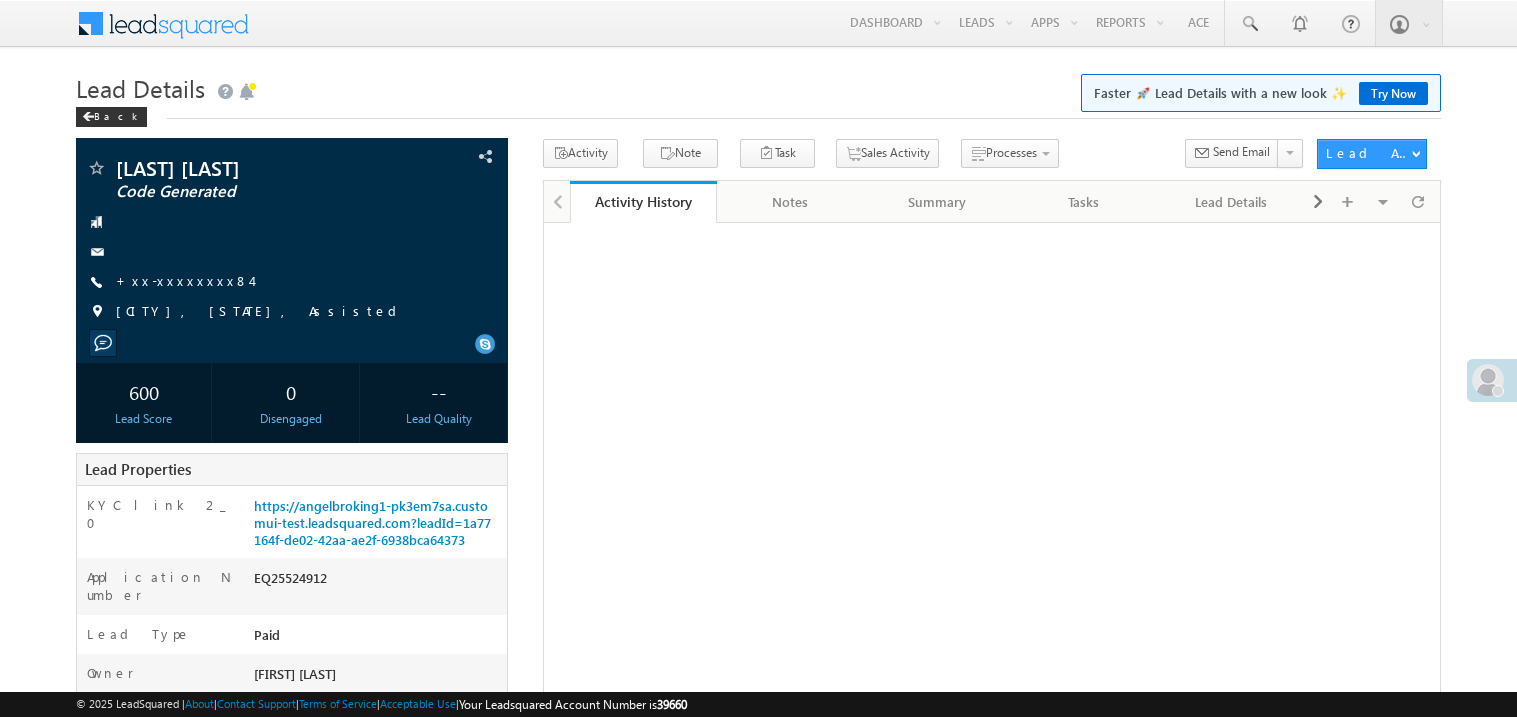 click on "+xx-xxxxxxxx84" at bounding box center [183, 280] 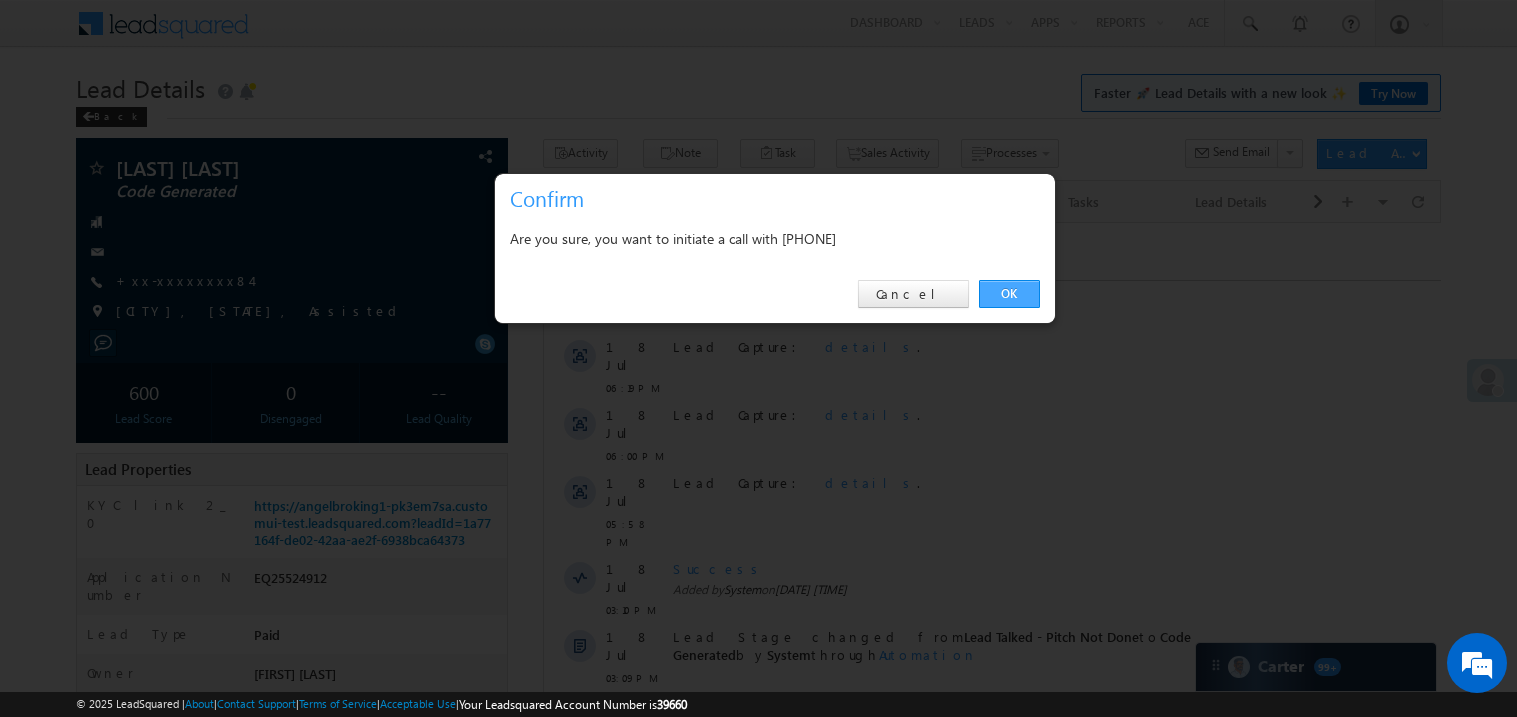 scroll, scrollTop: 0, scrollLeft: 0, axis: both 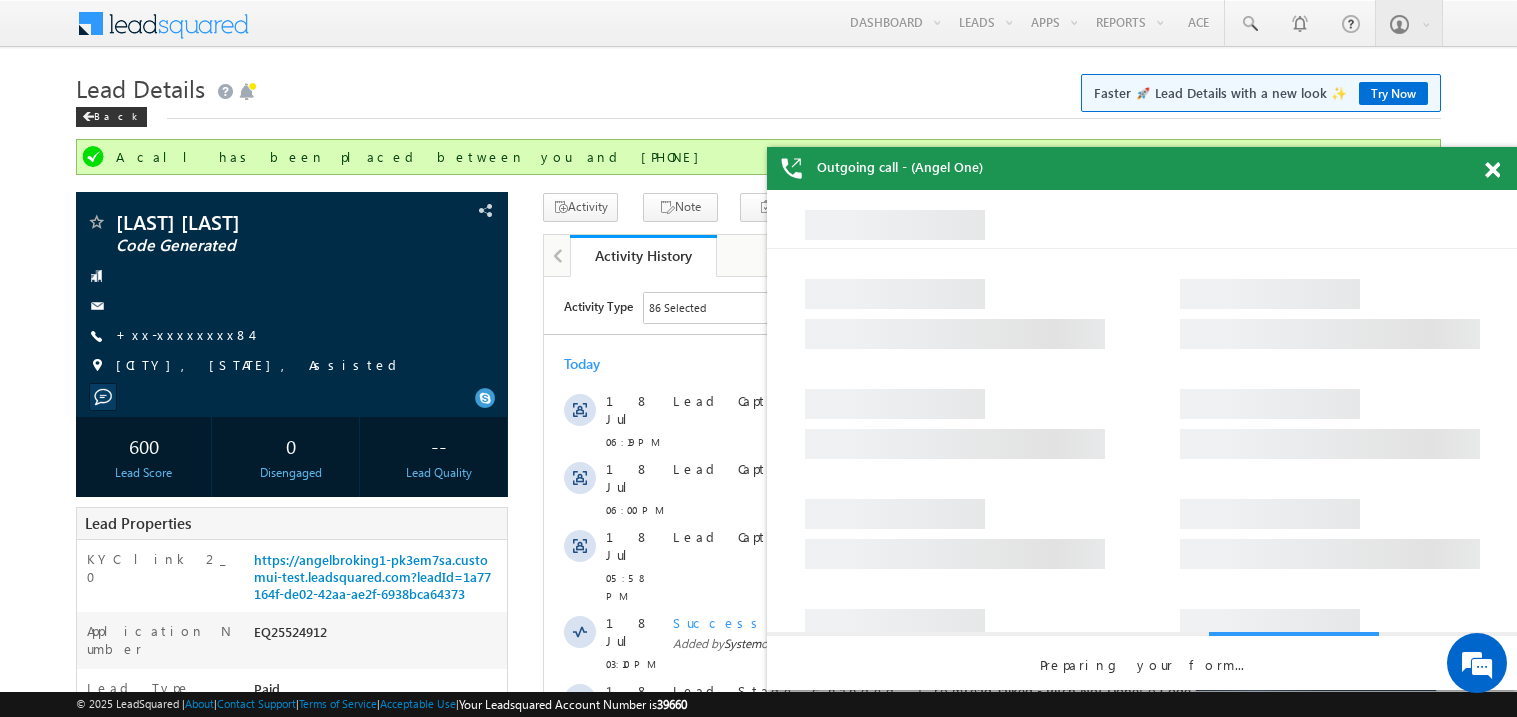 click at bounding box center (1492, 170) 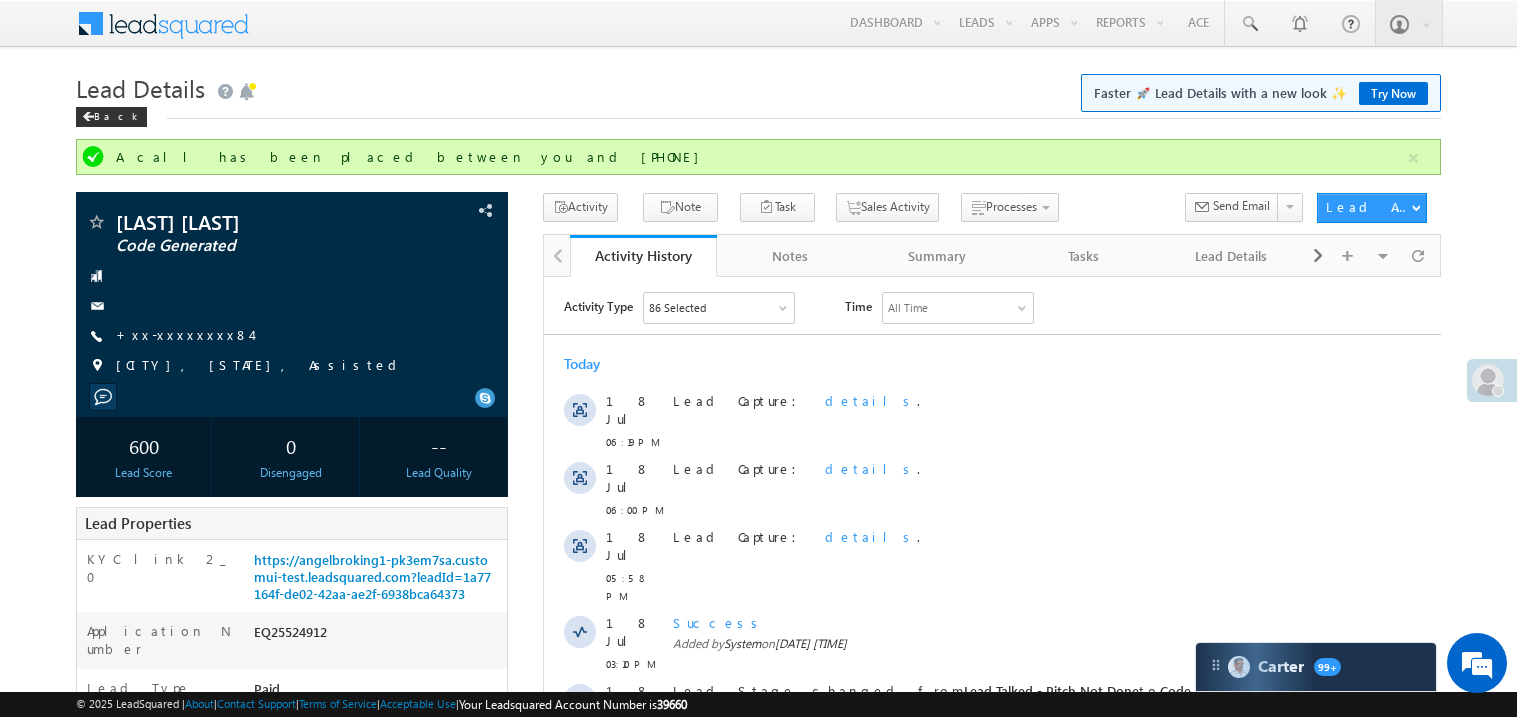 scroll, scrollTop: 0, scrollLeft: 0, axis: both 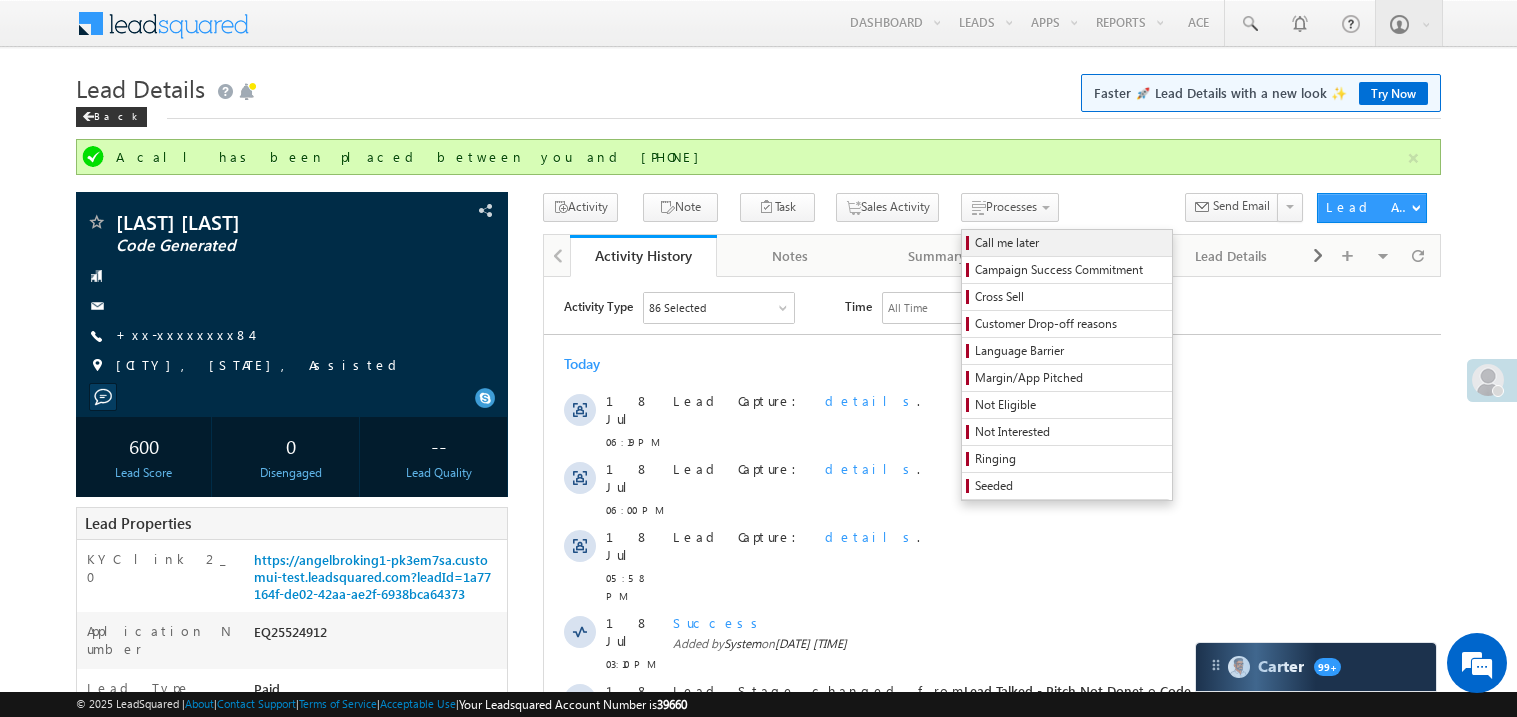 click on "Call me later" at bounding box center (1070, 243) 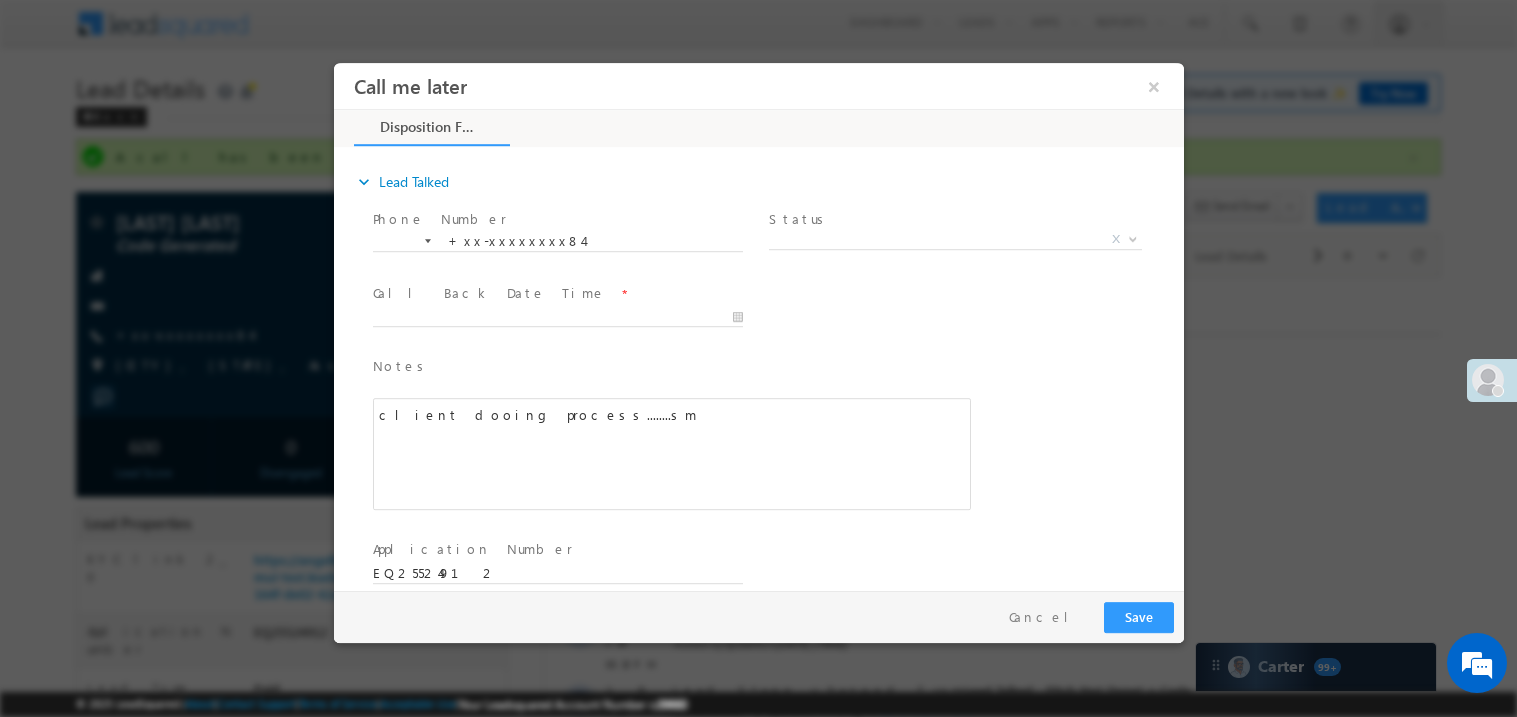scroll, scrollTop: 0, scrollLeft: 0, axis: both 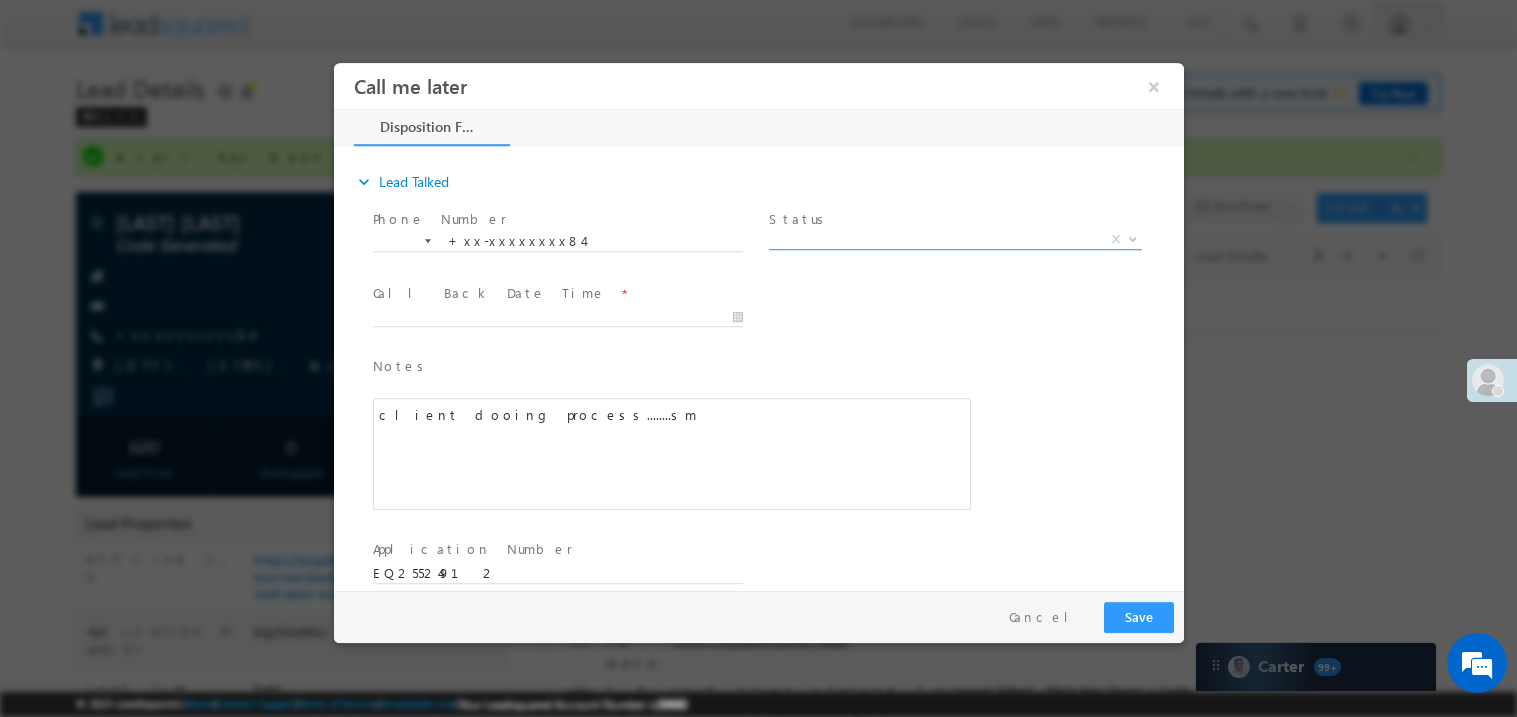 click on "X" at bounding box center [954, 239] 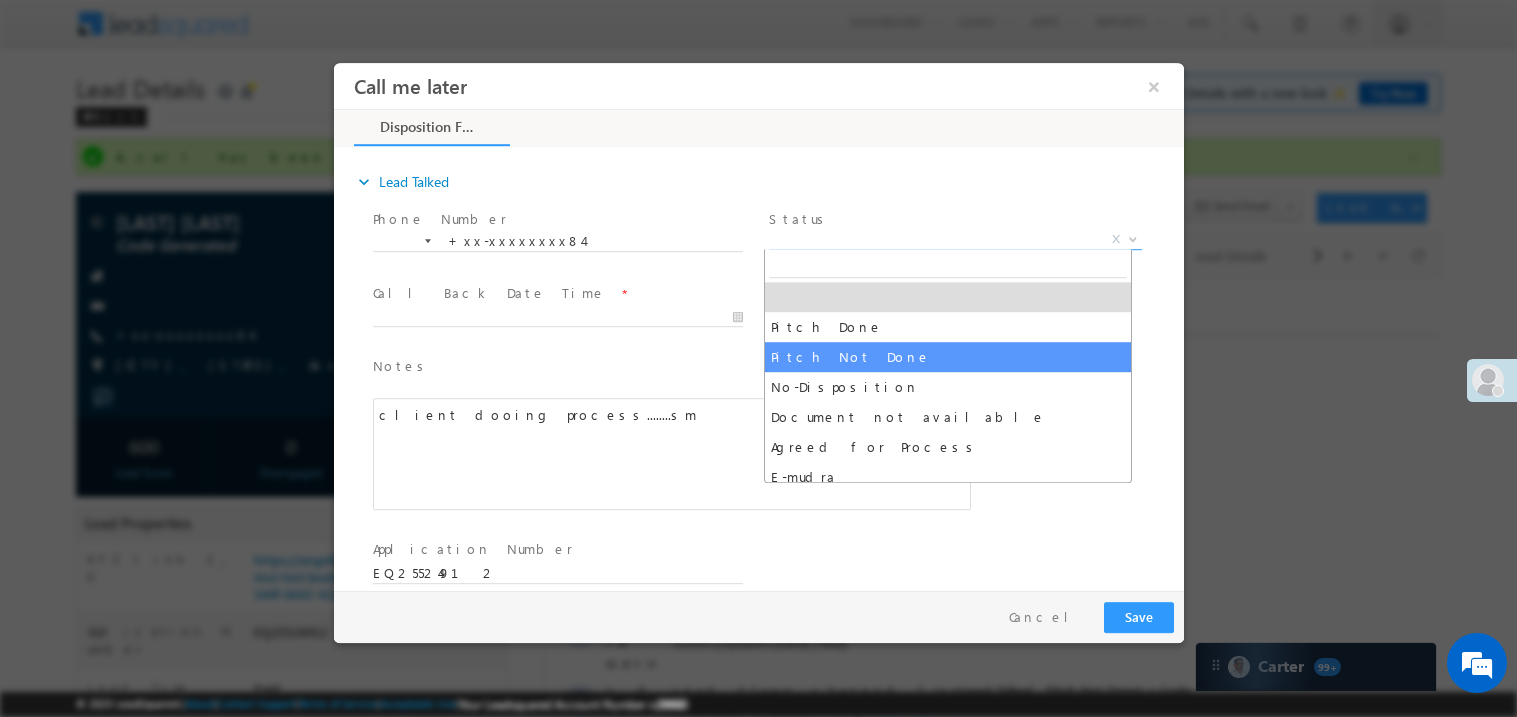 select on "Pitch Not Done" 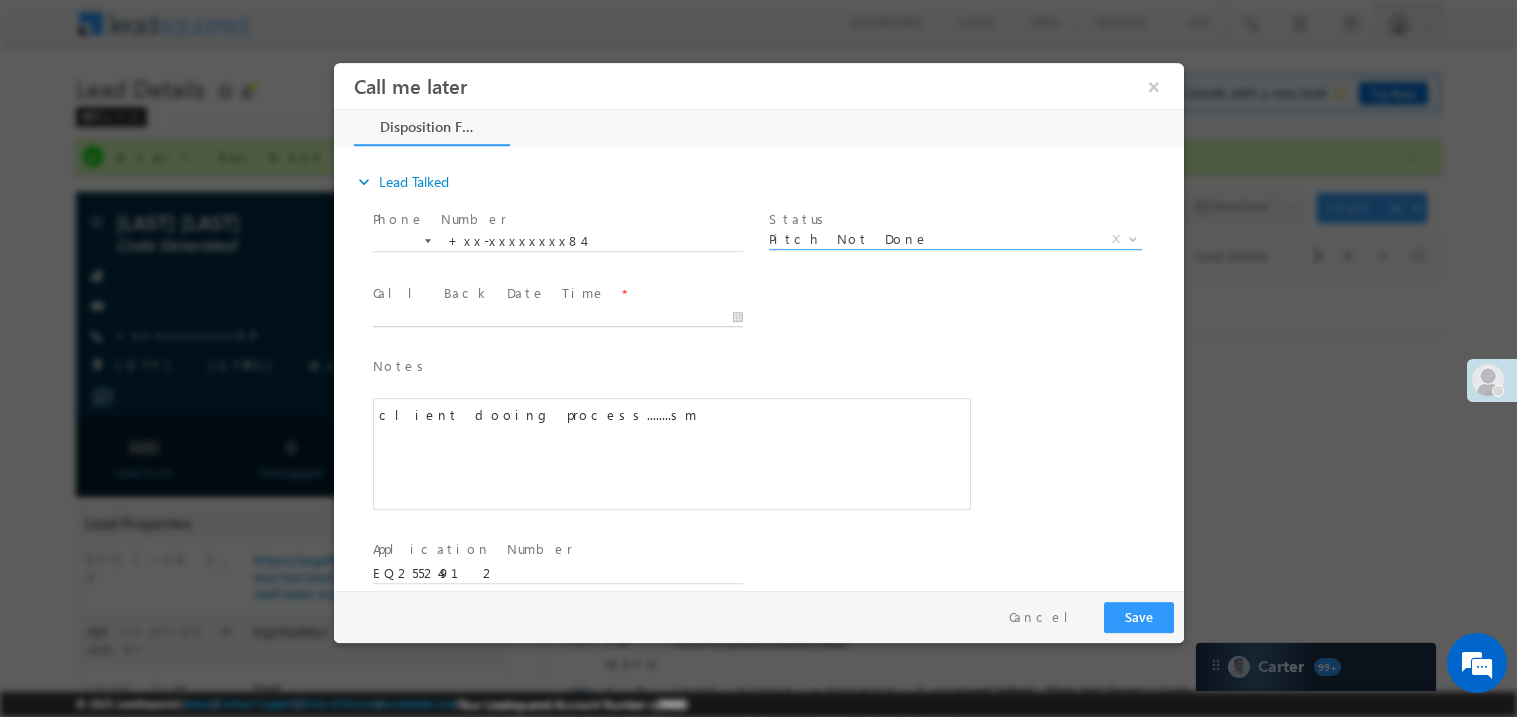 click on "Call me later
×" at bounding box center [758, 325] 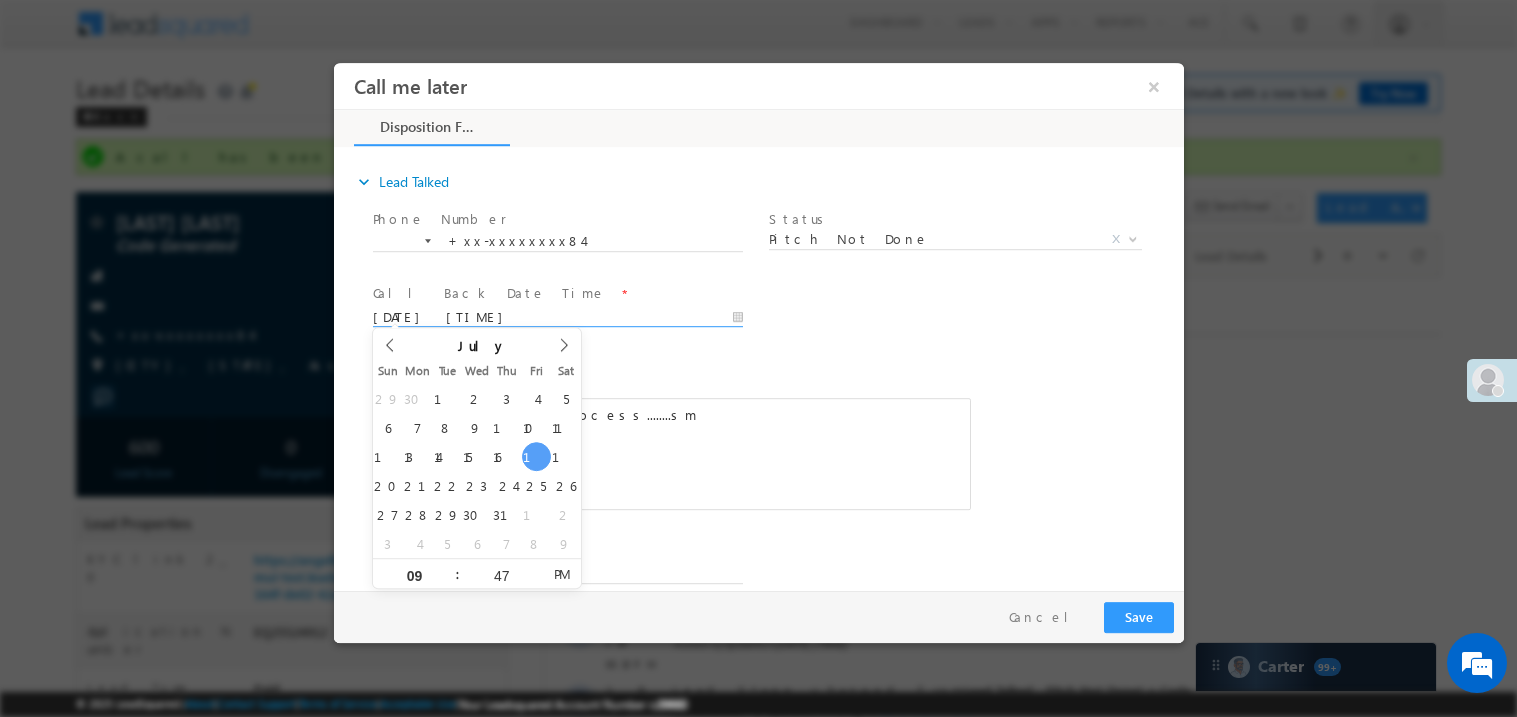 click on "client dooing process........sm" at bounding box center (671, 453) 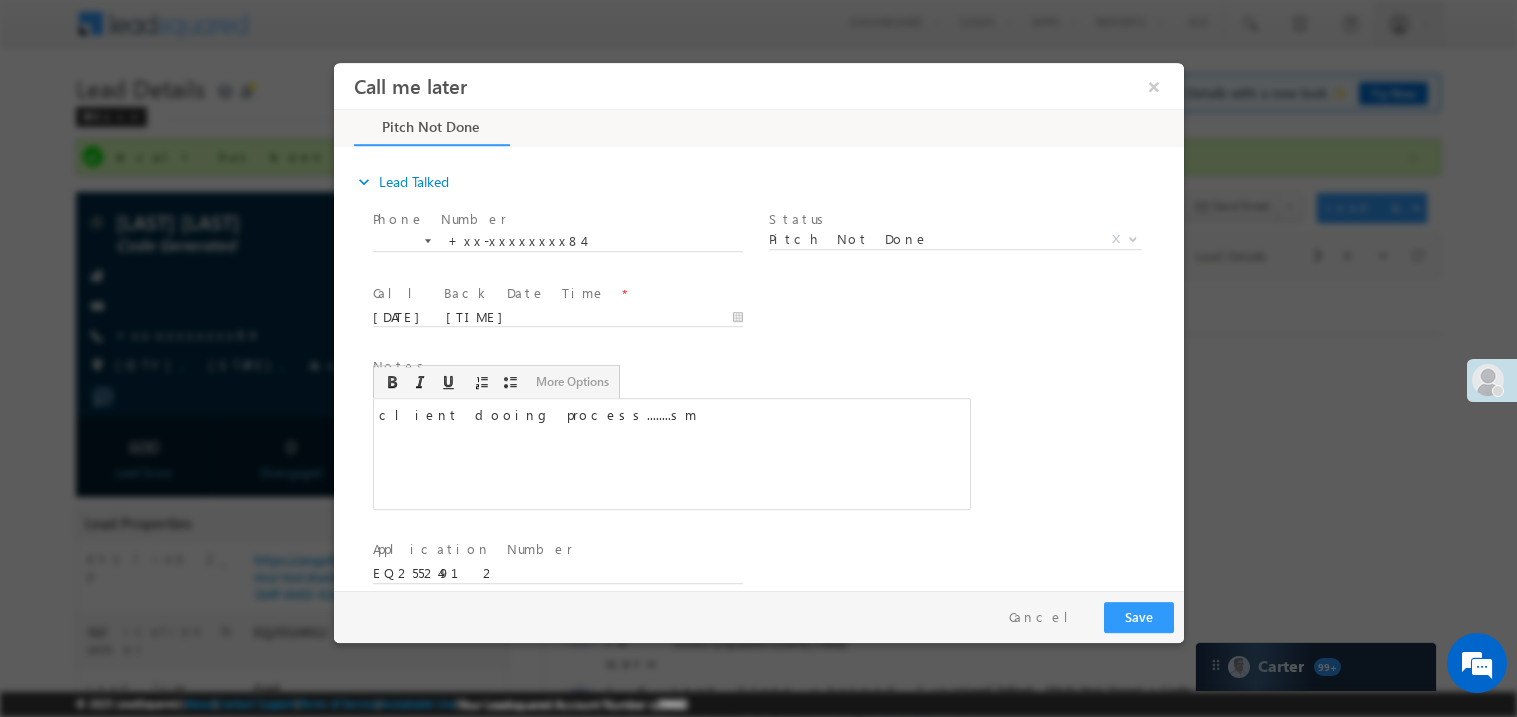 type 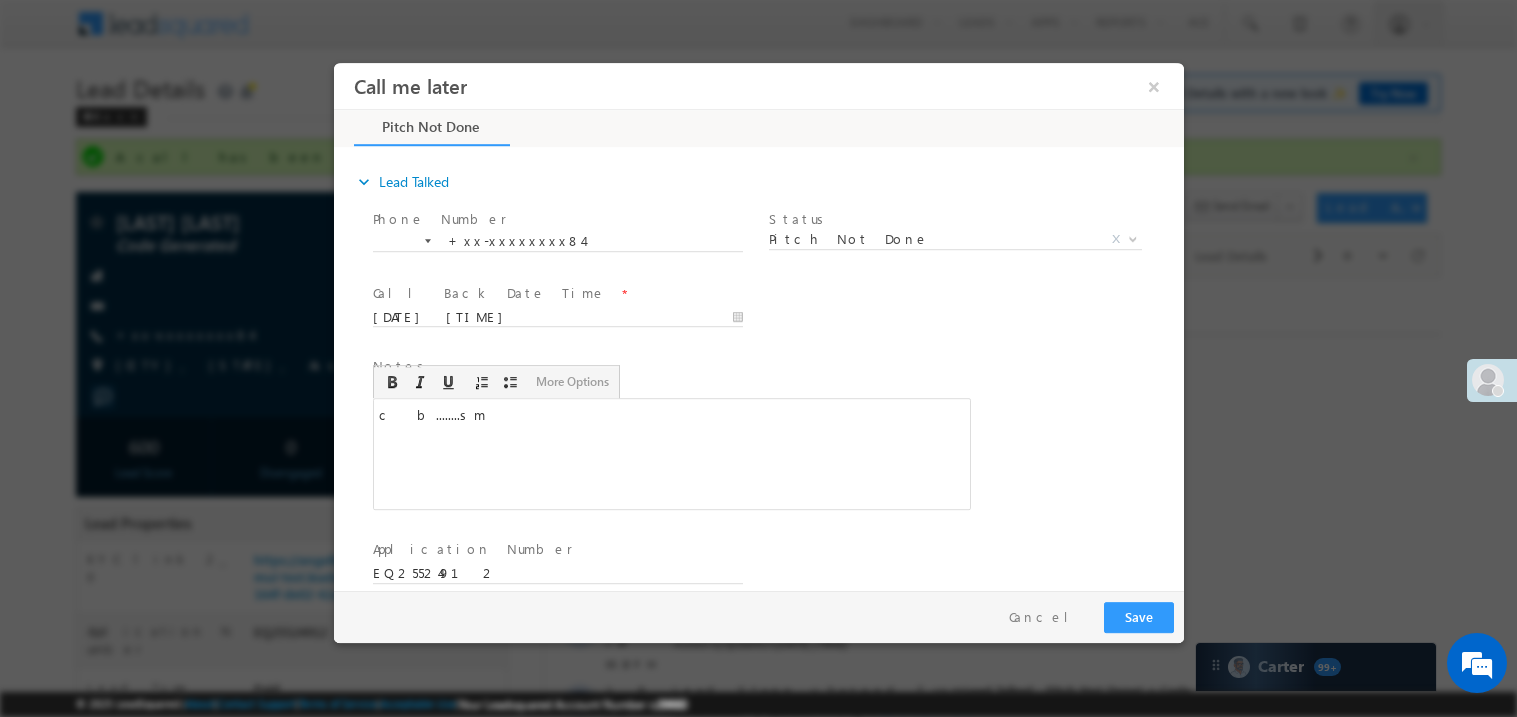 click on "Pay & Save
Save
Cancel" at bounding box center (763, 616) 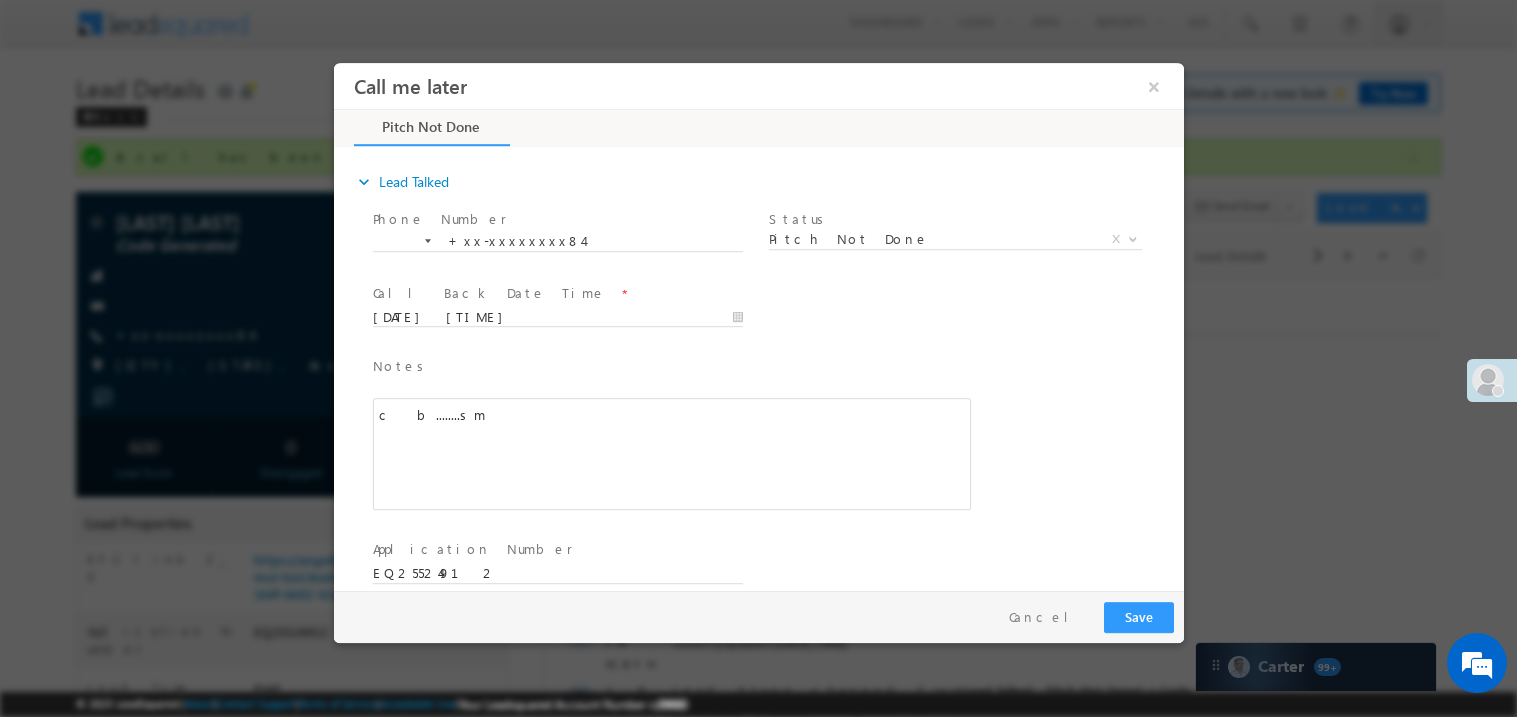 click on "Pay & Save
Save
Cancel" at bounding box center [763, 616] 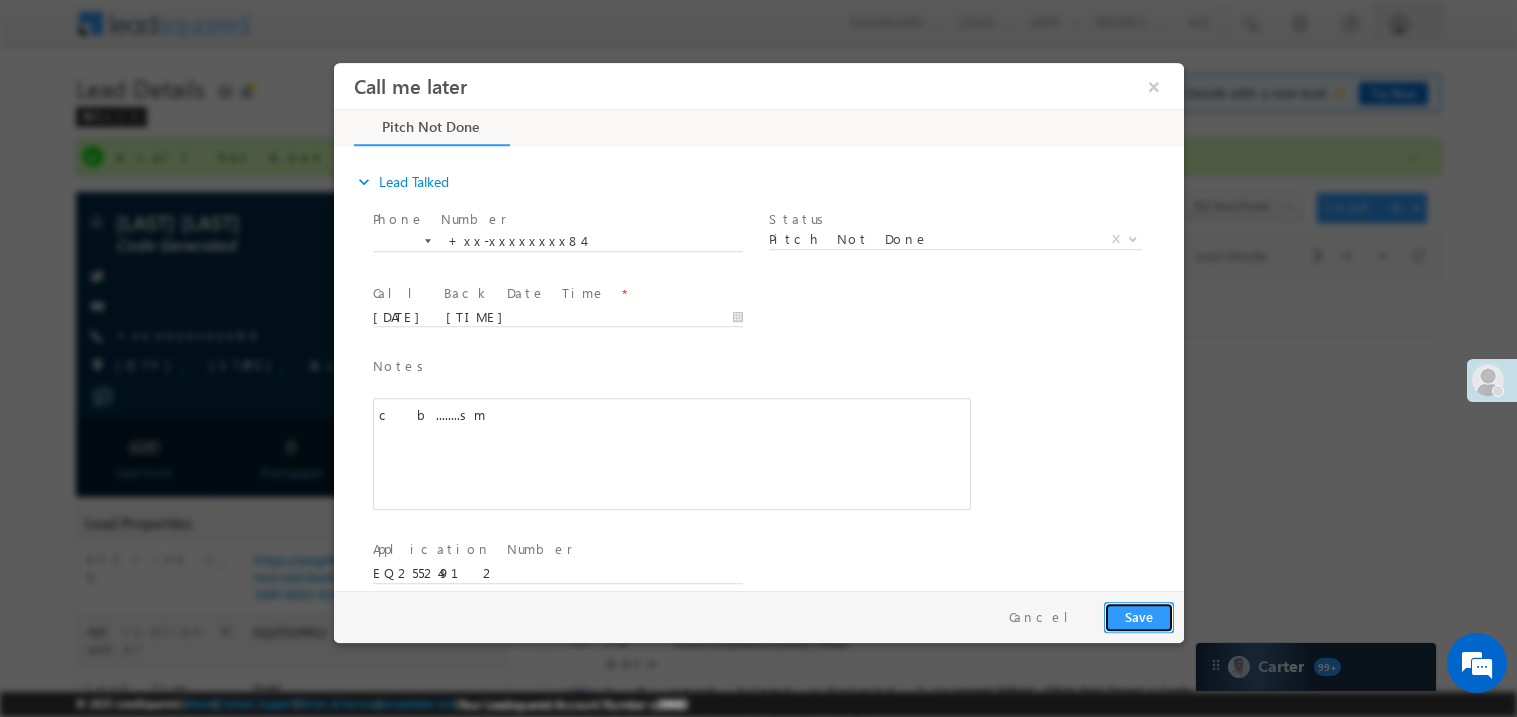 click on "Save" at bounding box center [1138, 616] 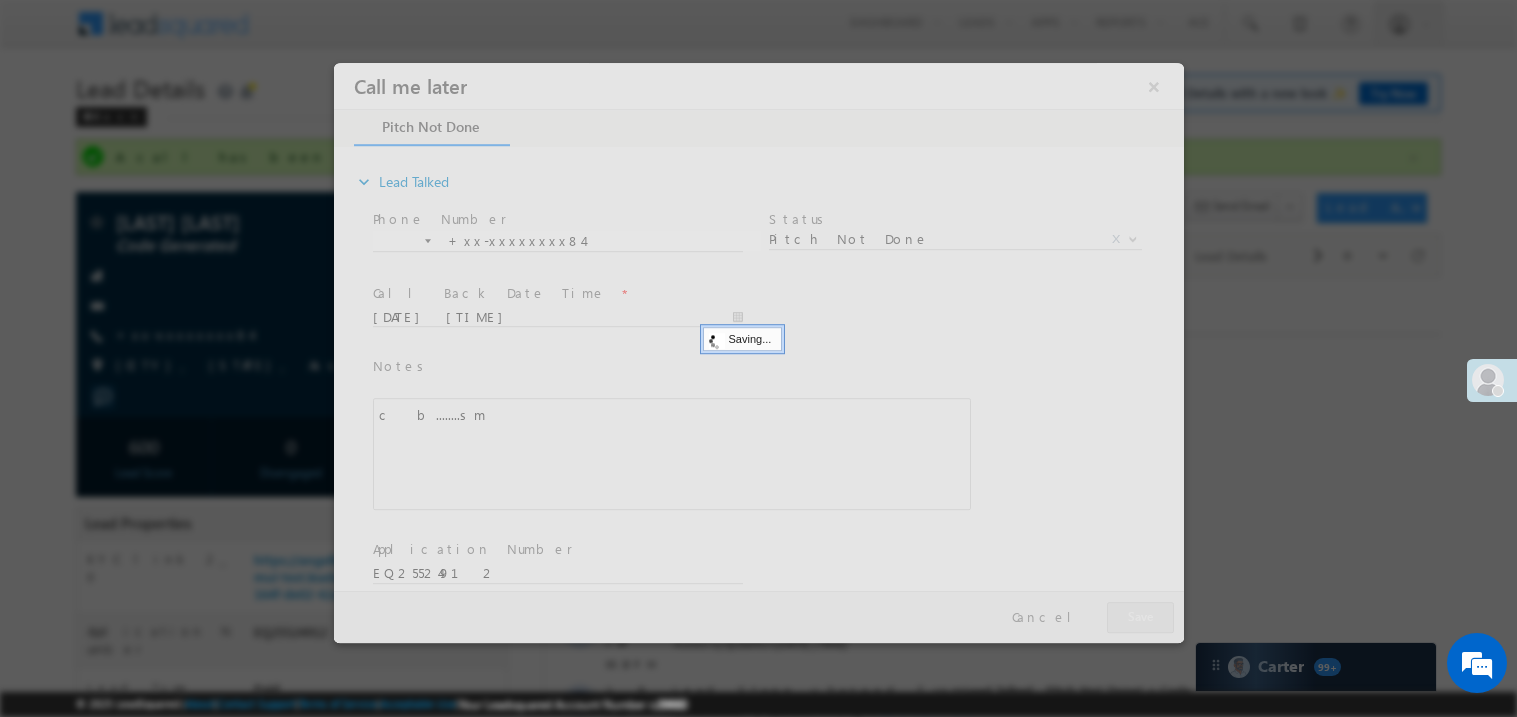 click at bounding box center (758, 352) 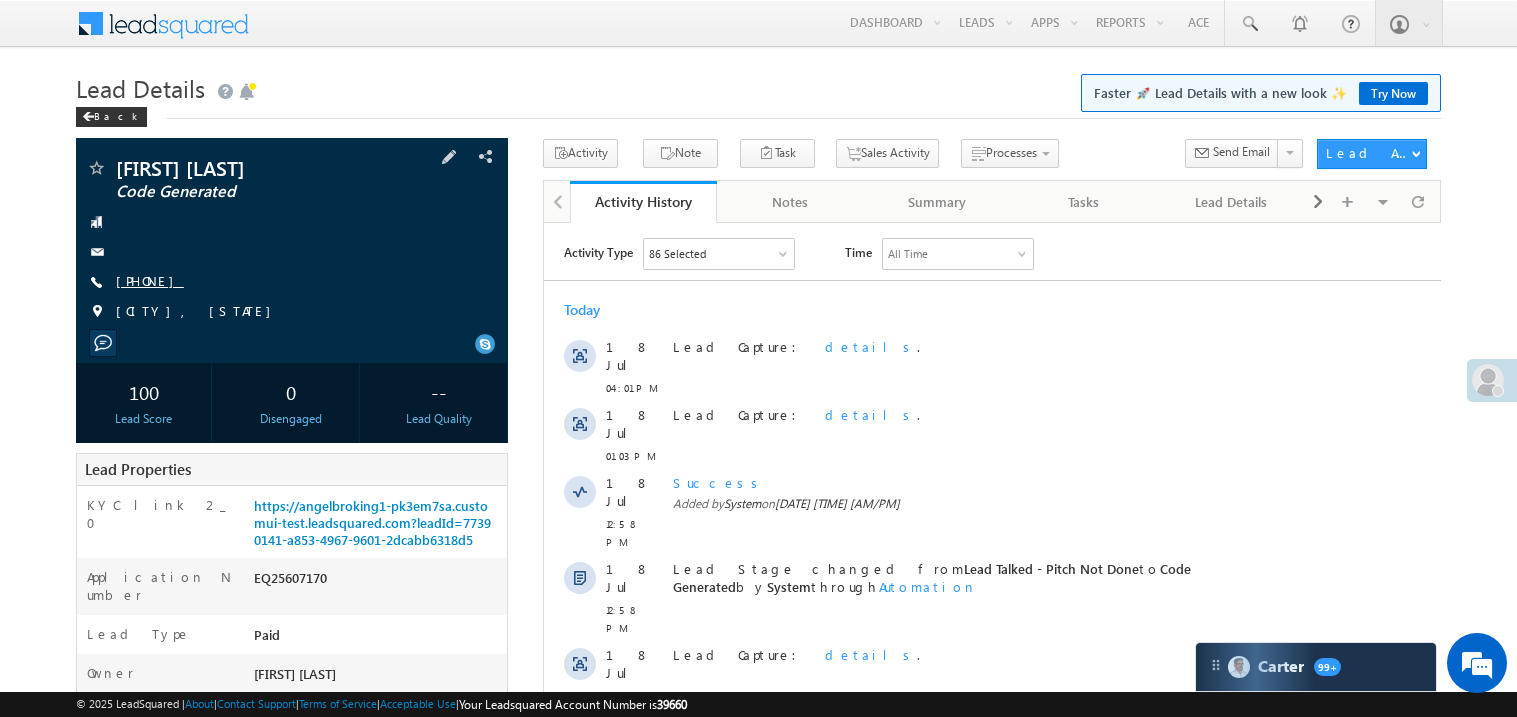 scroll, scrollTop: 0, scrollLeft: 0, axis: both 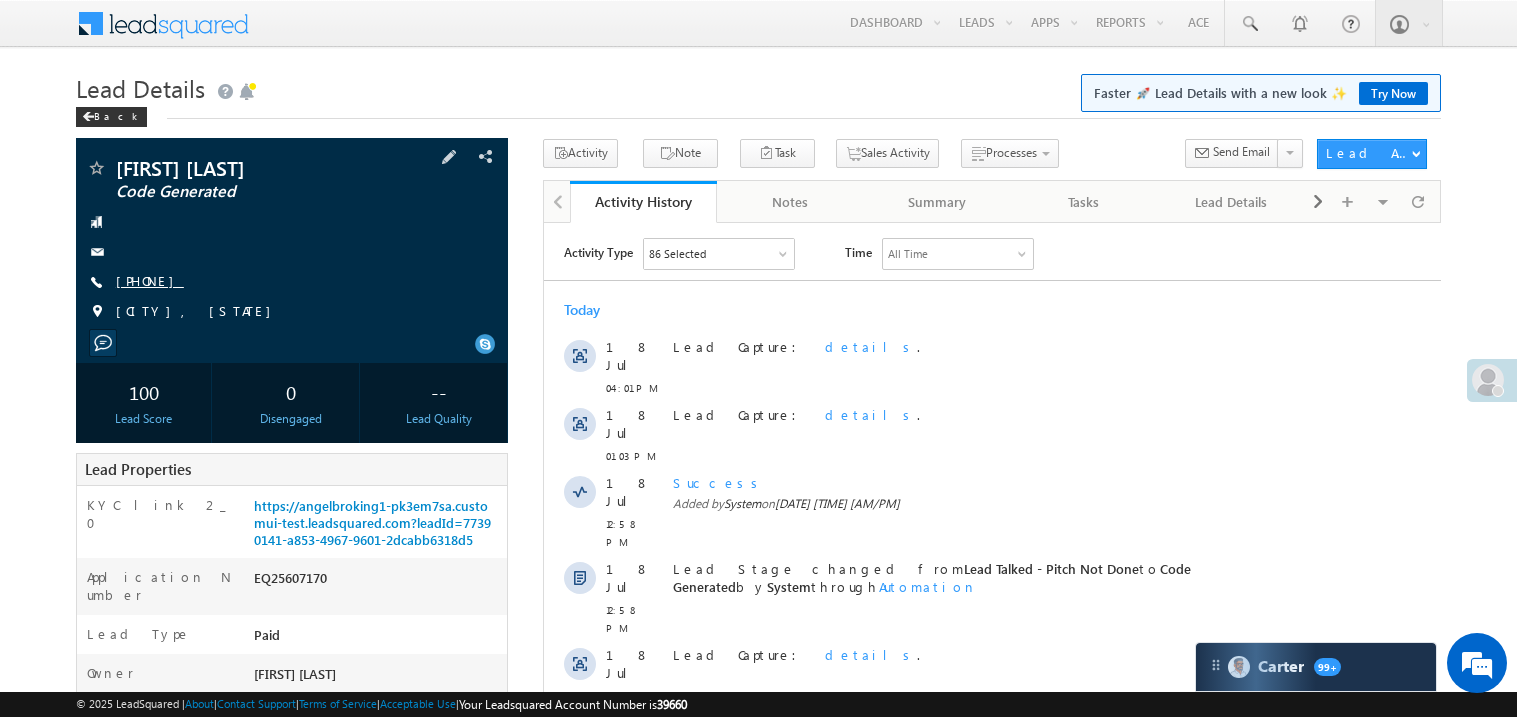 click on "[PHONE]" at bounding box center [150, 280] 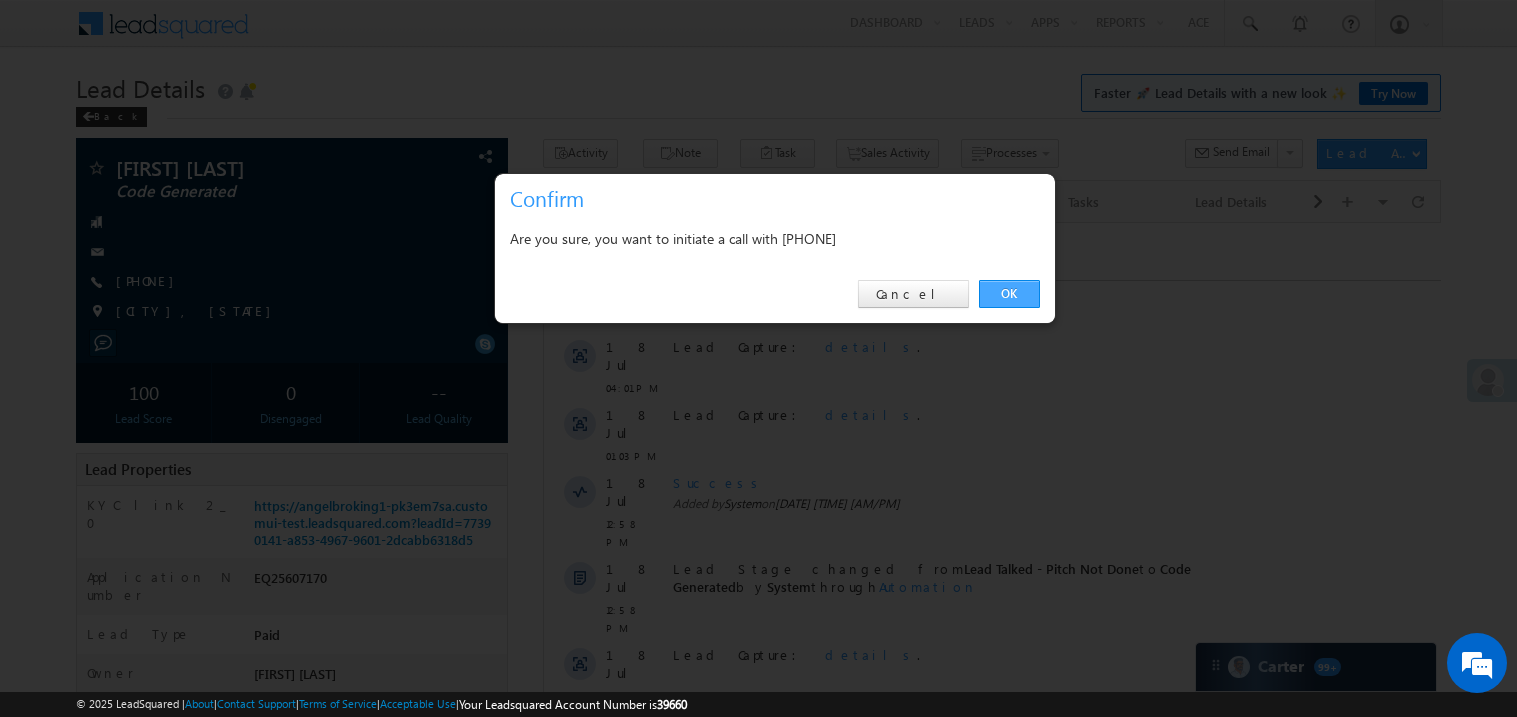 click on "OK" at bounding box center (1009, 294) 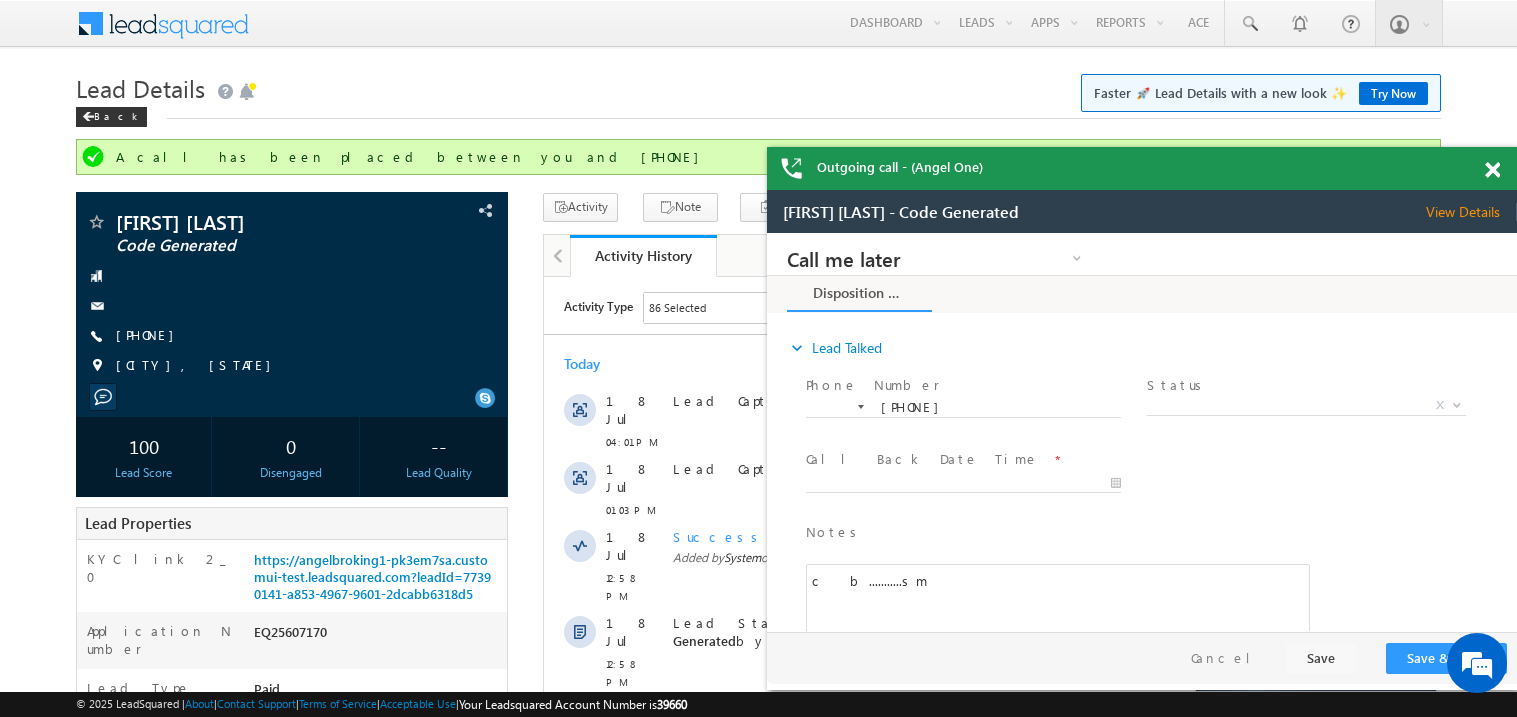 scroll, scrollTop: 0, scrollLeft: 0, axis: both 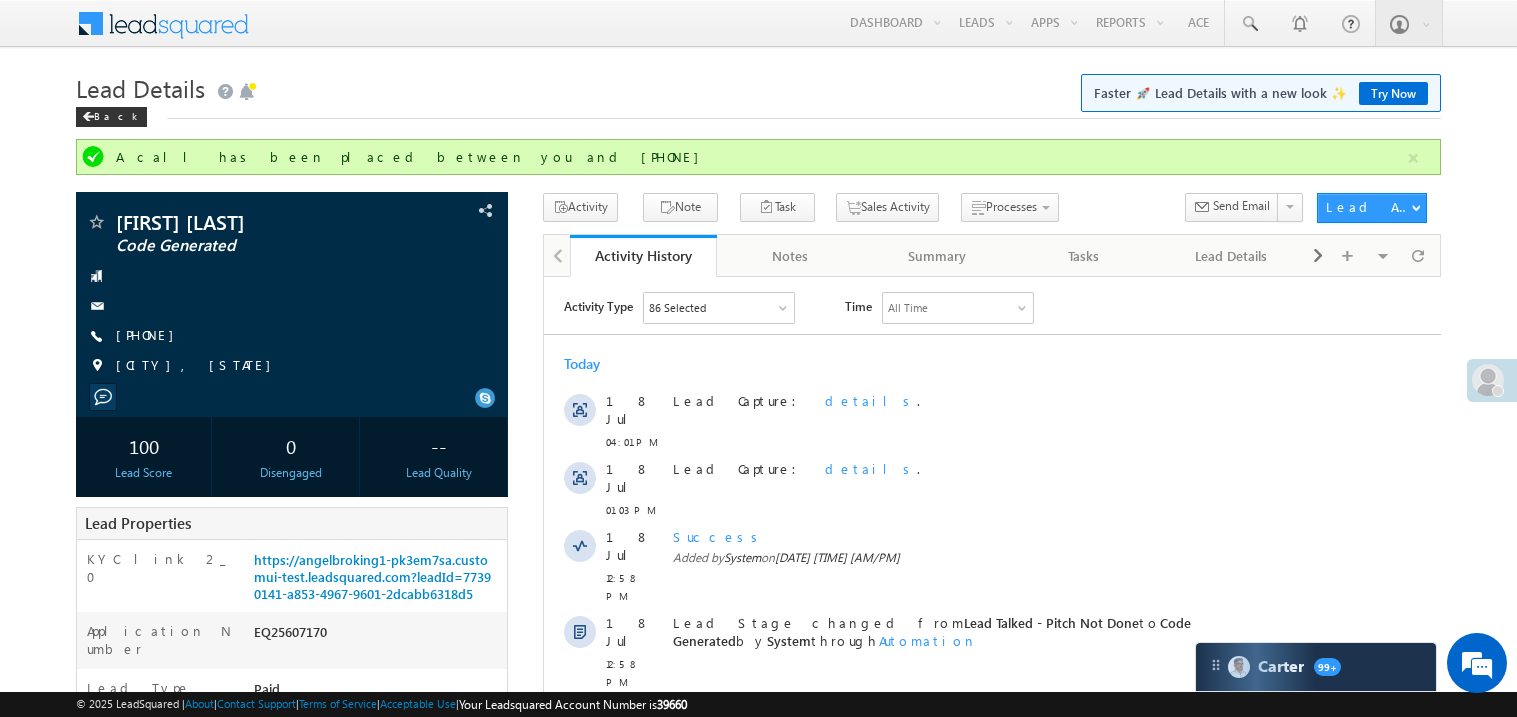 click on "Lead Details Faster 🚀 Lead Details with a new look ✨ Try Now" at bounding box center (758, 86) 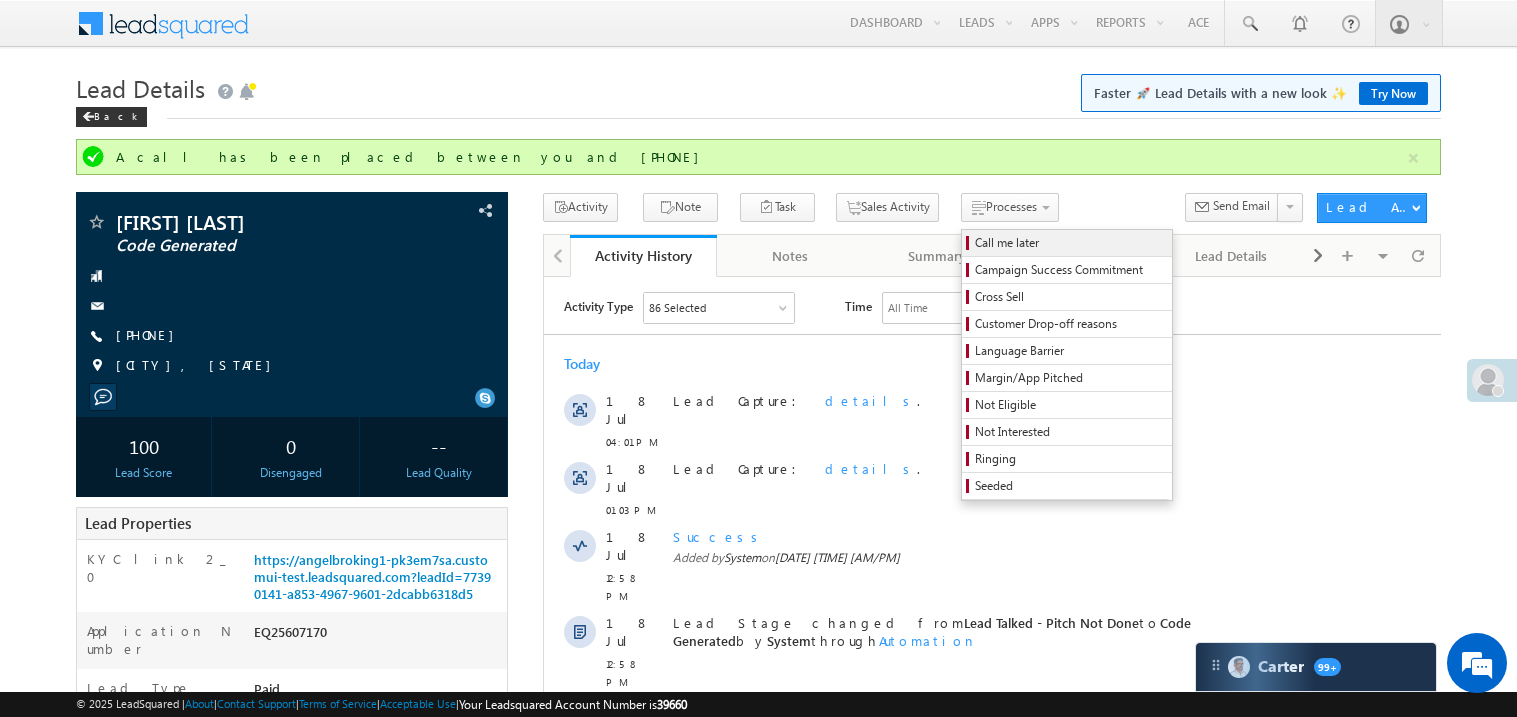 click on "Call me later" at bounding box center (1070, 243) 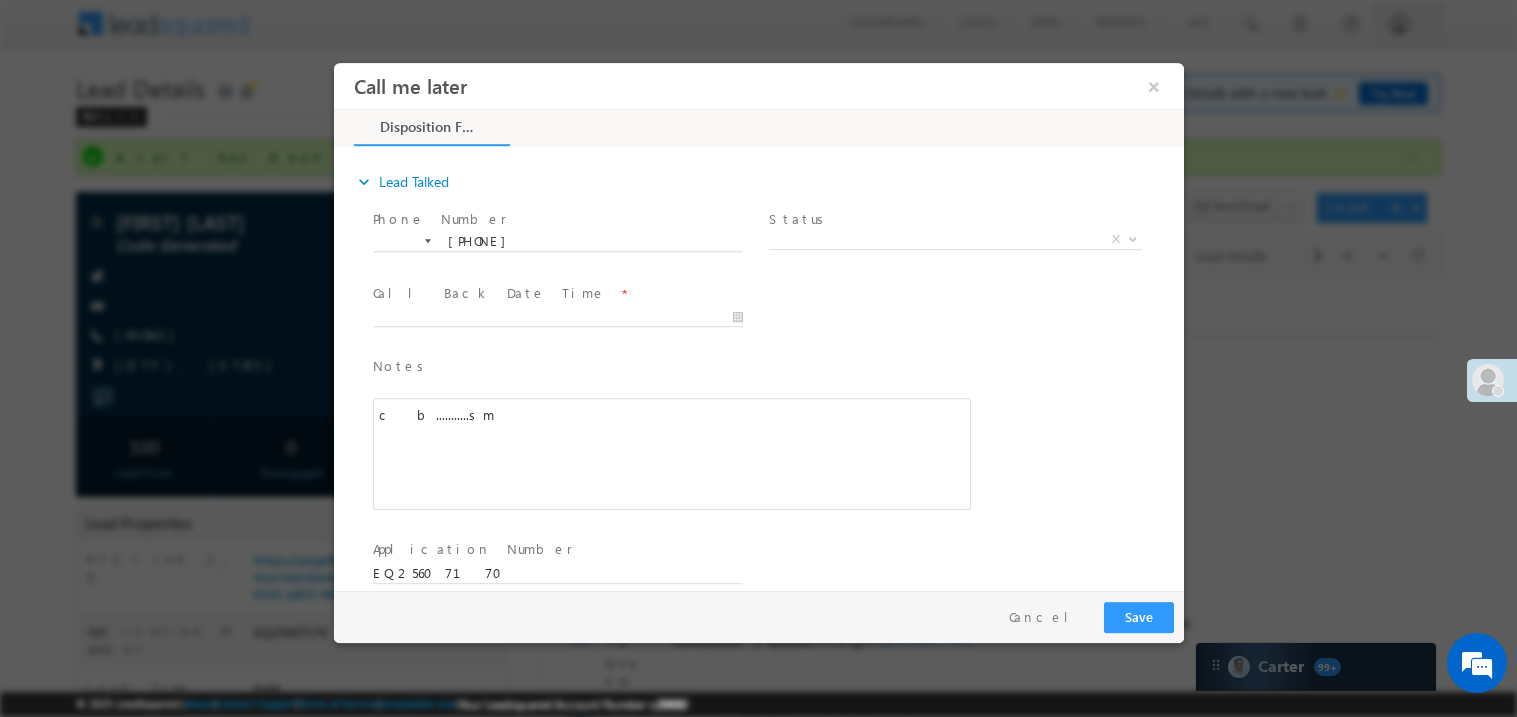 scroll, scrollTop: 0, scrollLeft: 0, axis: both 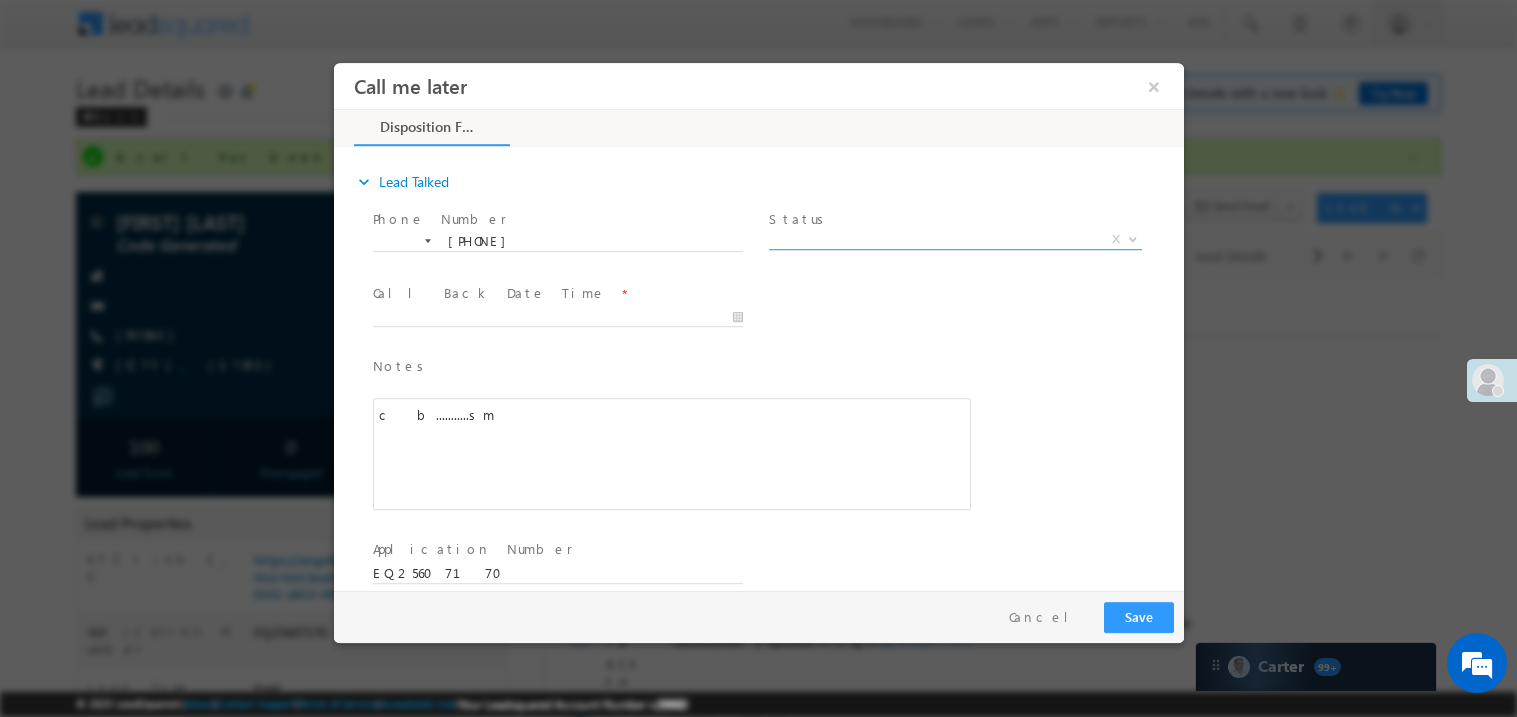 click on "X" at bounding box center (954, 239) 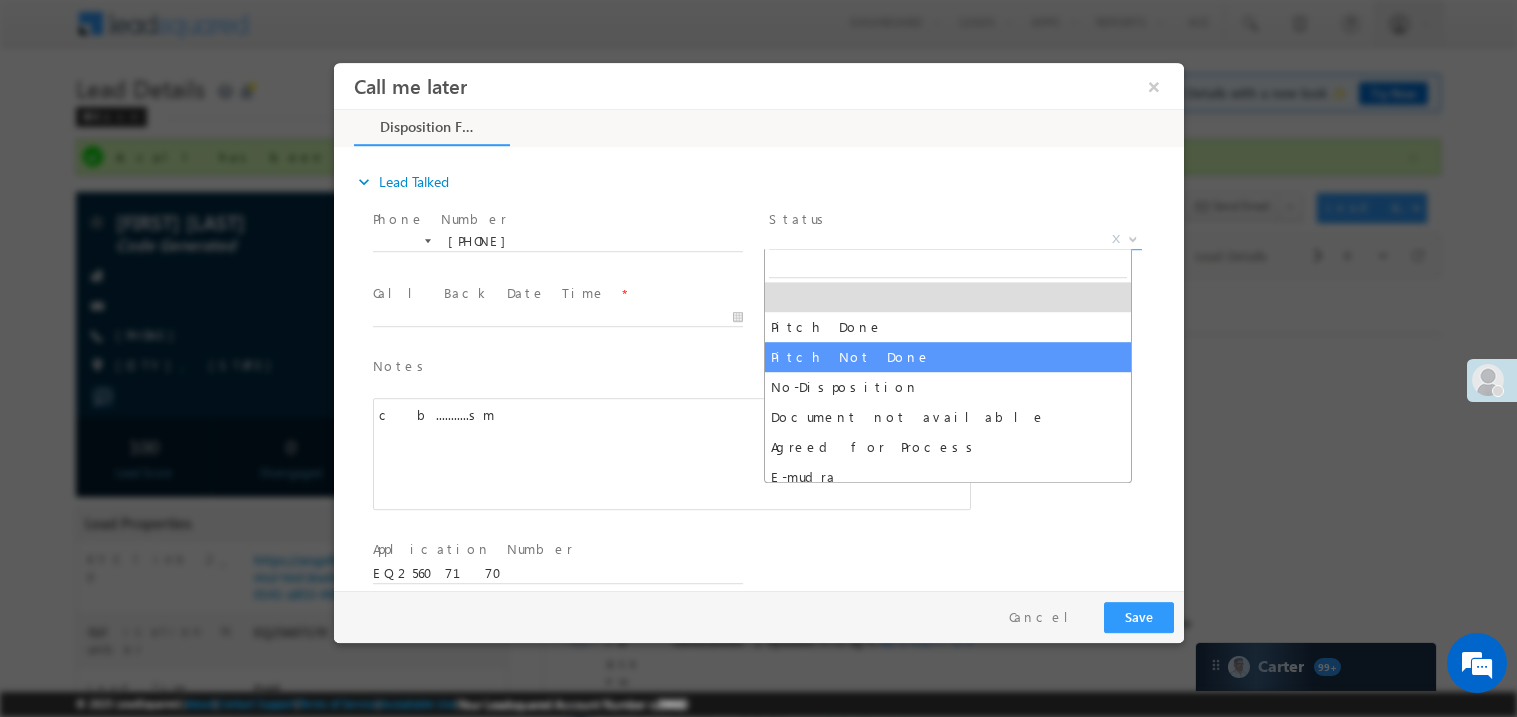 select on "Pitch Not Done" 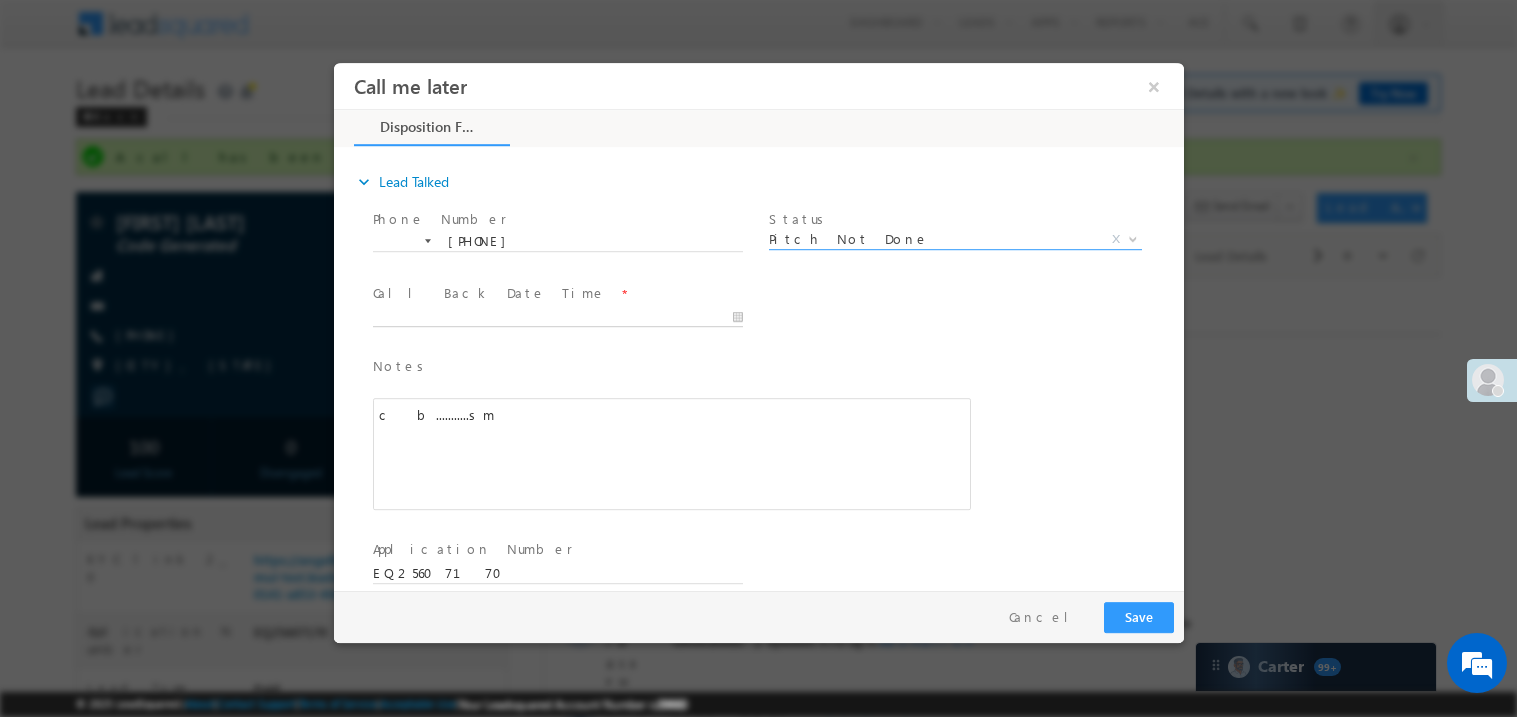 click on "Call me later
×" at bounding box center (758, 325) 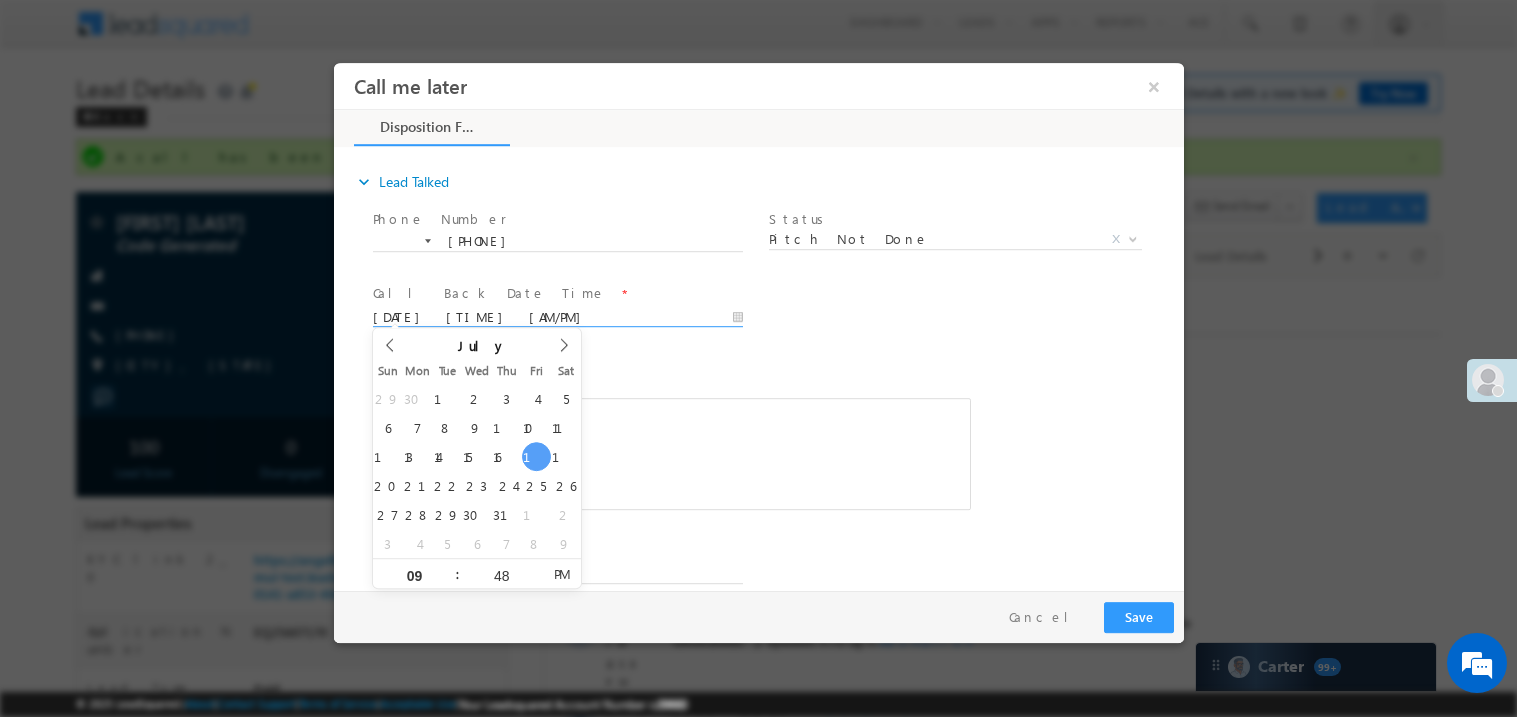 click on "c  b...........sm" at bounding box center [671, 453] 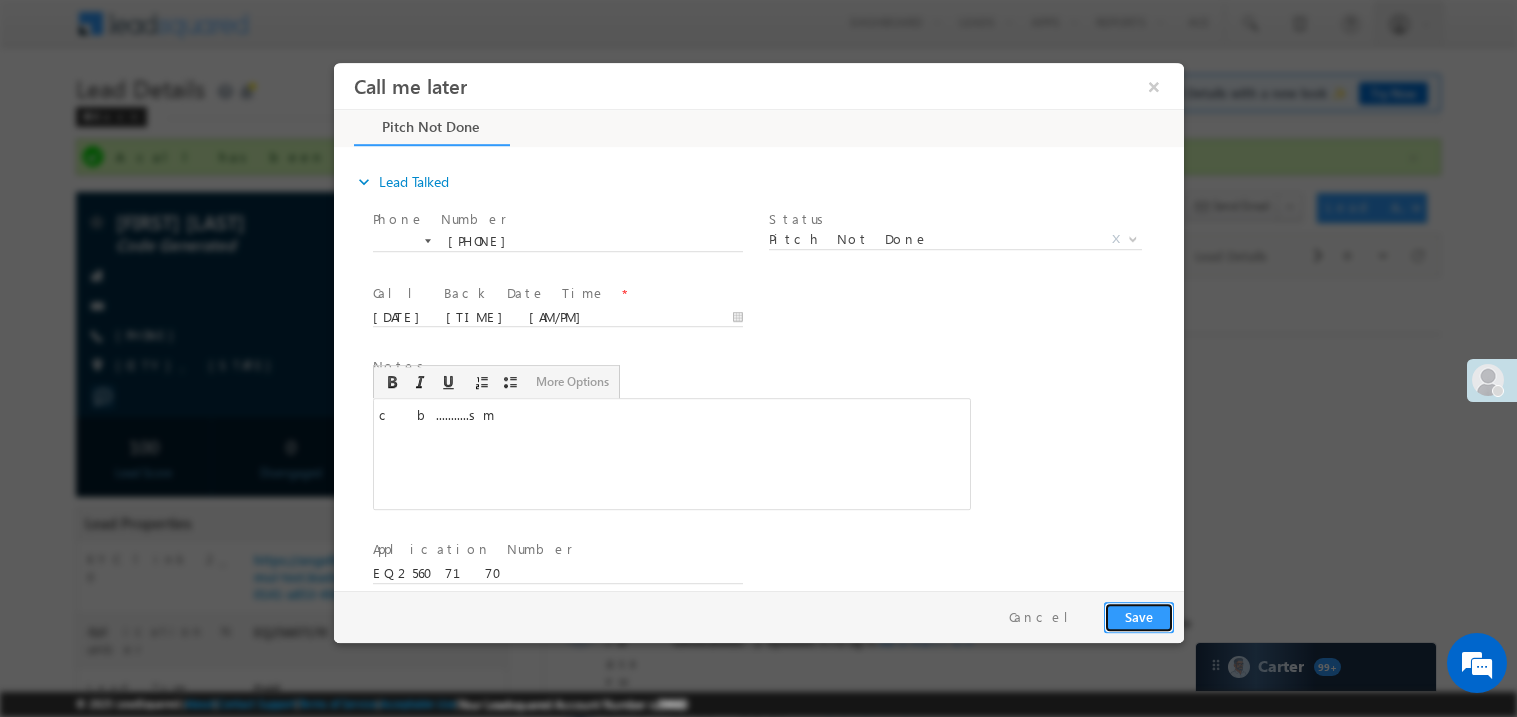 click on "Save" at bounding box center (1138, 616) 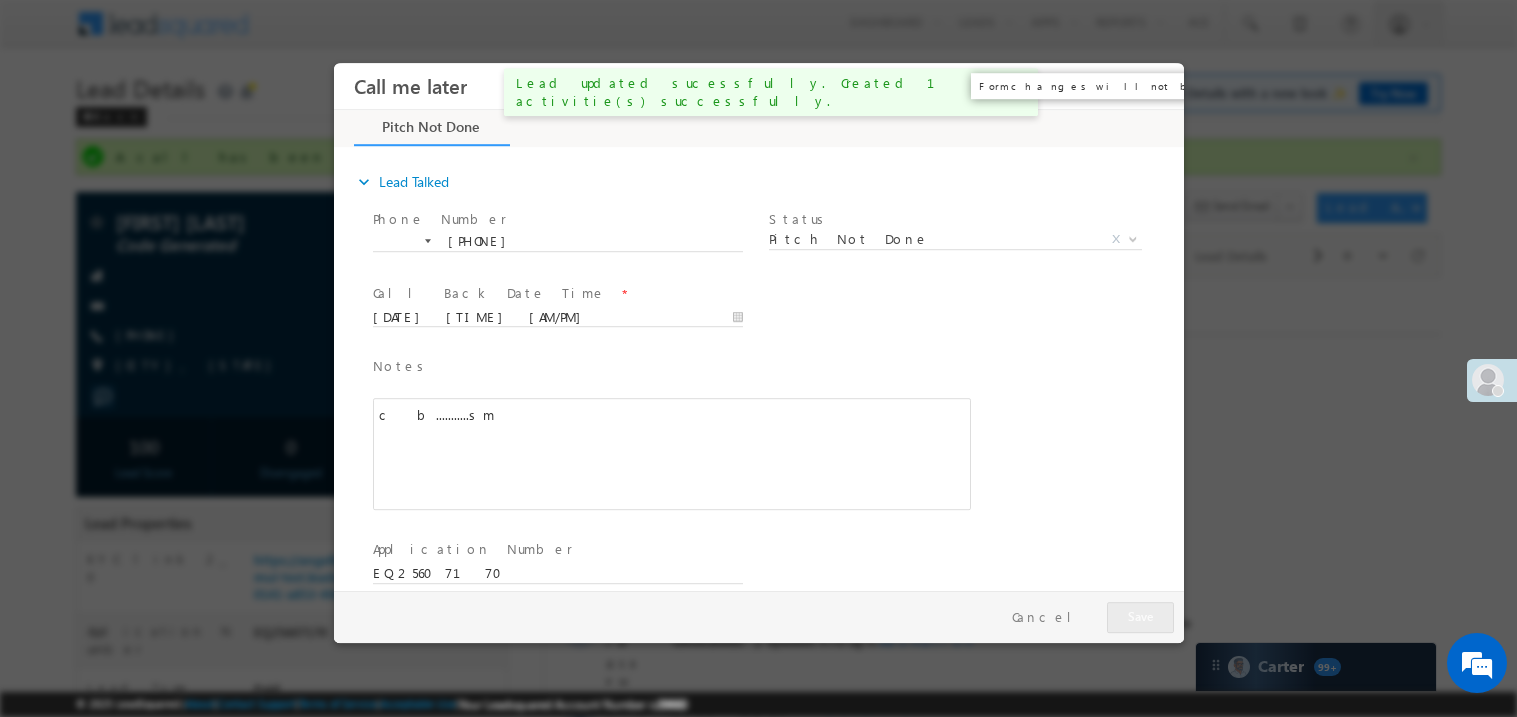 click on "×" at bounding box center (1153, 85) 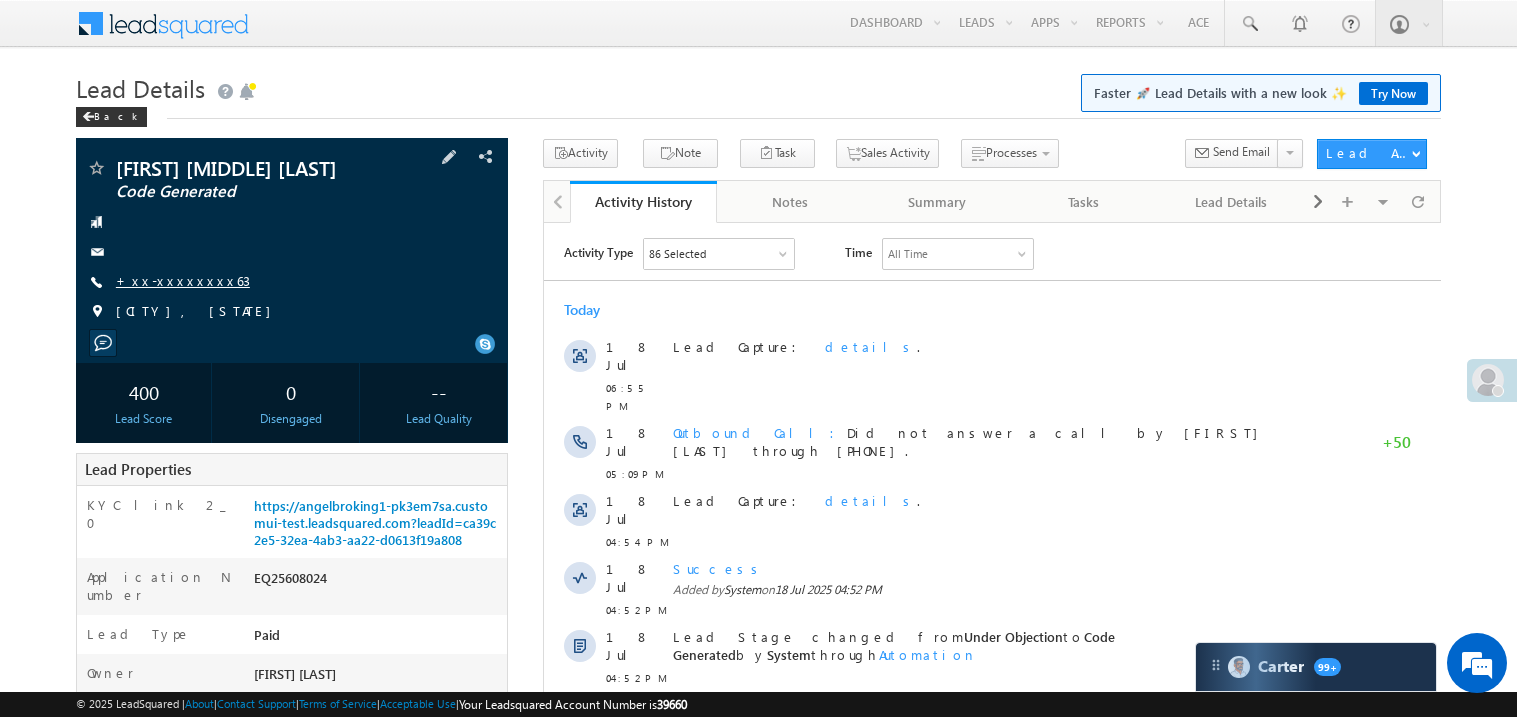 scroll, scrollTop: 0, scrollLeft: 0, axis: both 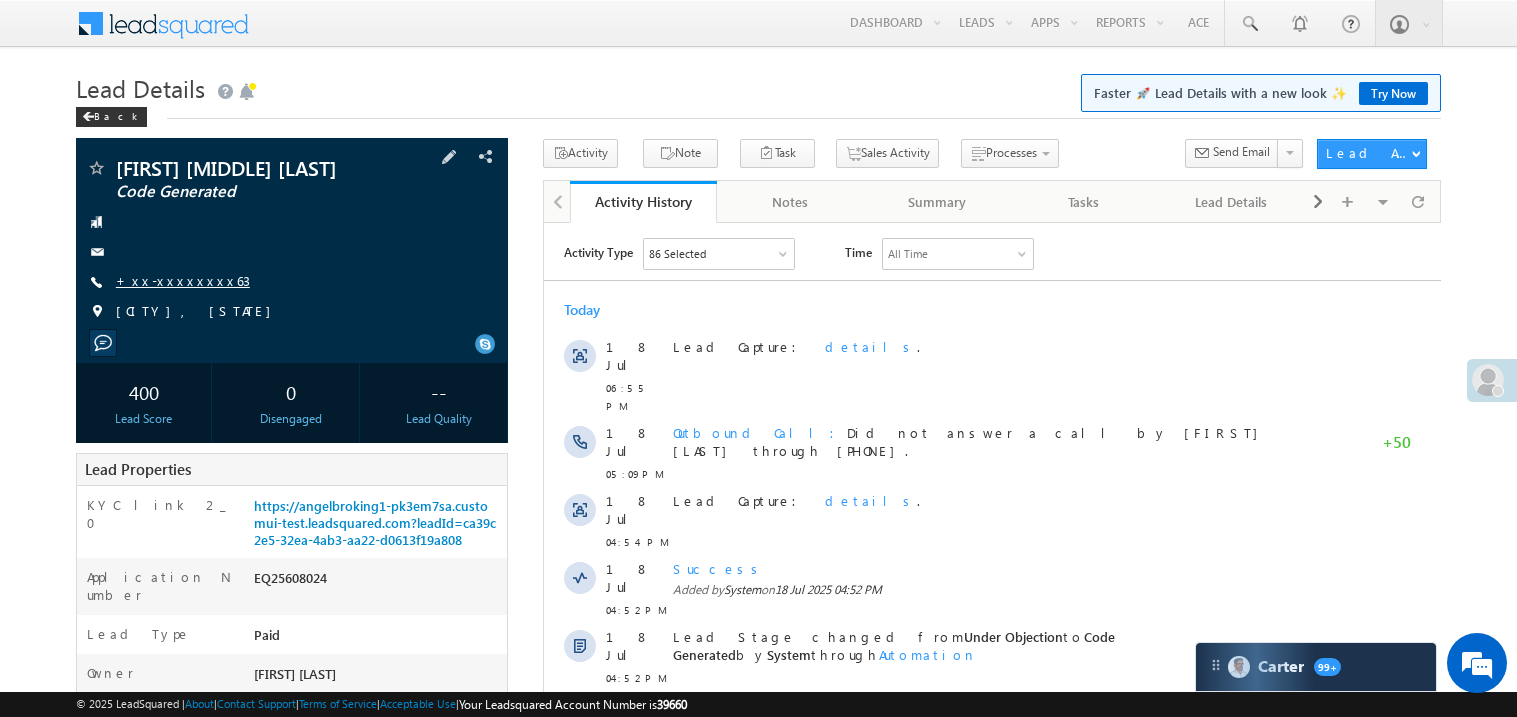 click on "+xx-xxxxxxxx63" at bounding box center [183, 280] 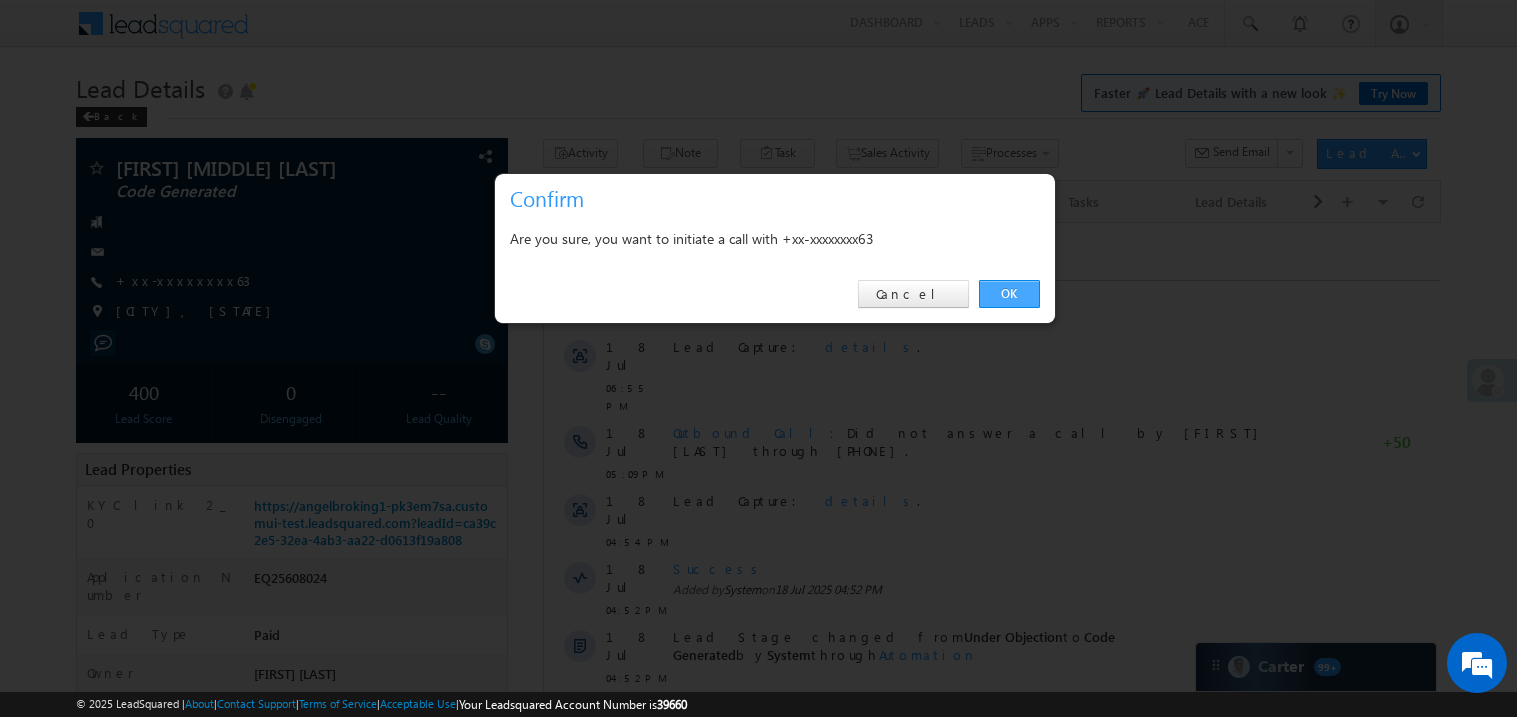 click on "OK" at bounding box center [1009, 294] 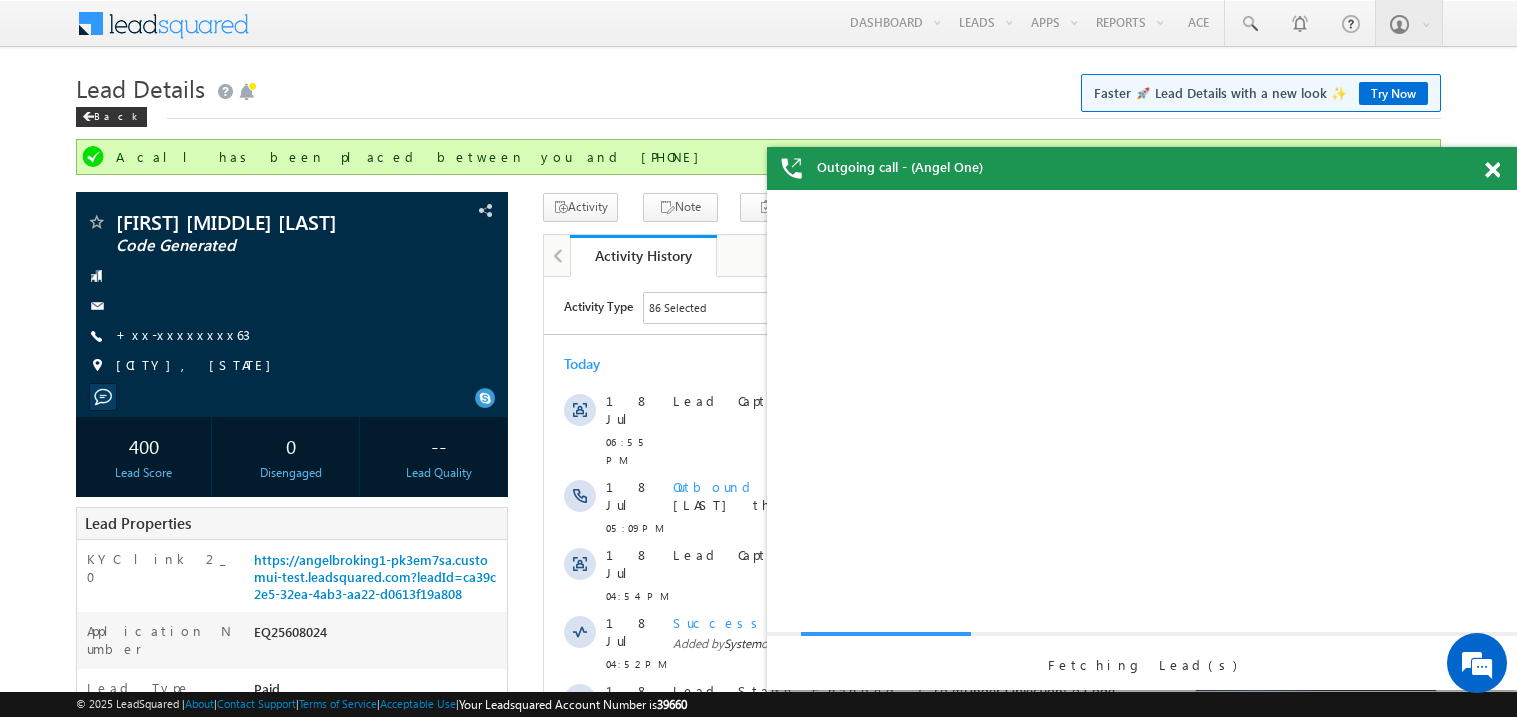 scroll, scrollTop: 0, scrollLeft: 0, axis: both 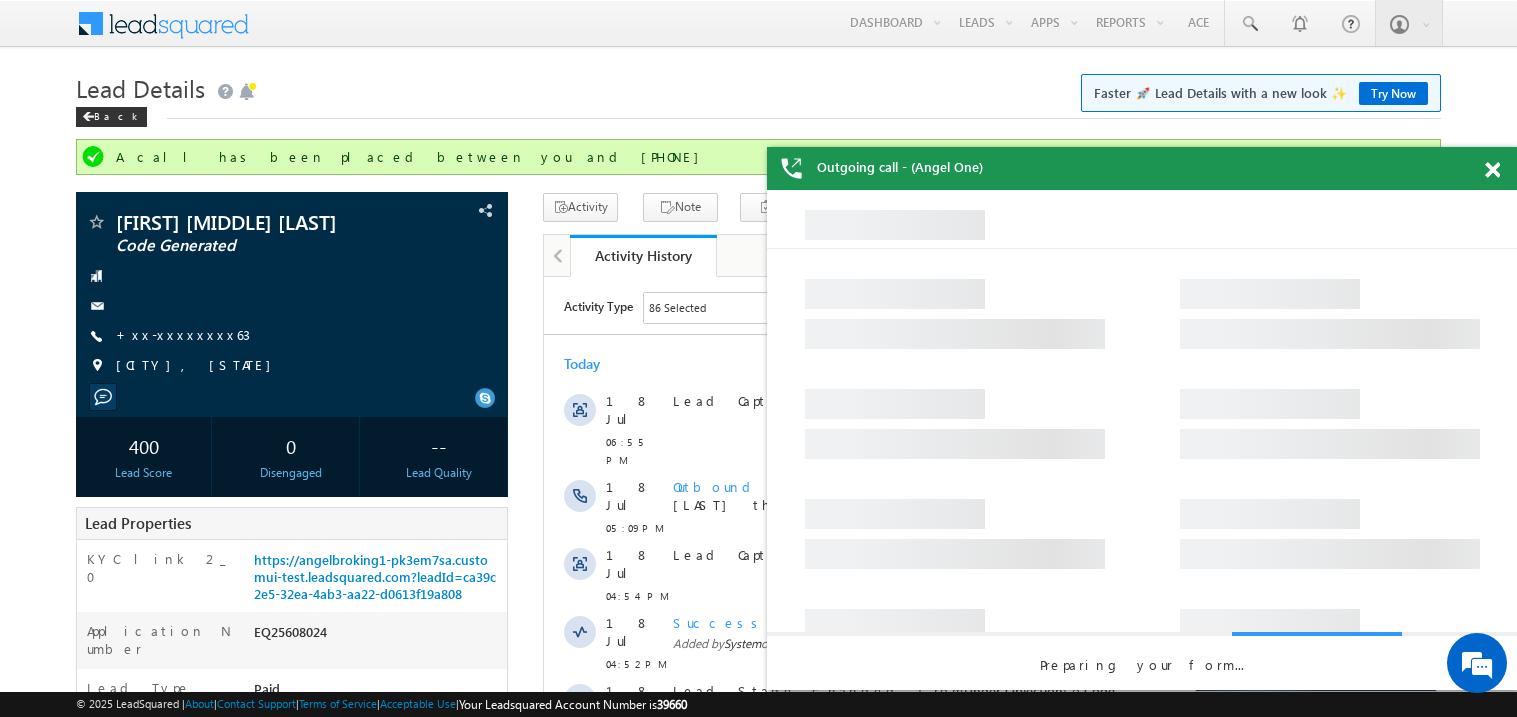 click at bounding box center [1492, 170] 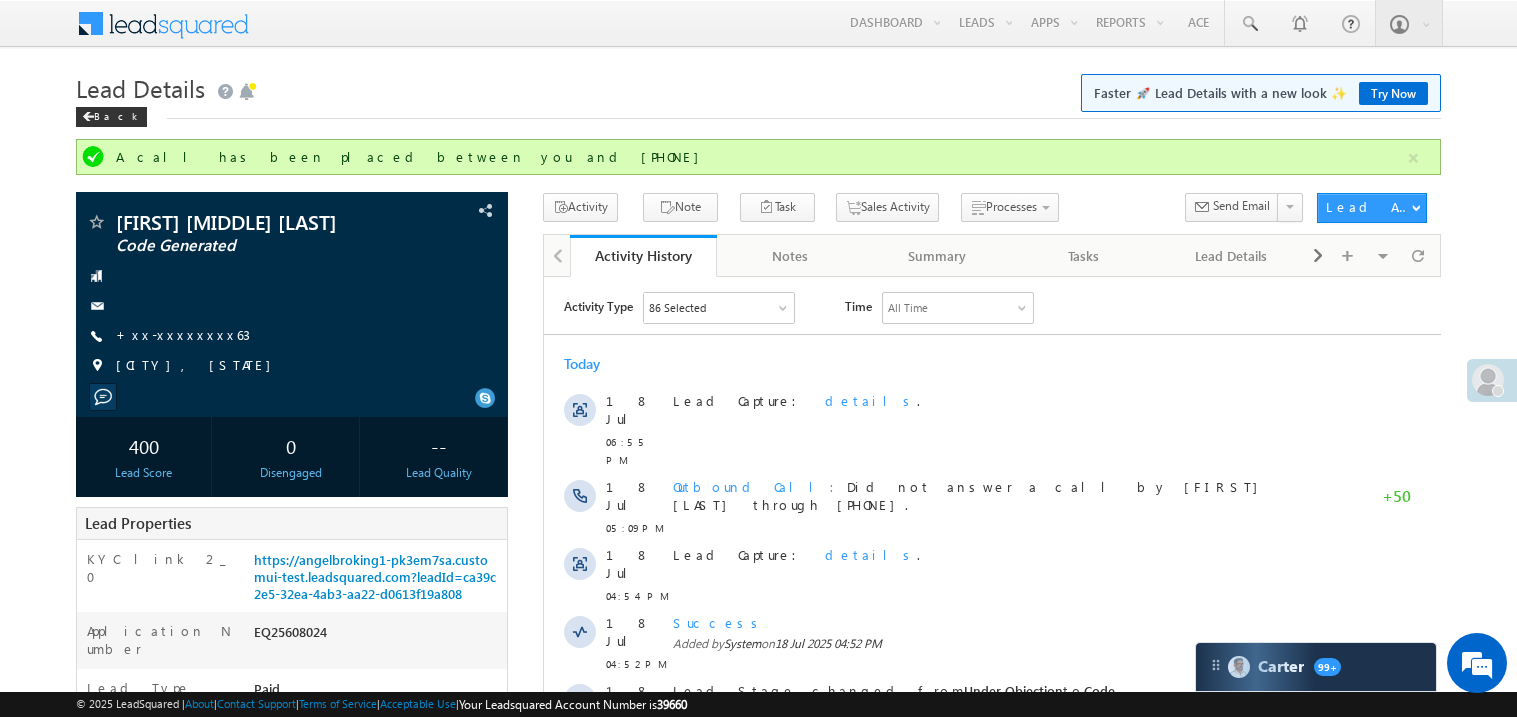 scroll, scrollTop: 0, scrollLeft: 0, axis: both 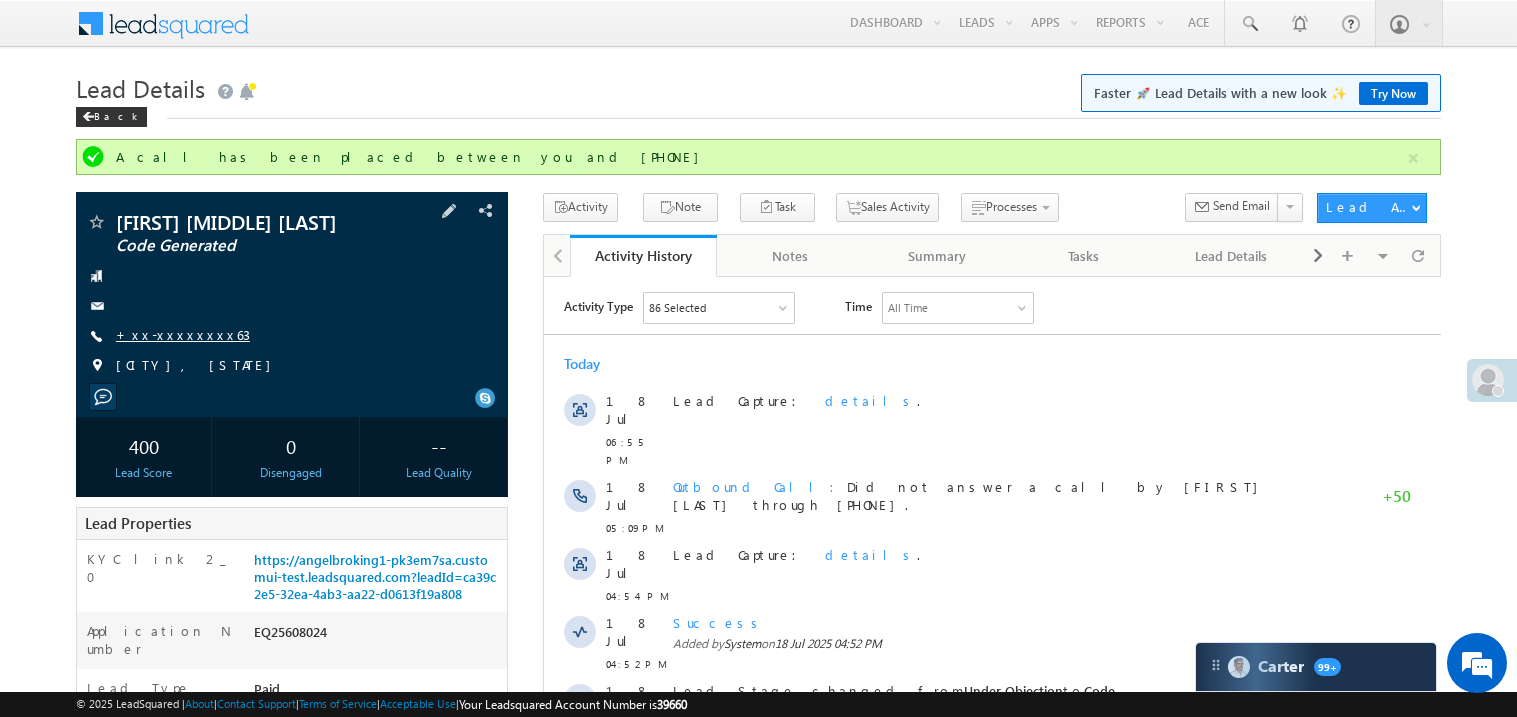 click on "+xx-xxxxxxxx63" at bounding box center (183, 334) 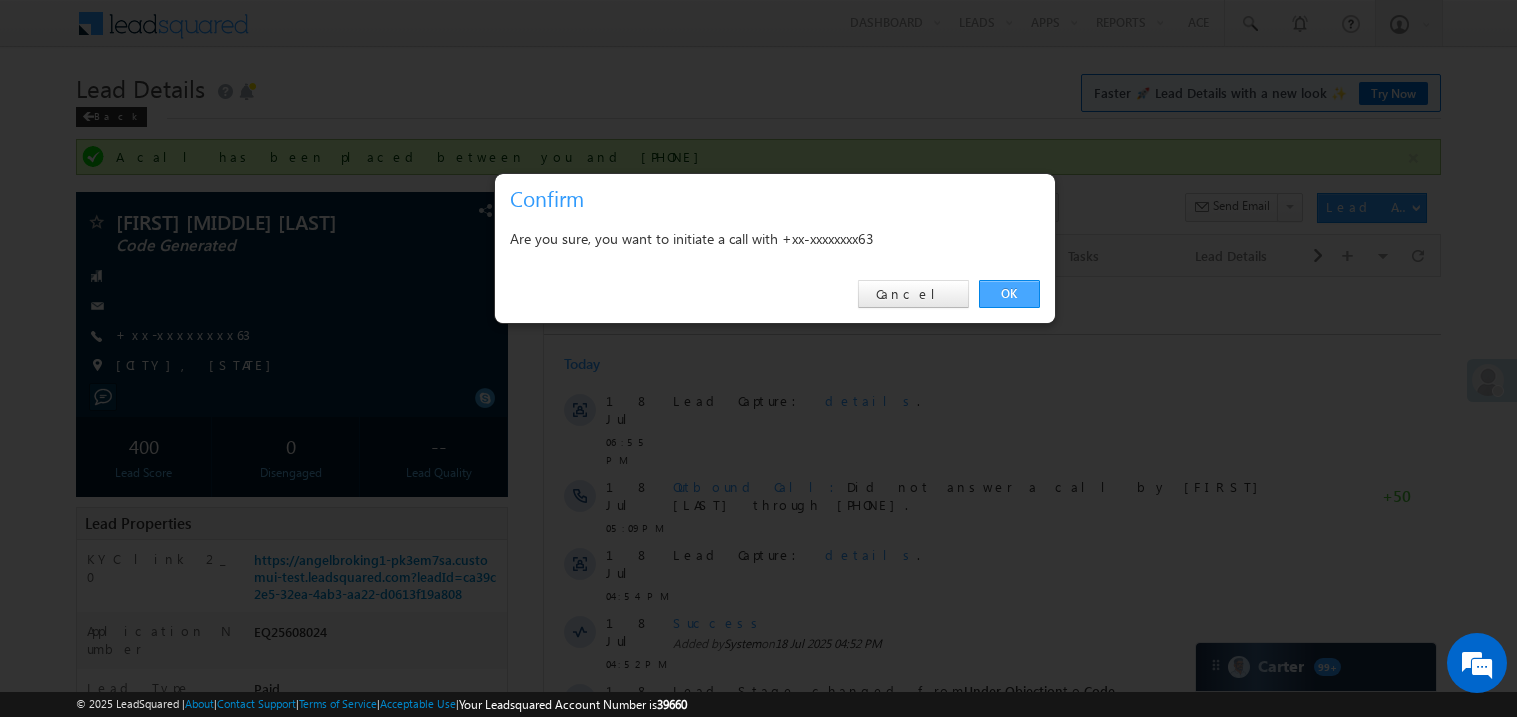 click on "OK" at bounding box center (1009, 294) 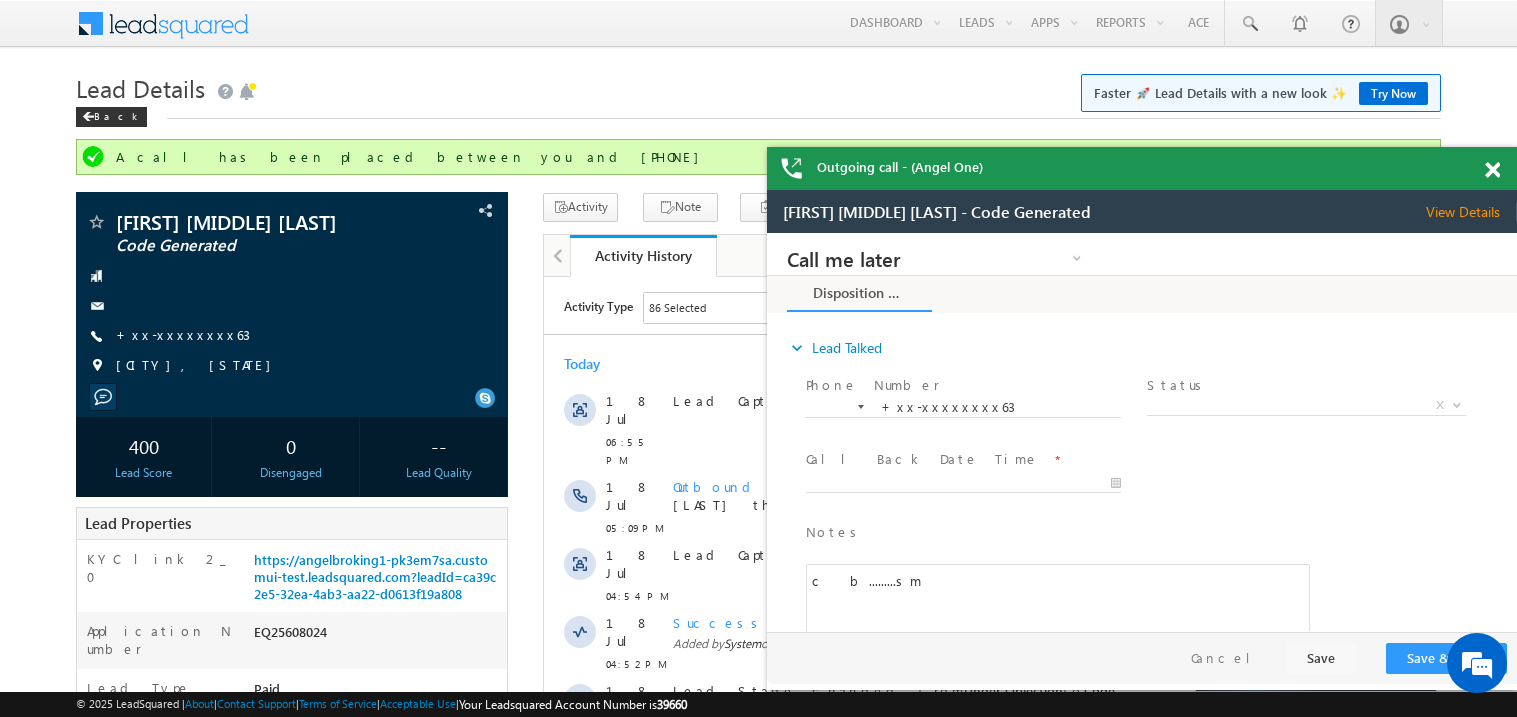 scroll, scrollTop: 0, scrollLeft: 0, axis: both 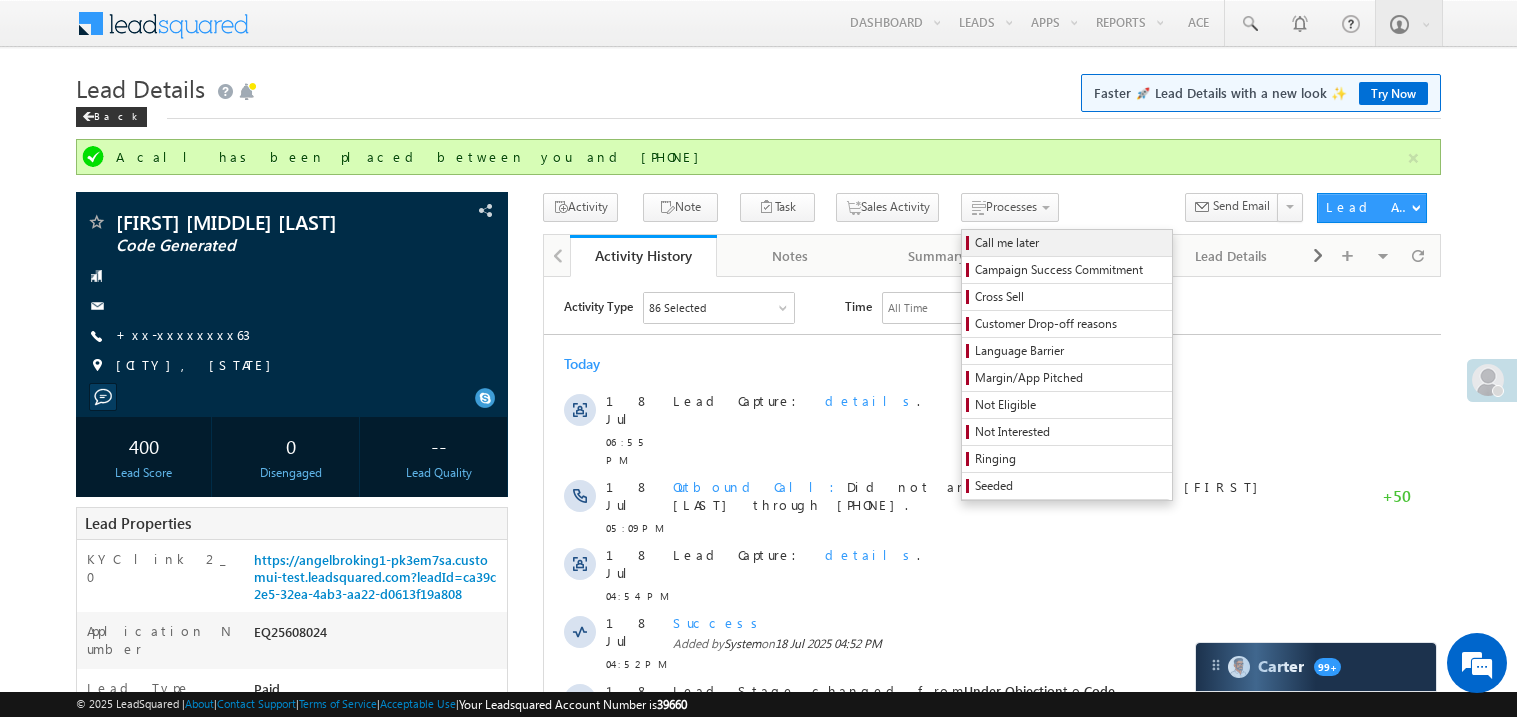 click on "Call me later" at bounding box center [1070, 243] 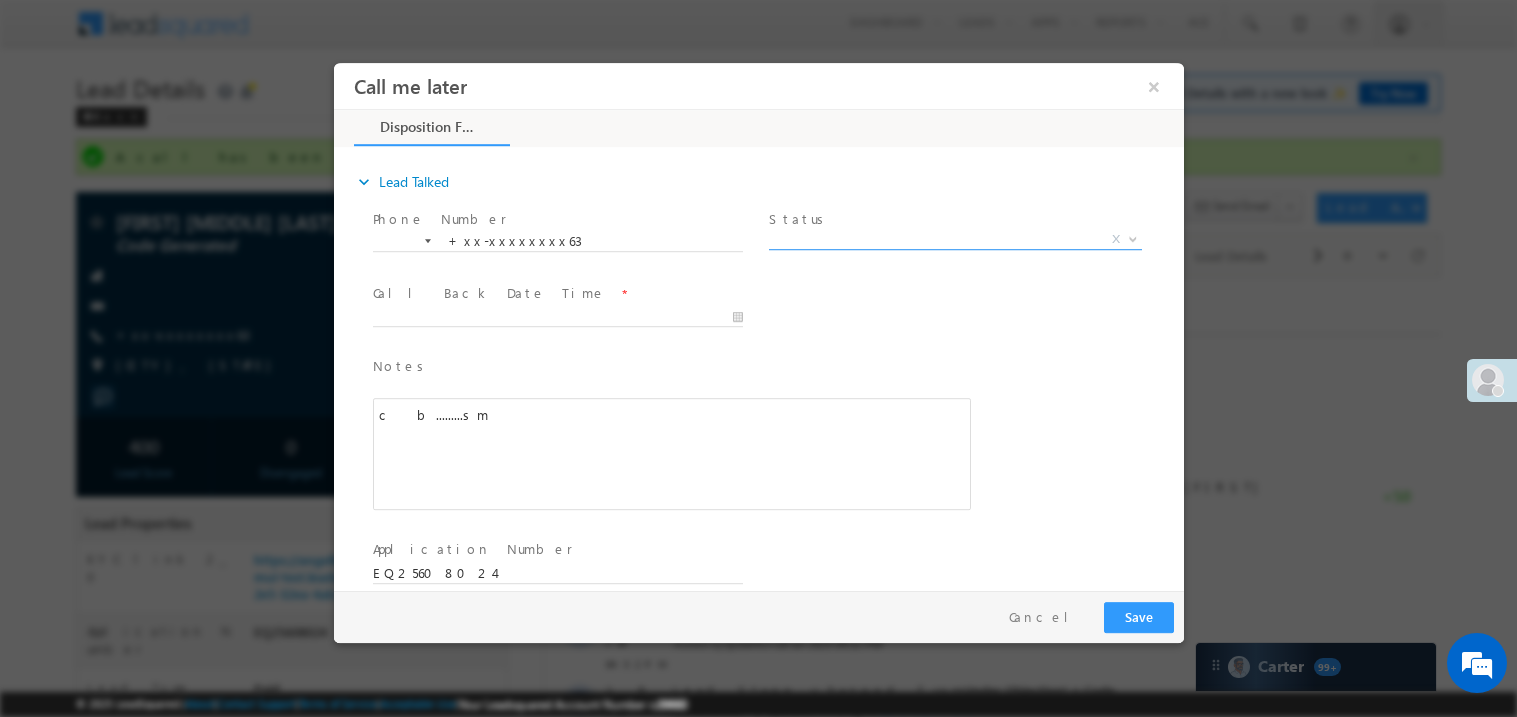 scroll, scrollTop: 0, scrollLeft: 0, axis: both 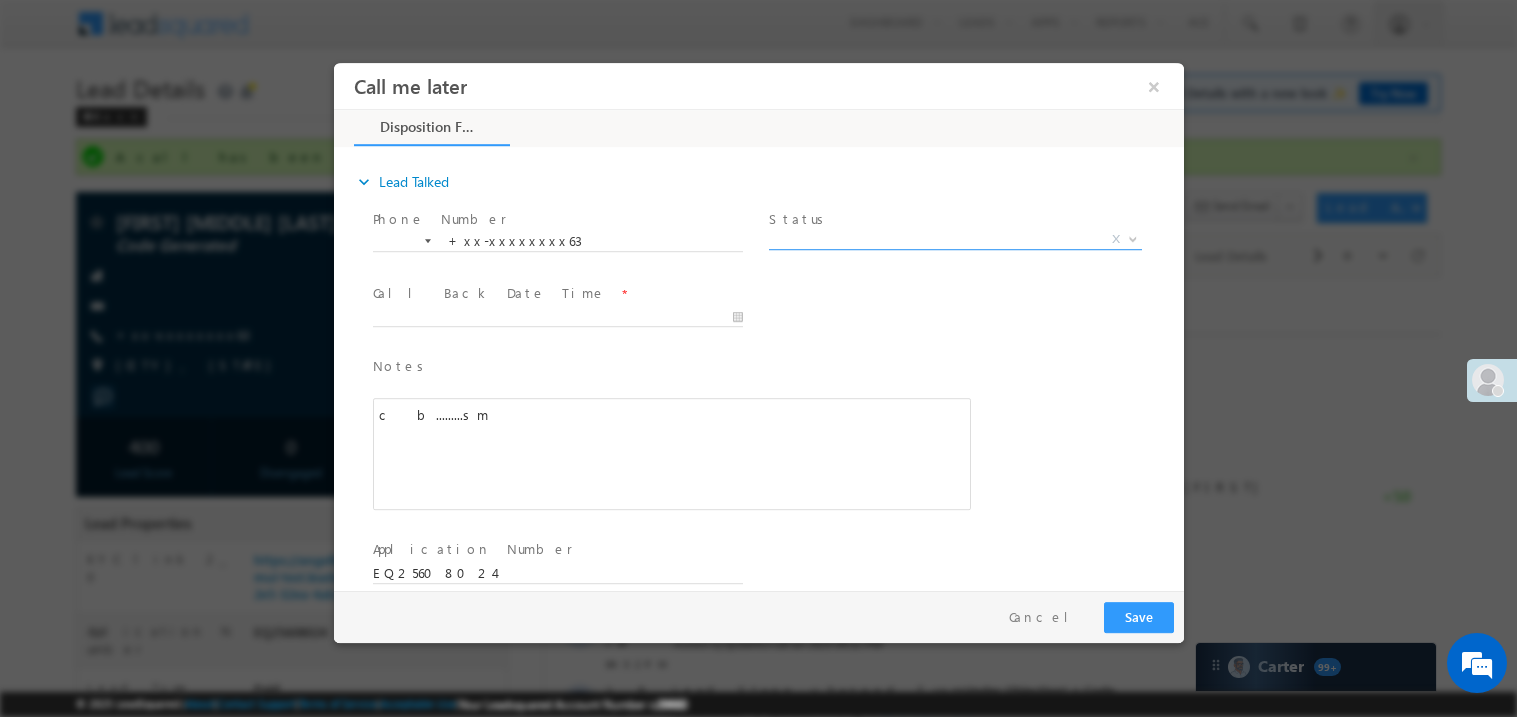 click on "X" at bounding box center [954, 239] 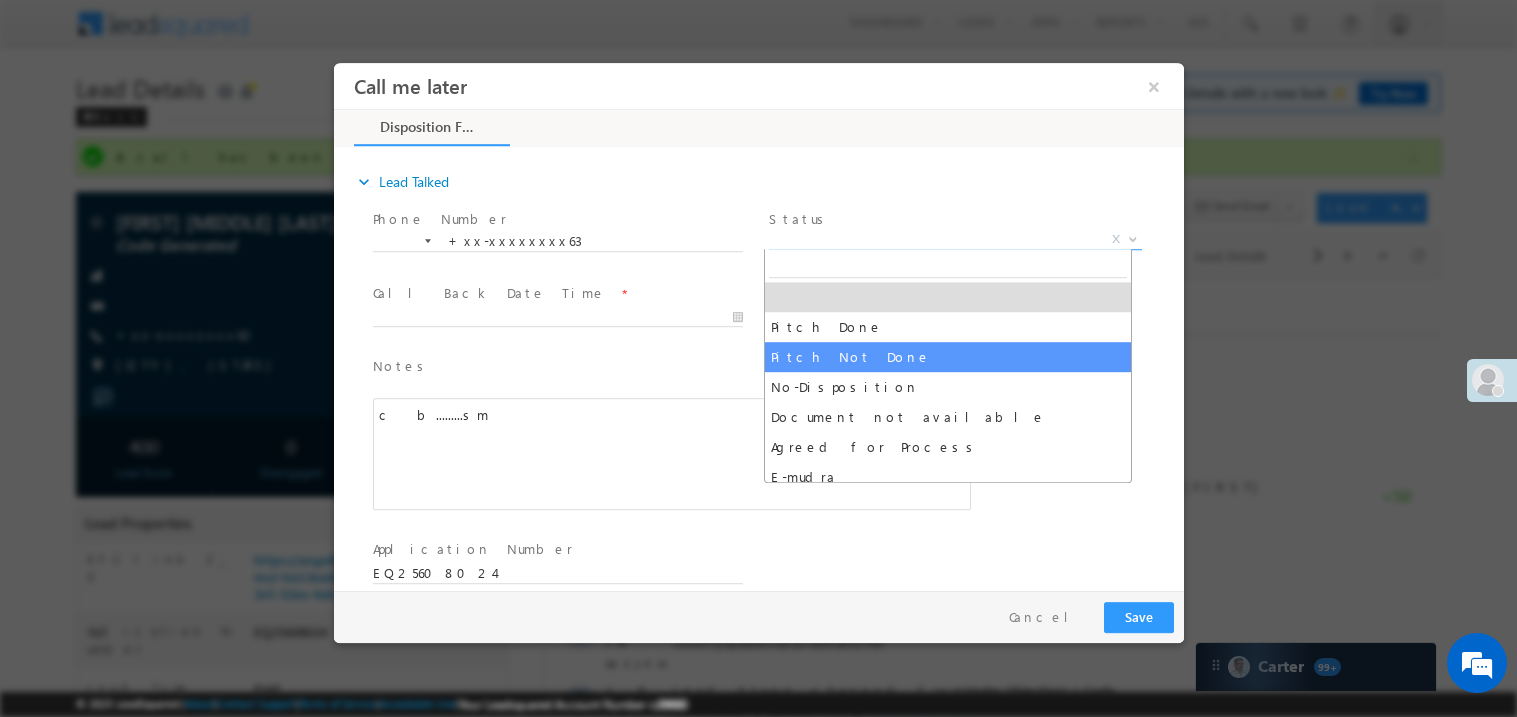 select on "Pitch Not Done" 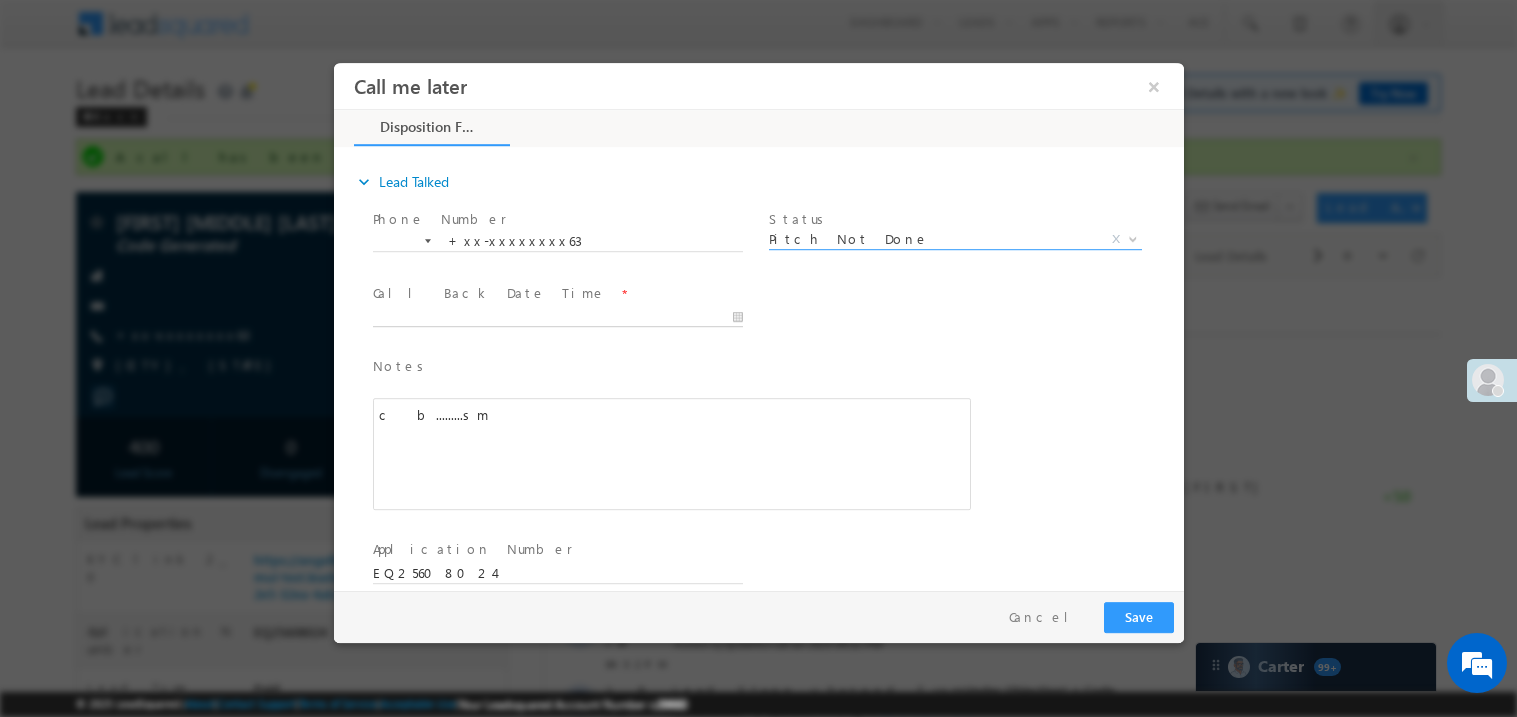 click on "Call me later
×" at bounding box center (758, 325) 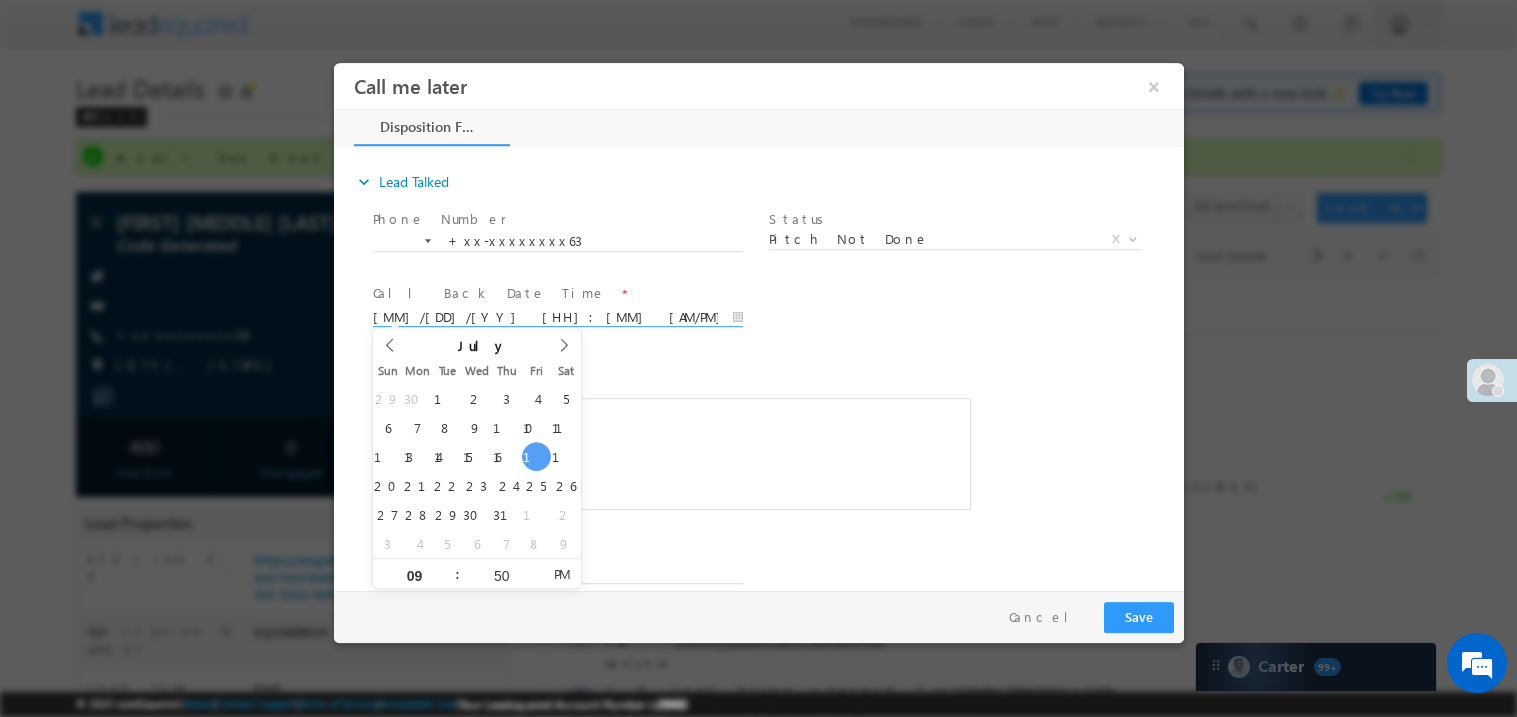 click on "c  b.........sm" at bounding box center (671, 453) 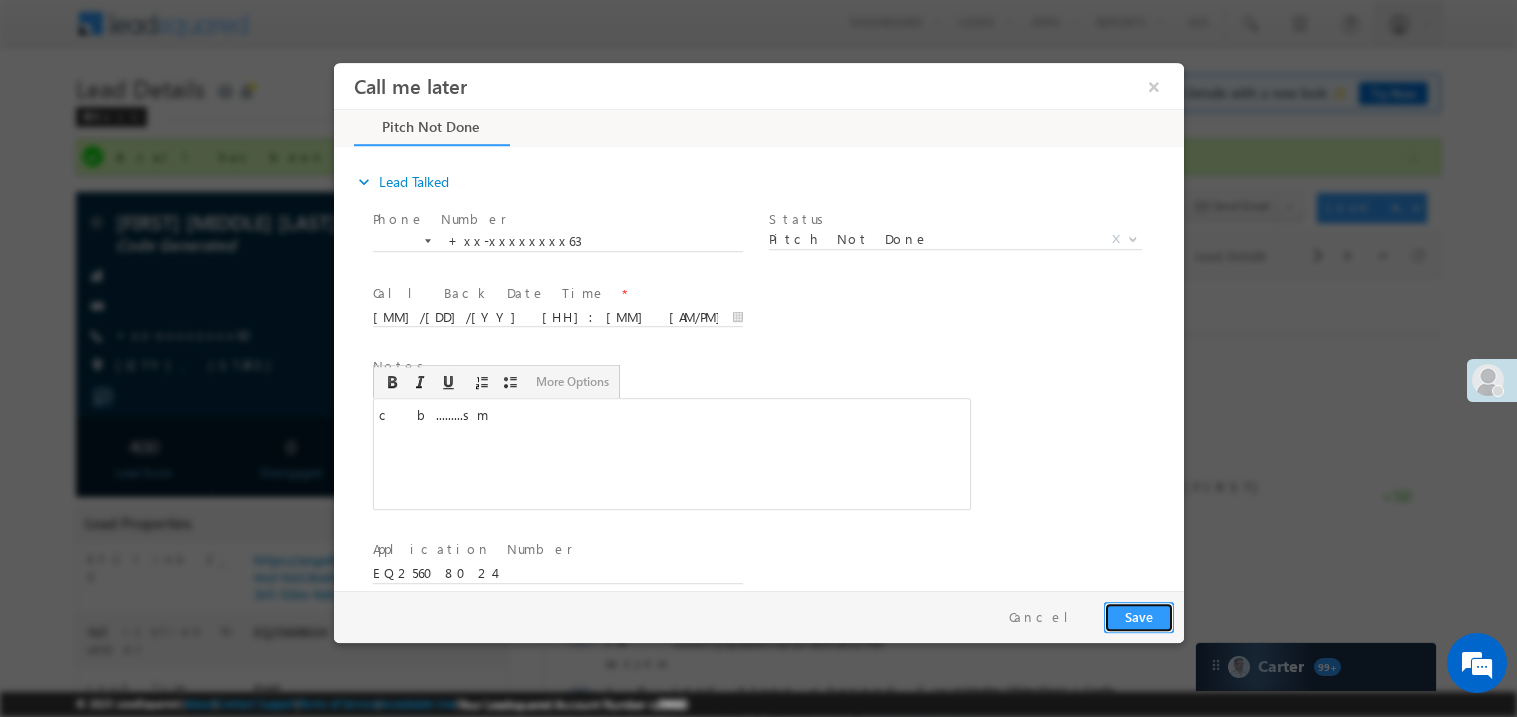 click on "Save" at bounding box center [1138, 616] 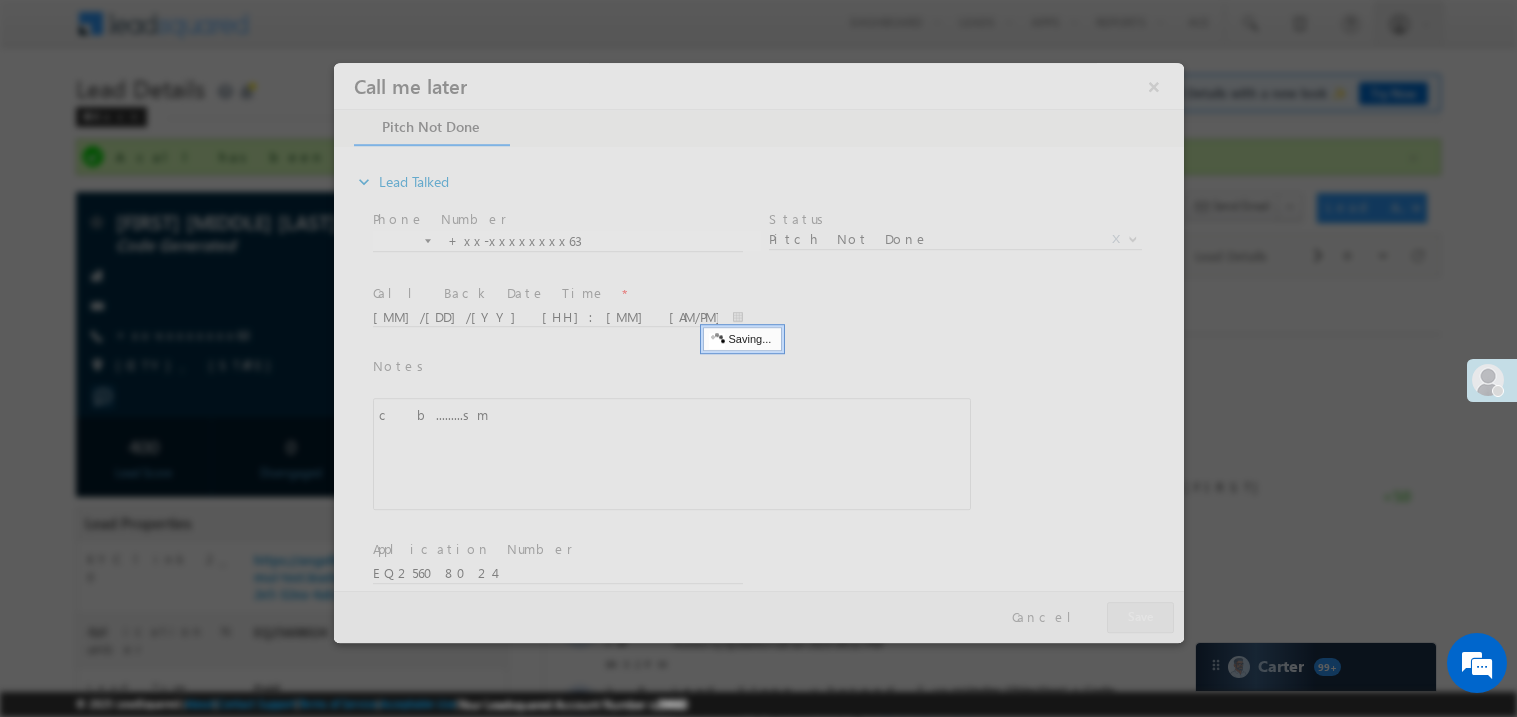 click at bounding box center (758, 352) 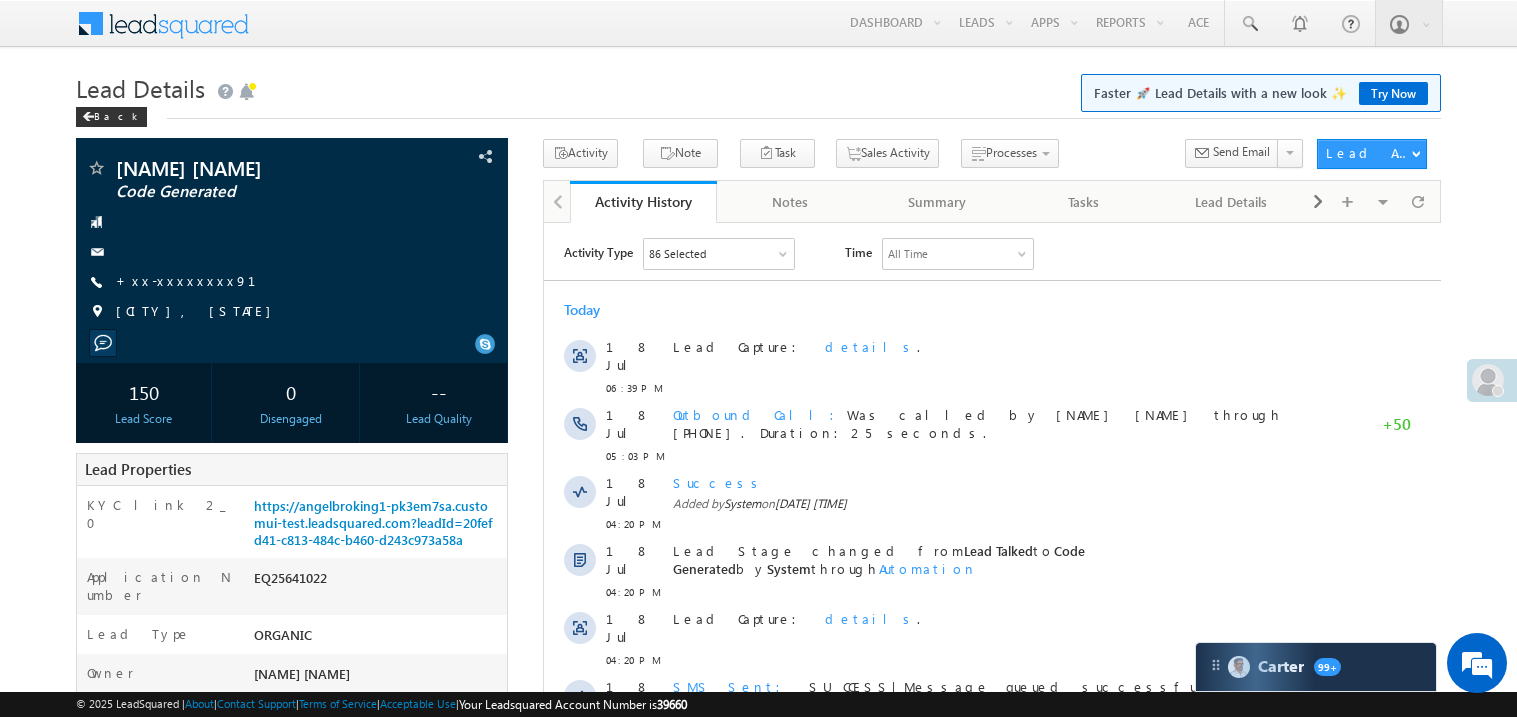 scroll, scrollTop: 0, scrollLeft: 0, axis: both 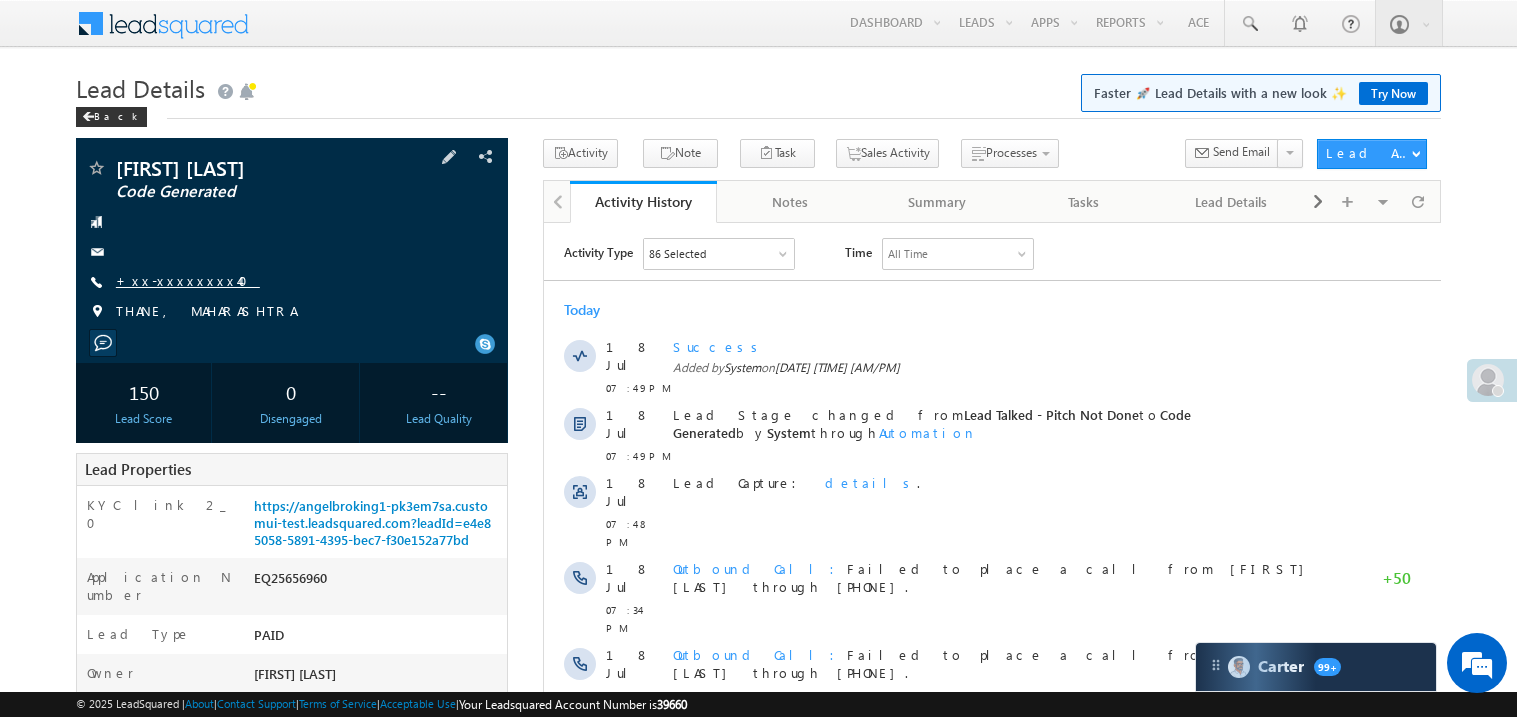 click on "+xx-xxxxxxxx40" at bounding box center [188, 280] 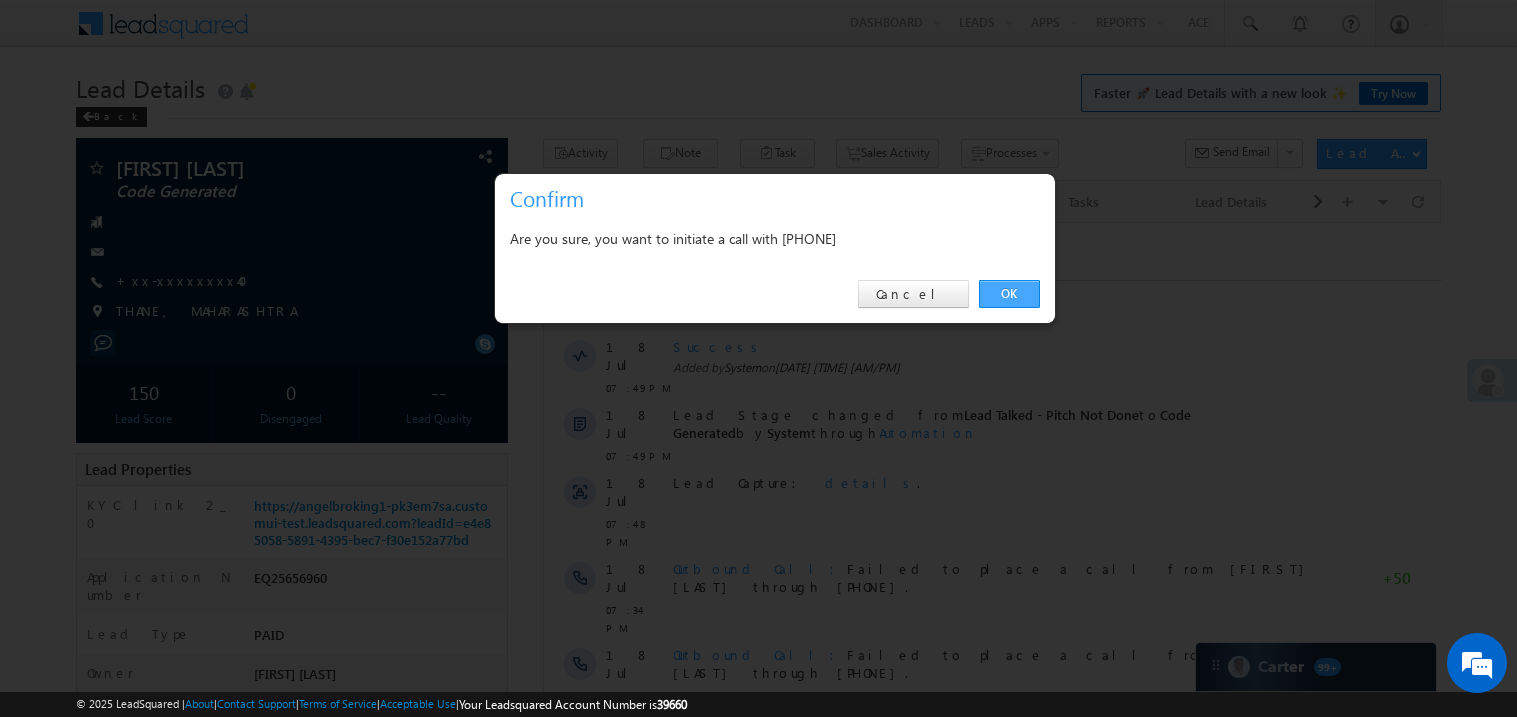 click on "OK" at bounding box center (1009, 294) 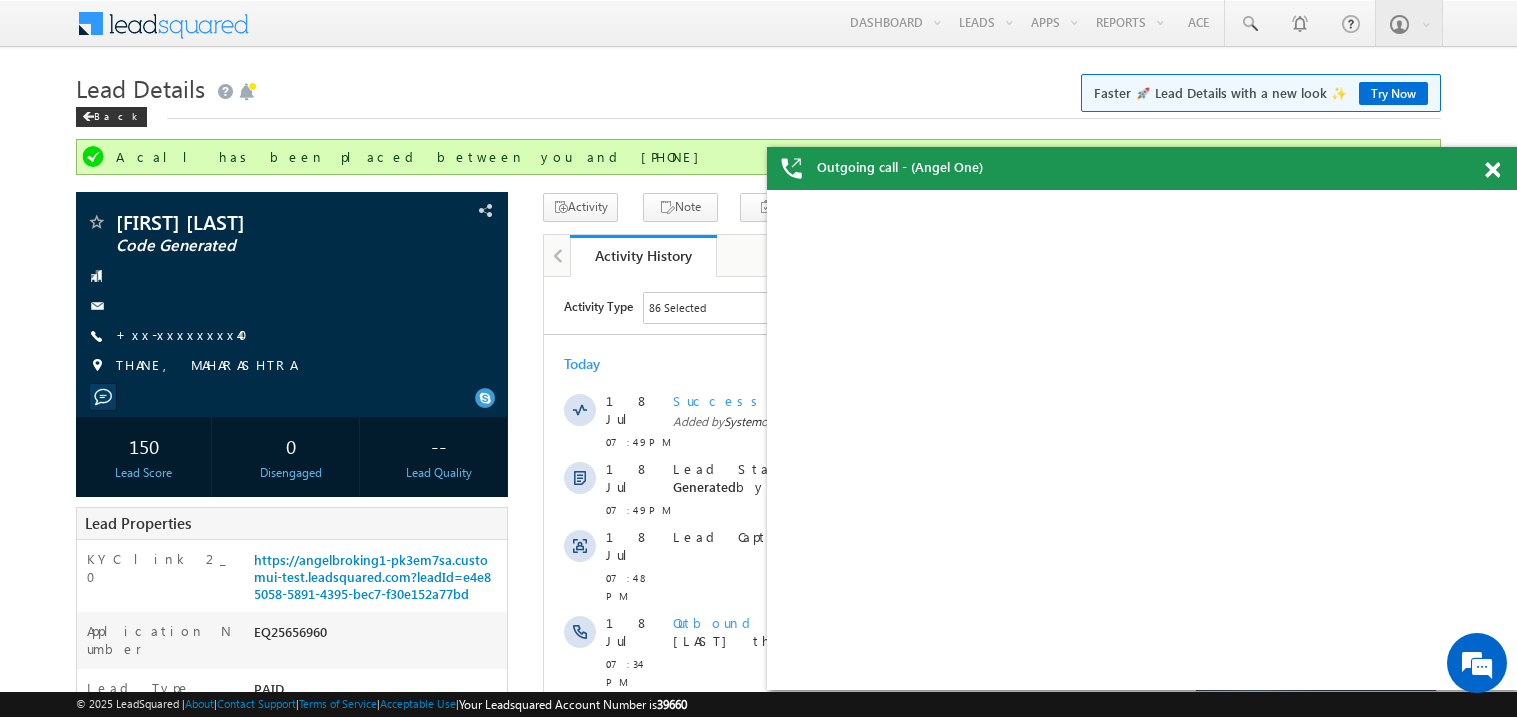 scroll, scrollTop: 0, scrollLeft: 0, axis: both 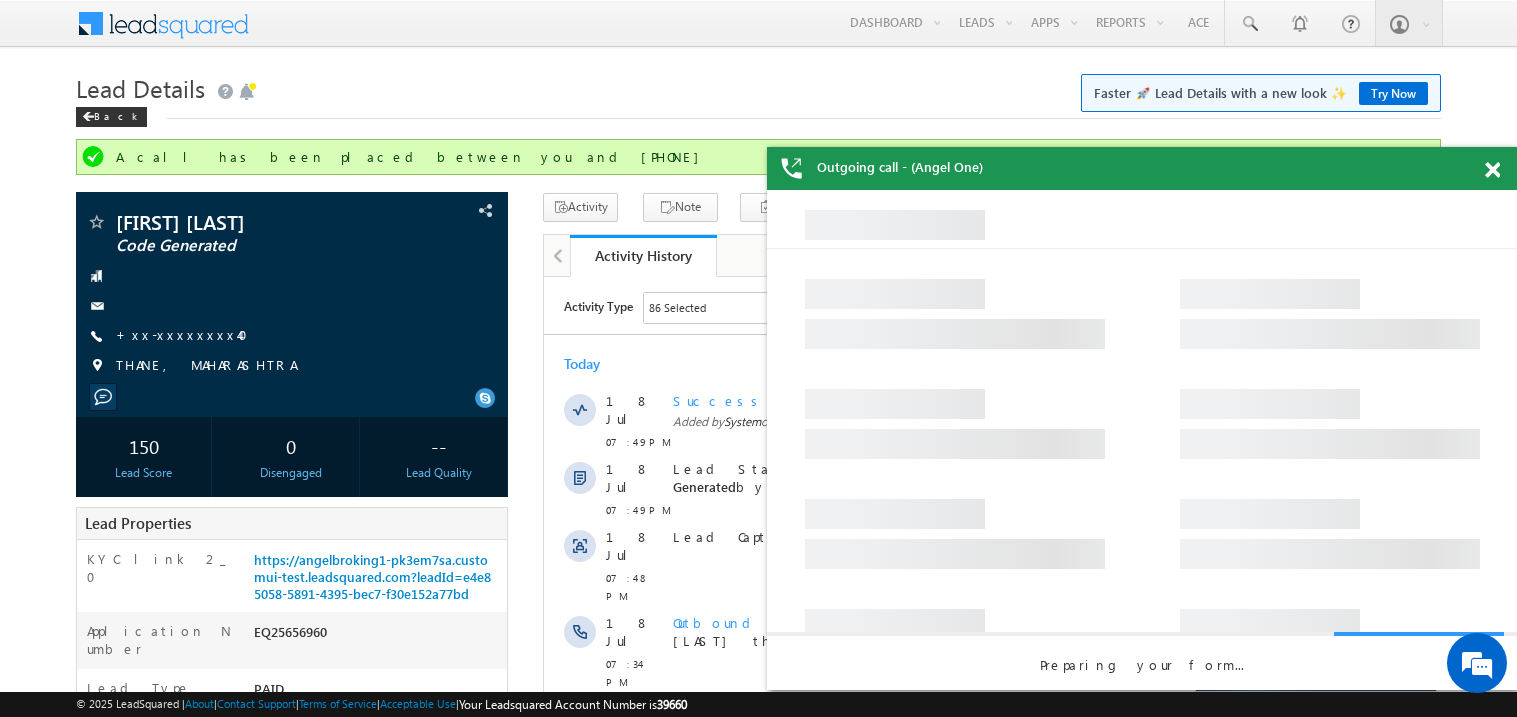 click at bounding box center [1492, 170] 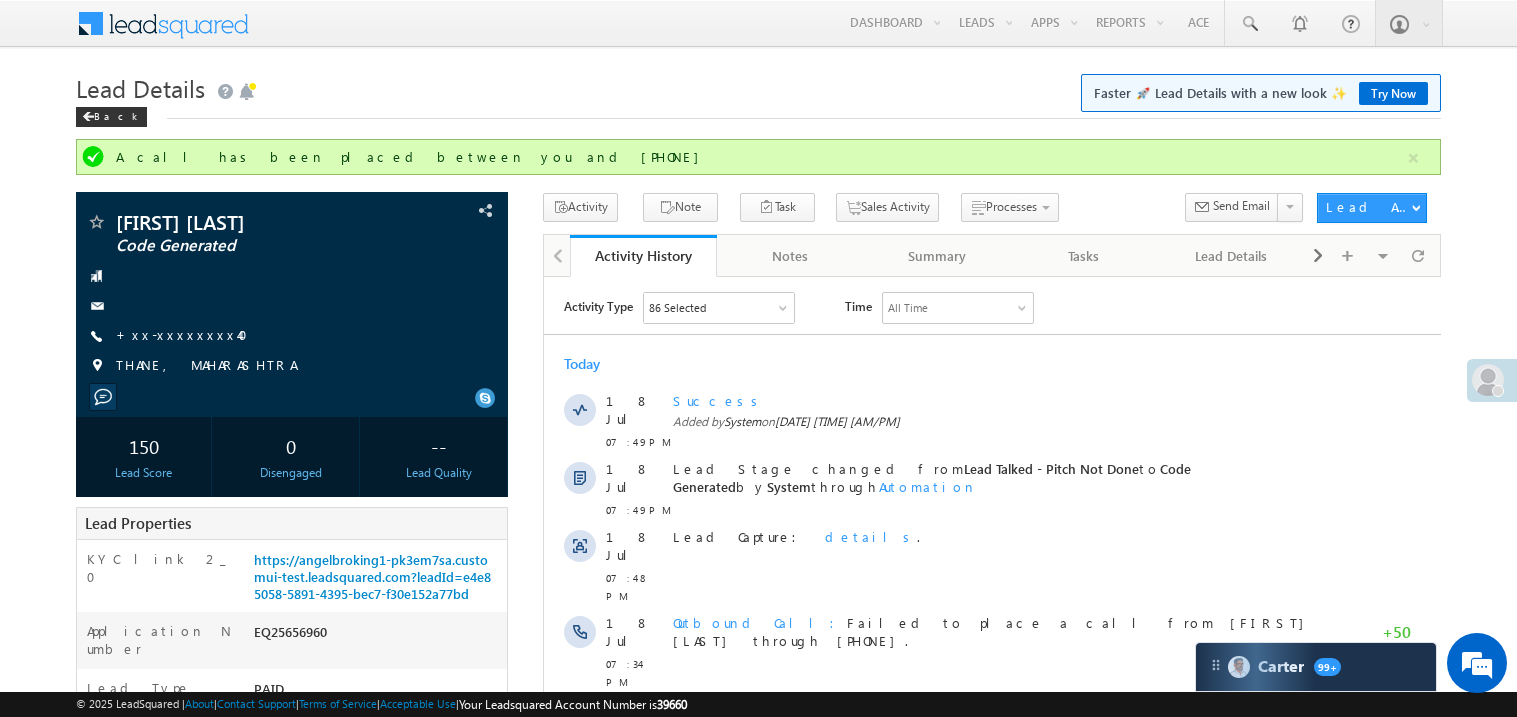scroll, scrollTop: 0, scrollLeft: 0, axis: both 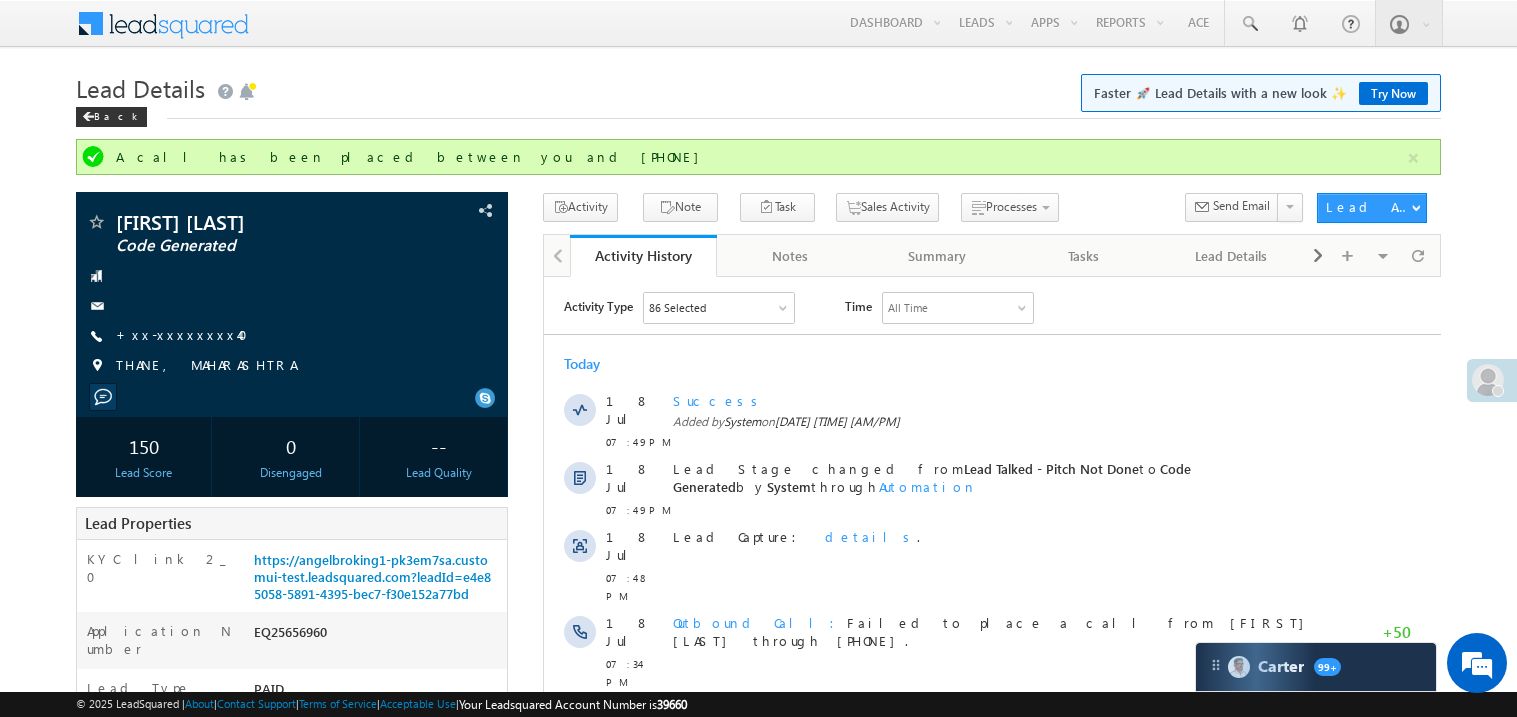 click on "Lead Details Faster 🚀 Lead Details with a new look ✨ Try Now" at bounding box center (758, 86) 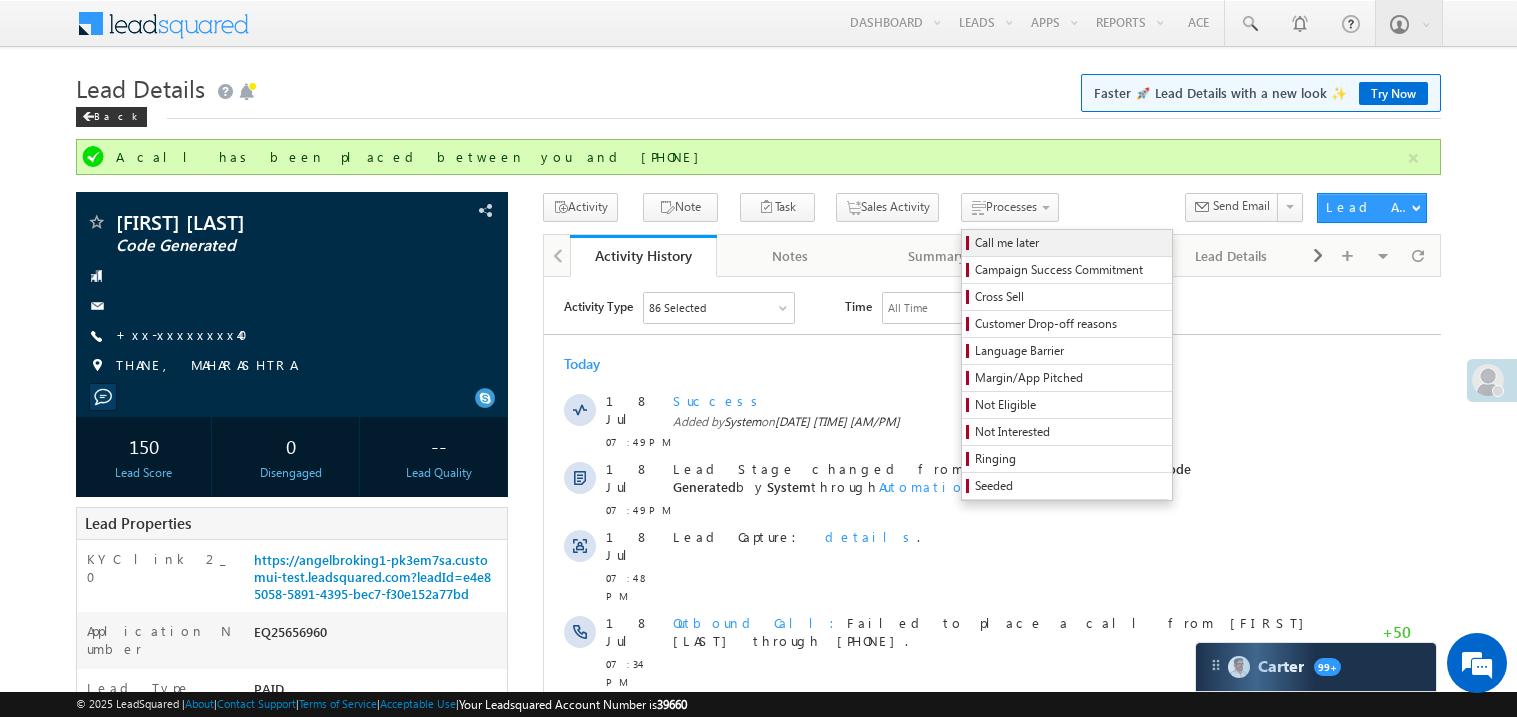 click on "Call me later" at bounding box center (1070, 243) 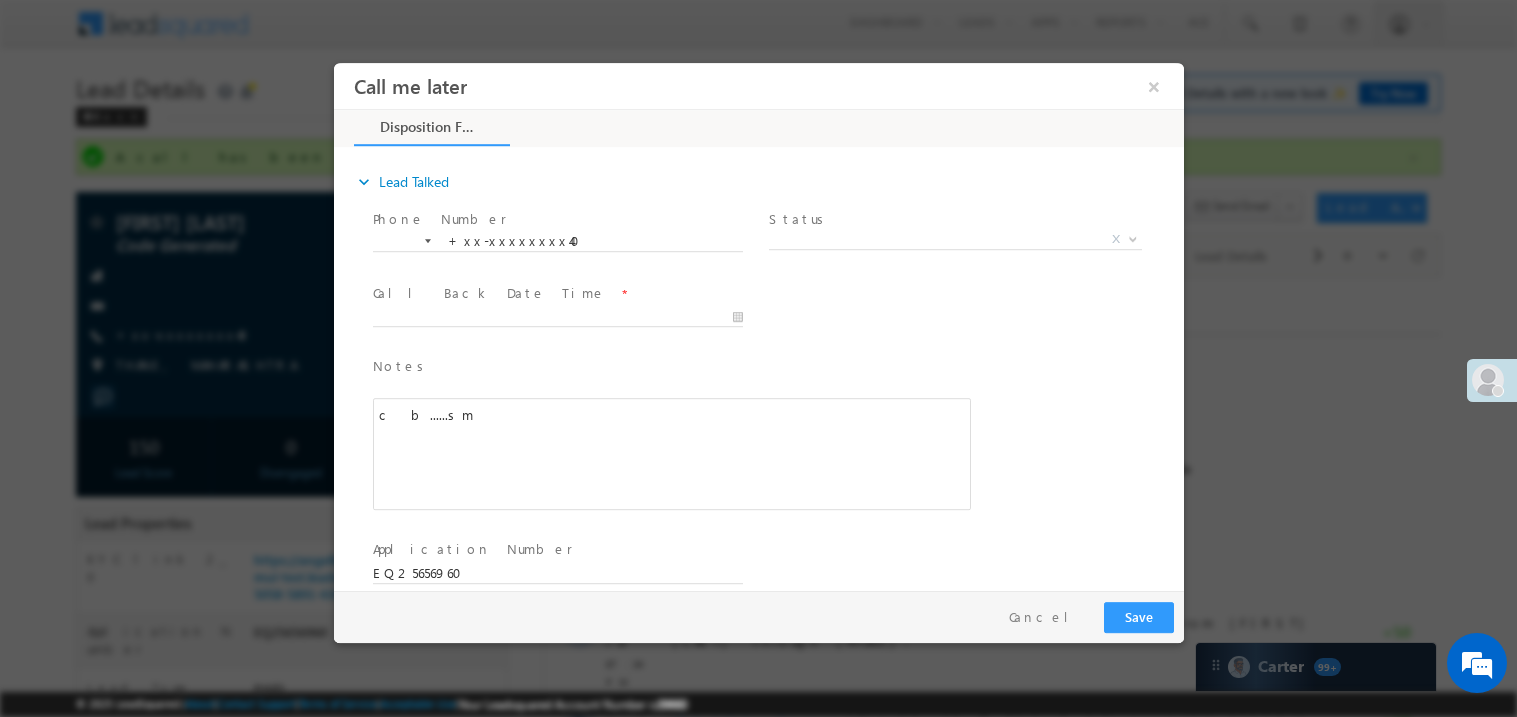 scroll, scrollTop: 0, scrollLeft: 0, axis: both 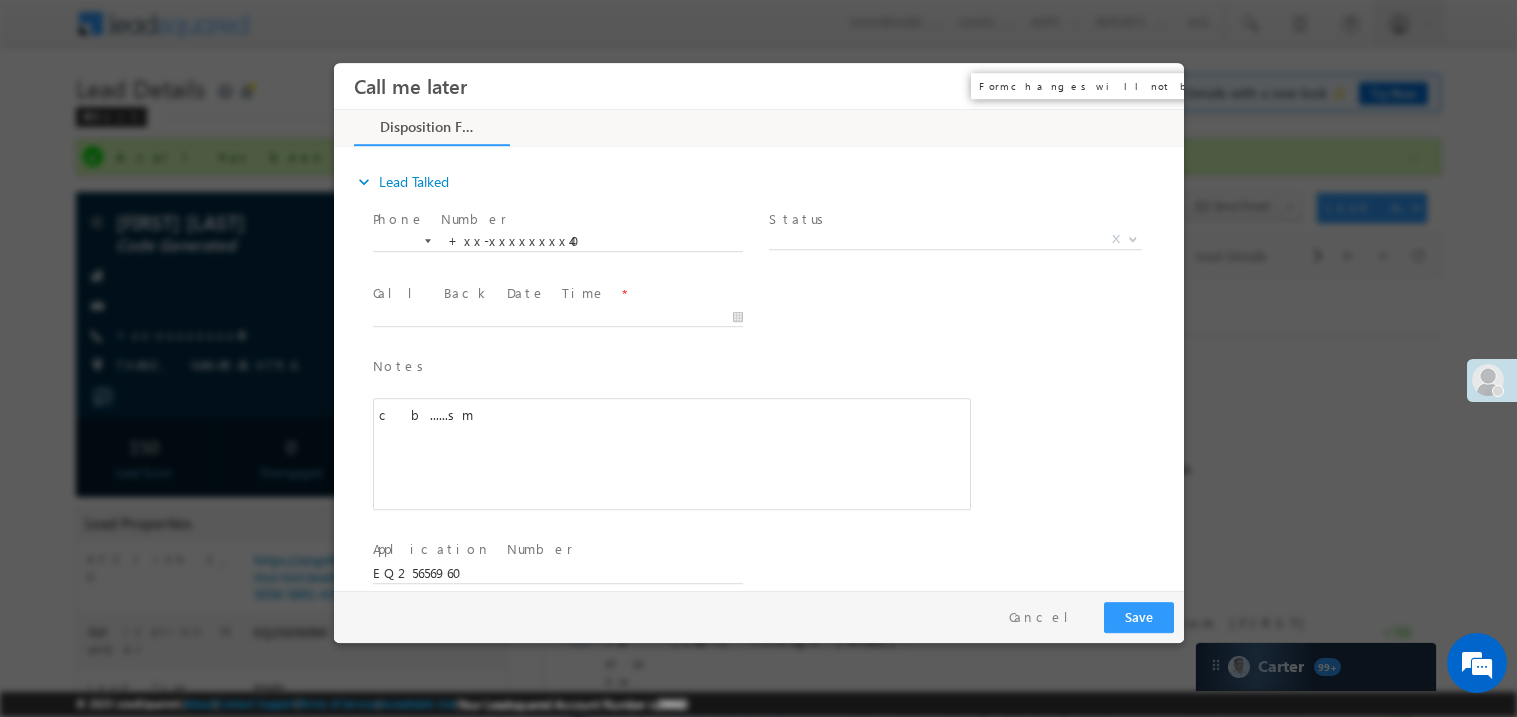 click on "×" at bounding box center (1153, 85) 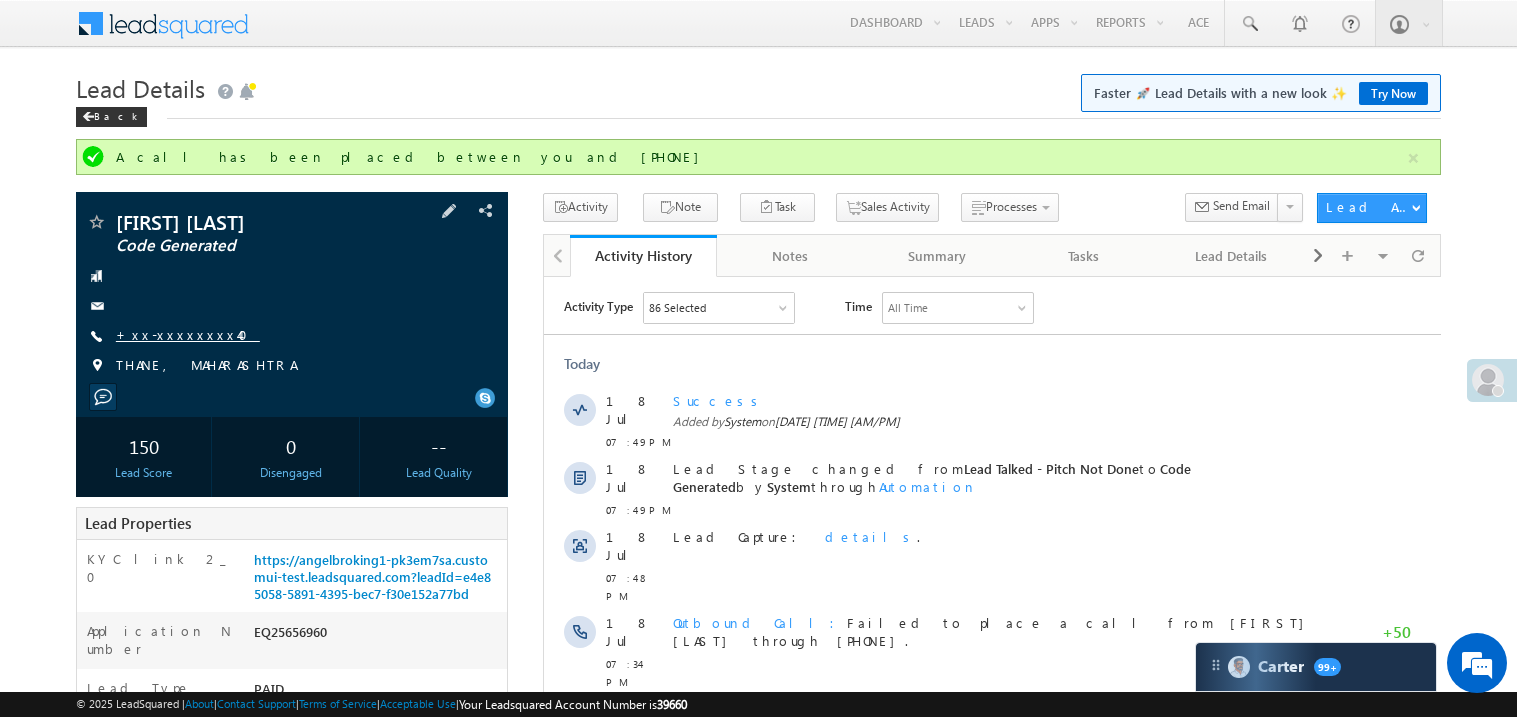 click on "+xx-xxxxxxxx40" at bounding box center [188, 334] 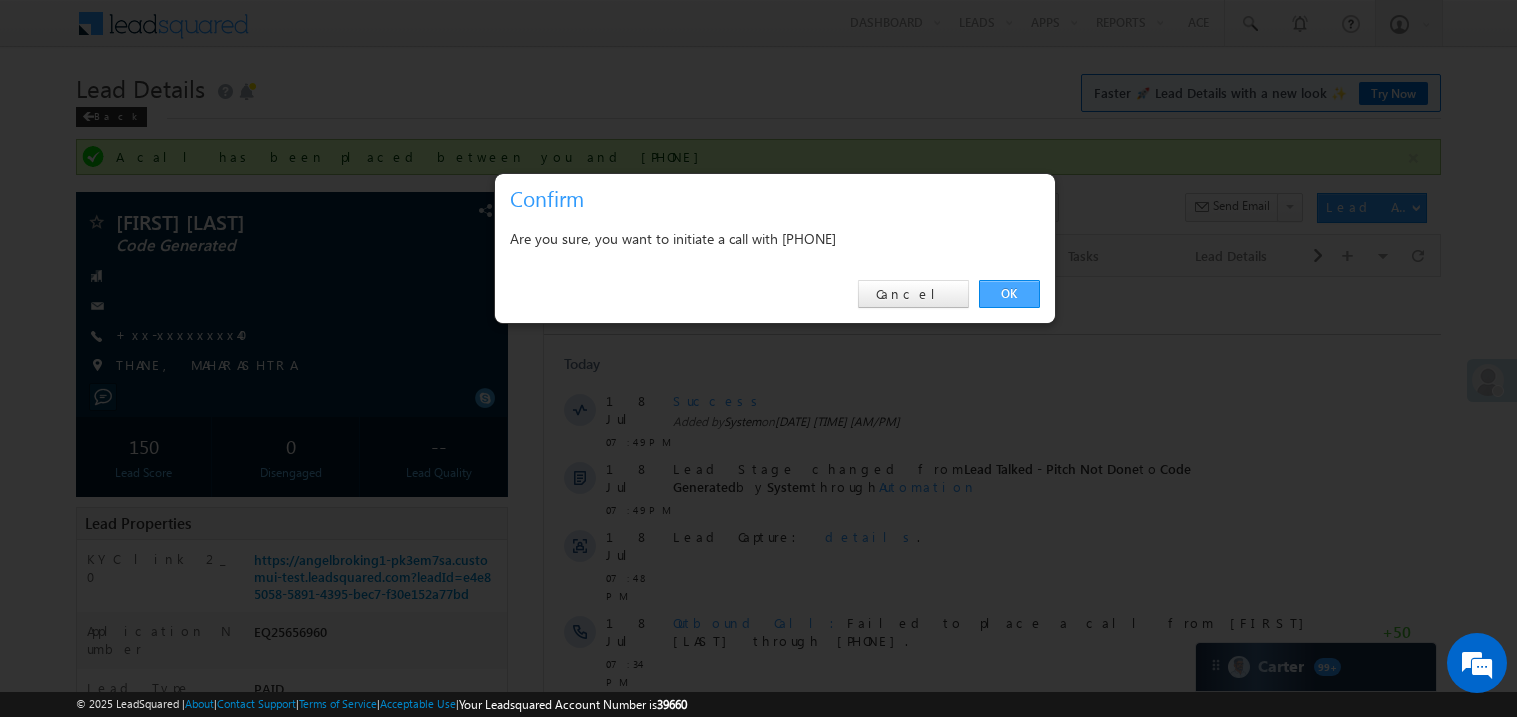 click on "OK" at bounding box center (1009, 294) 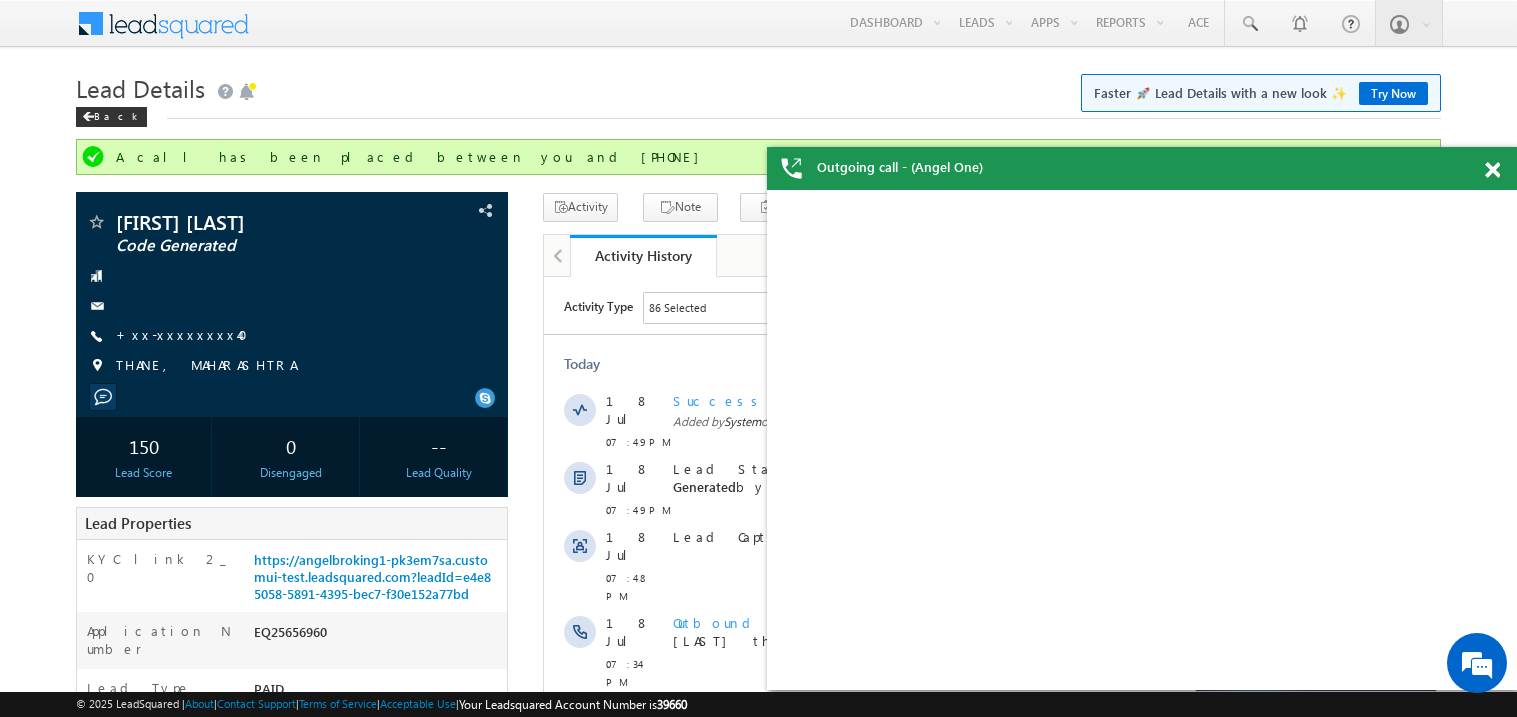 scroll, scrollTop: 0, scrollLeft: 0, axis: both 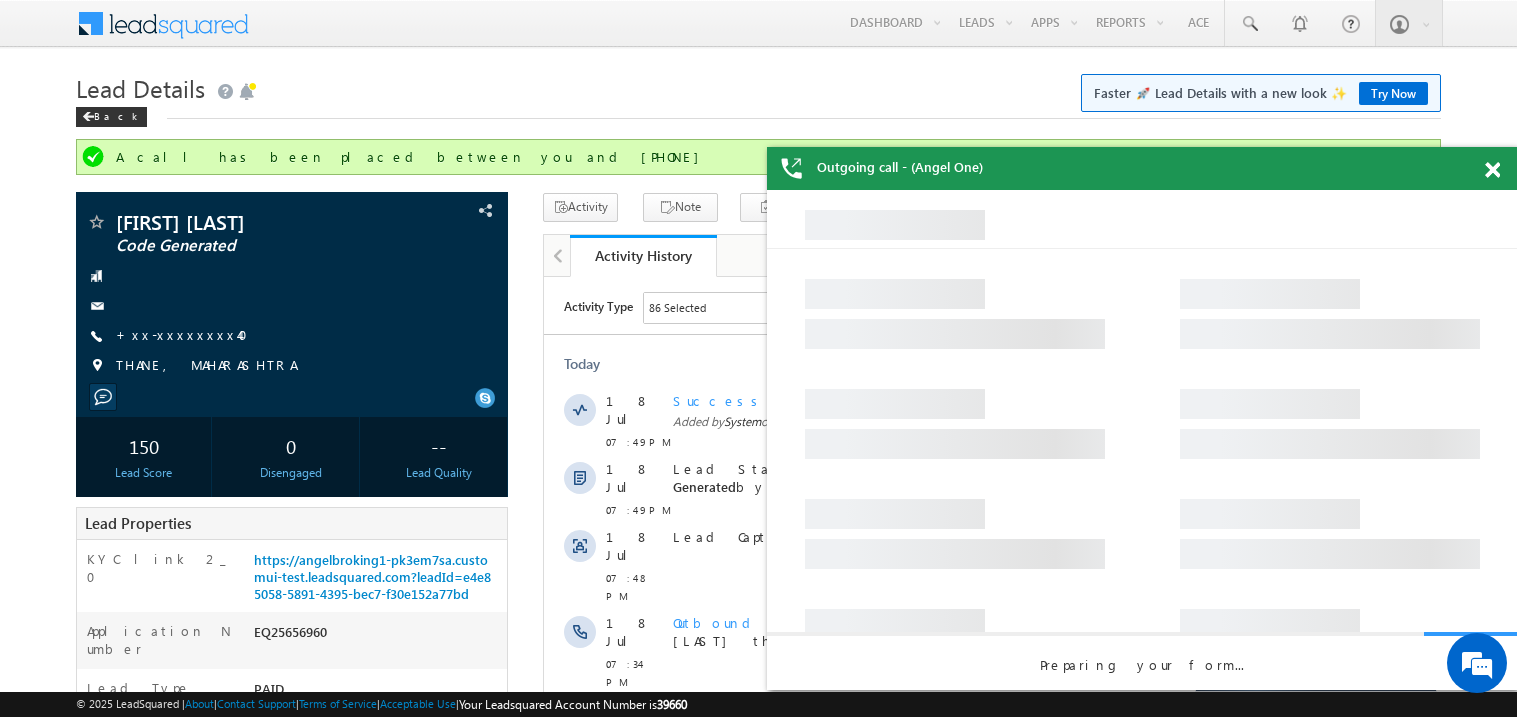 click at bounding box center [1492, 170] 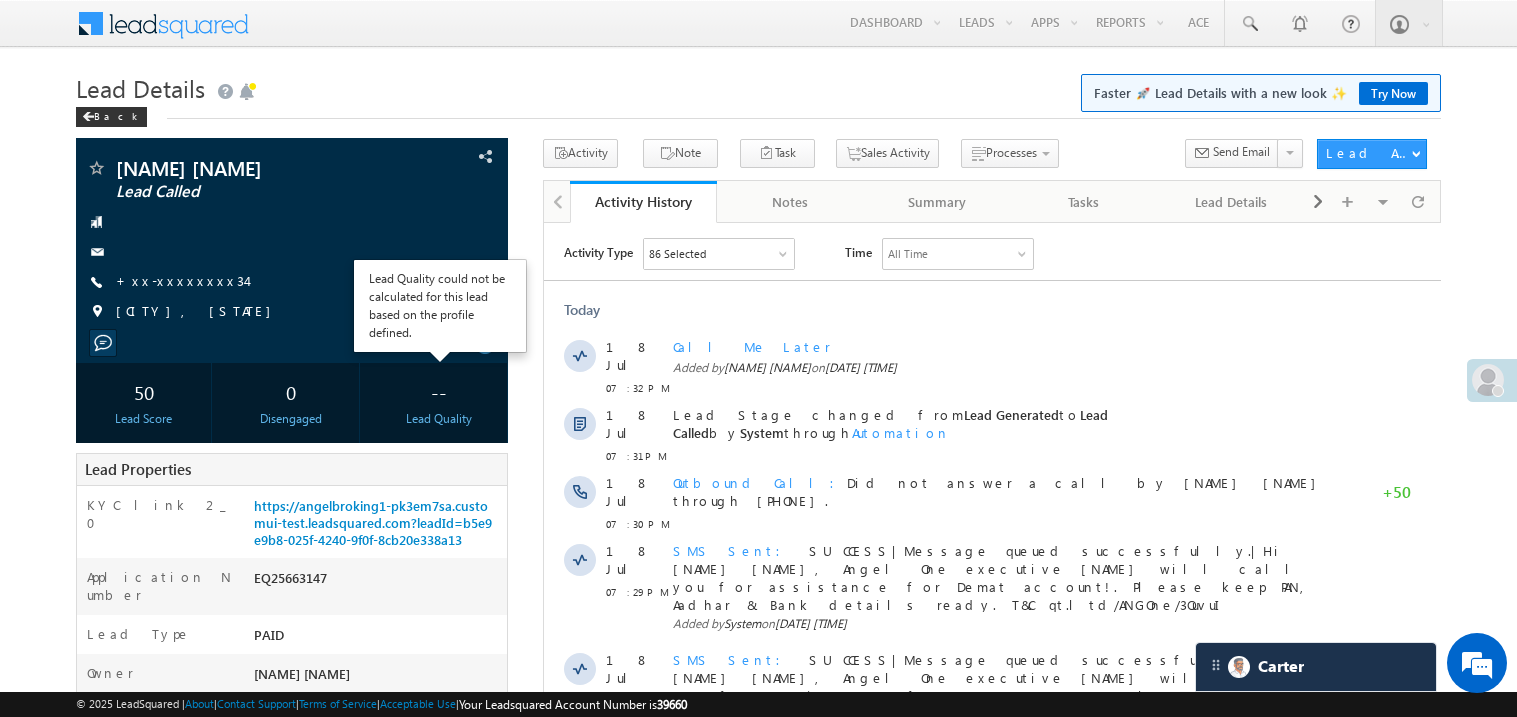 scroll, scrollTop: 0, scrollLeft: 0, axis: both 